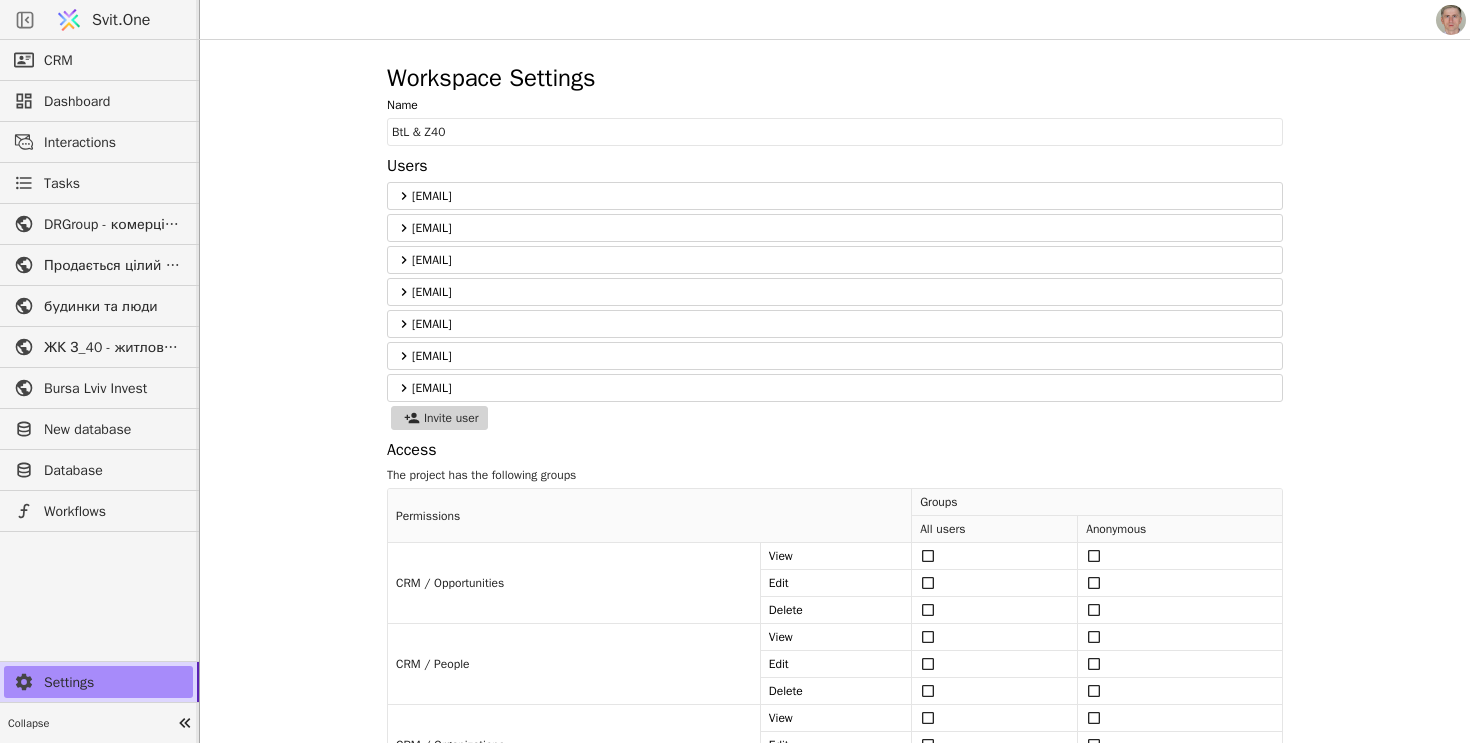 scroll, scrollTop: 0, scrollLeft: 0, axis: both 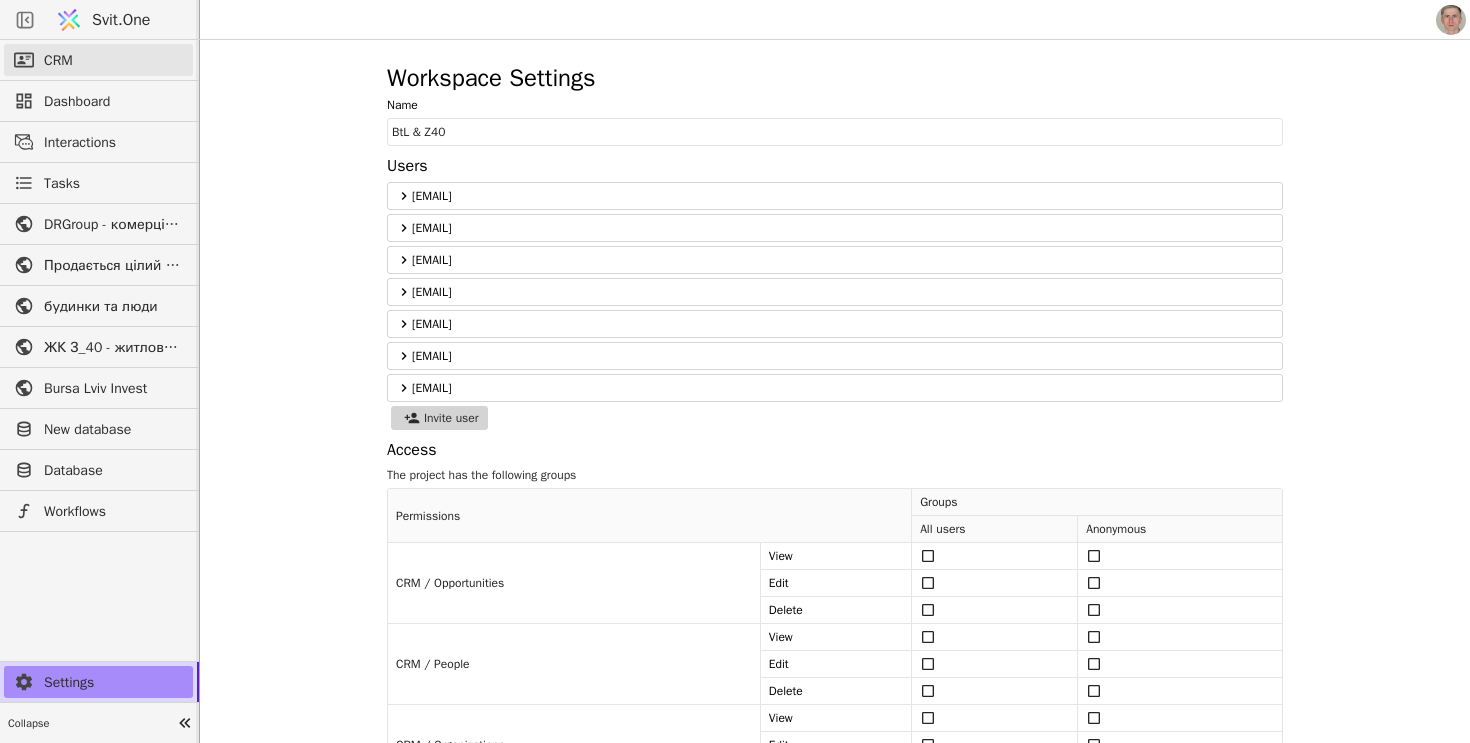 click on "CRM" at bounding box center (98, 60) 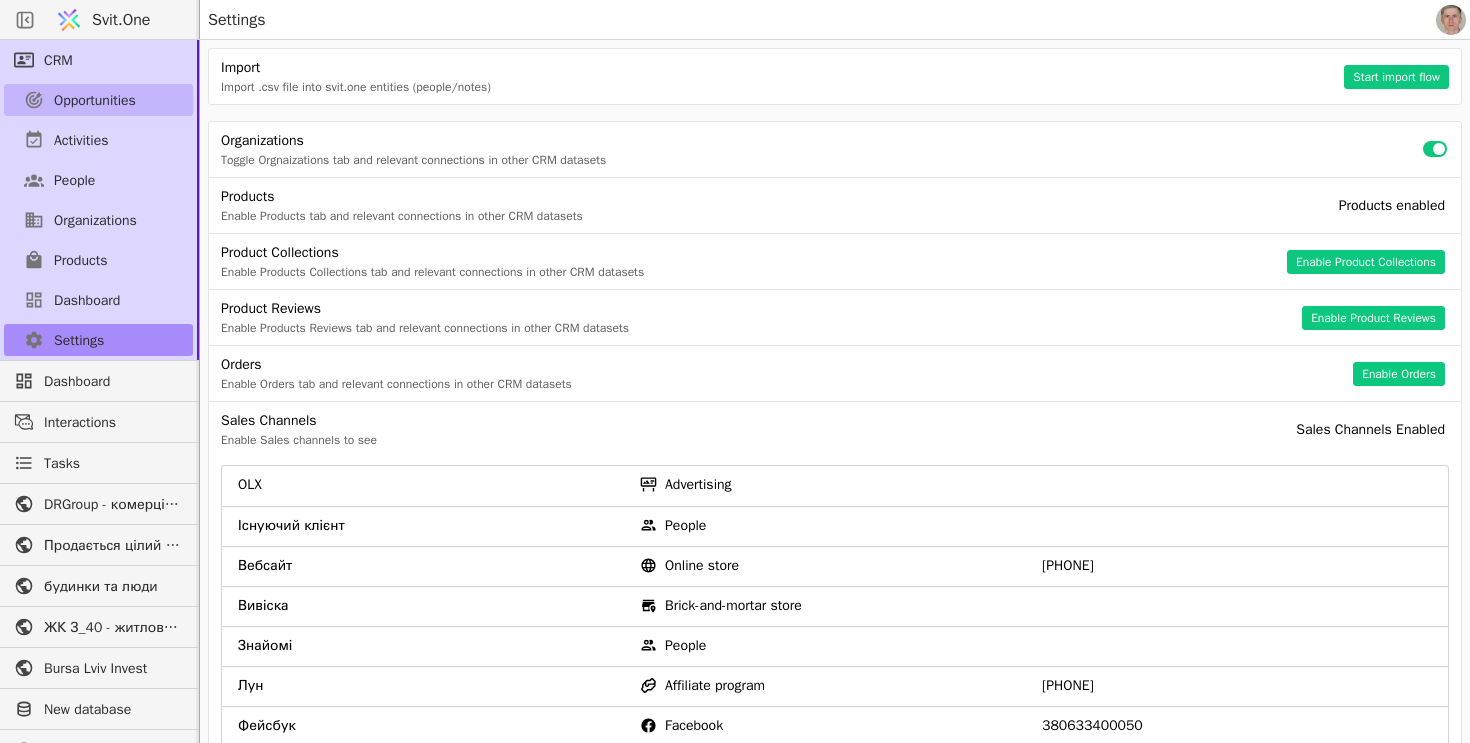 click on "Opportunities" at bounding box center [95, 100] 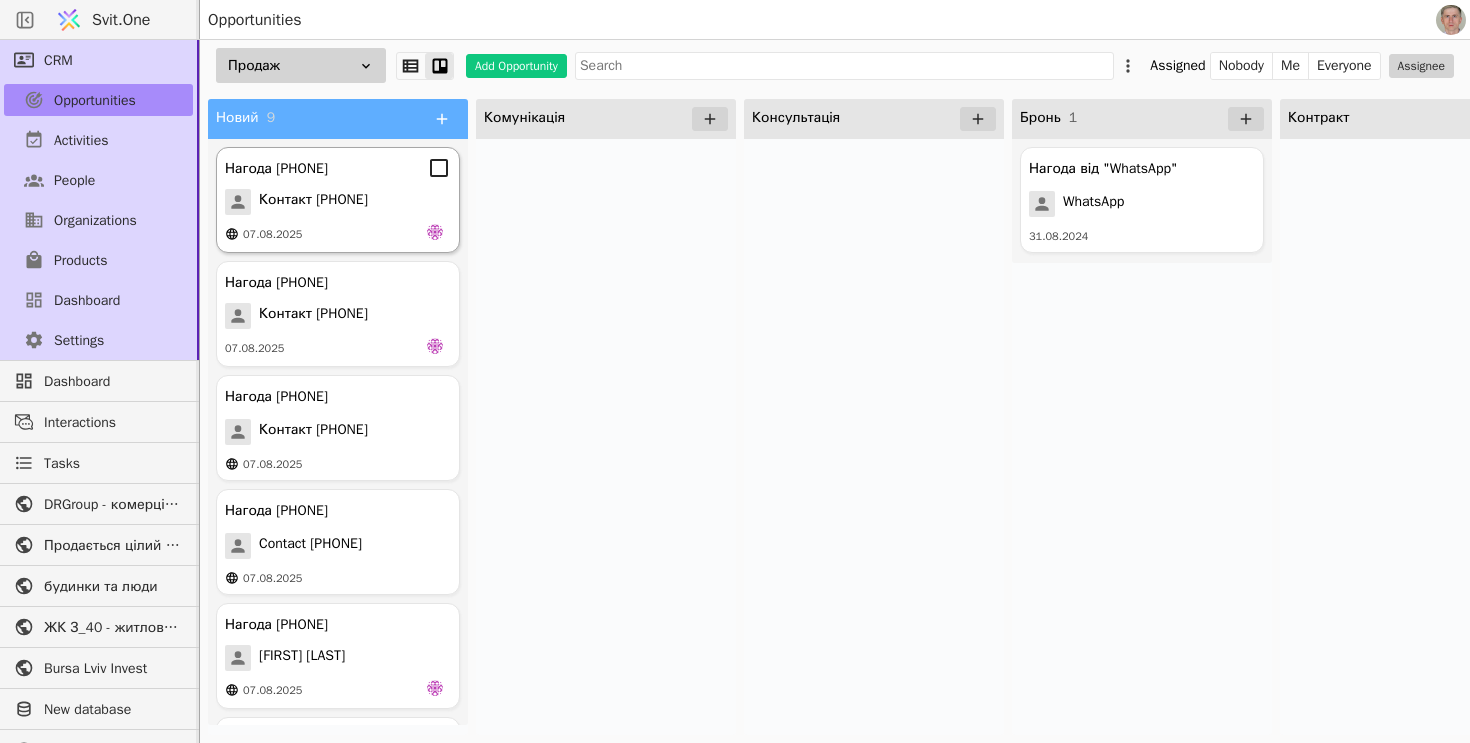 click on "Нагода [PHONE]" at bounding box center (276, 168) 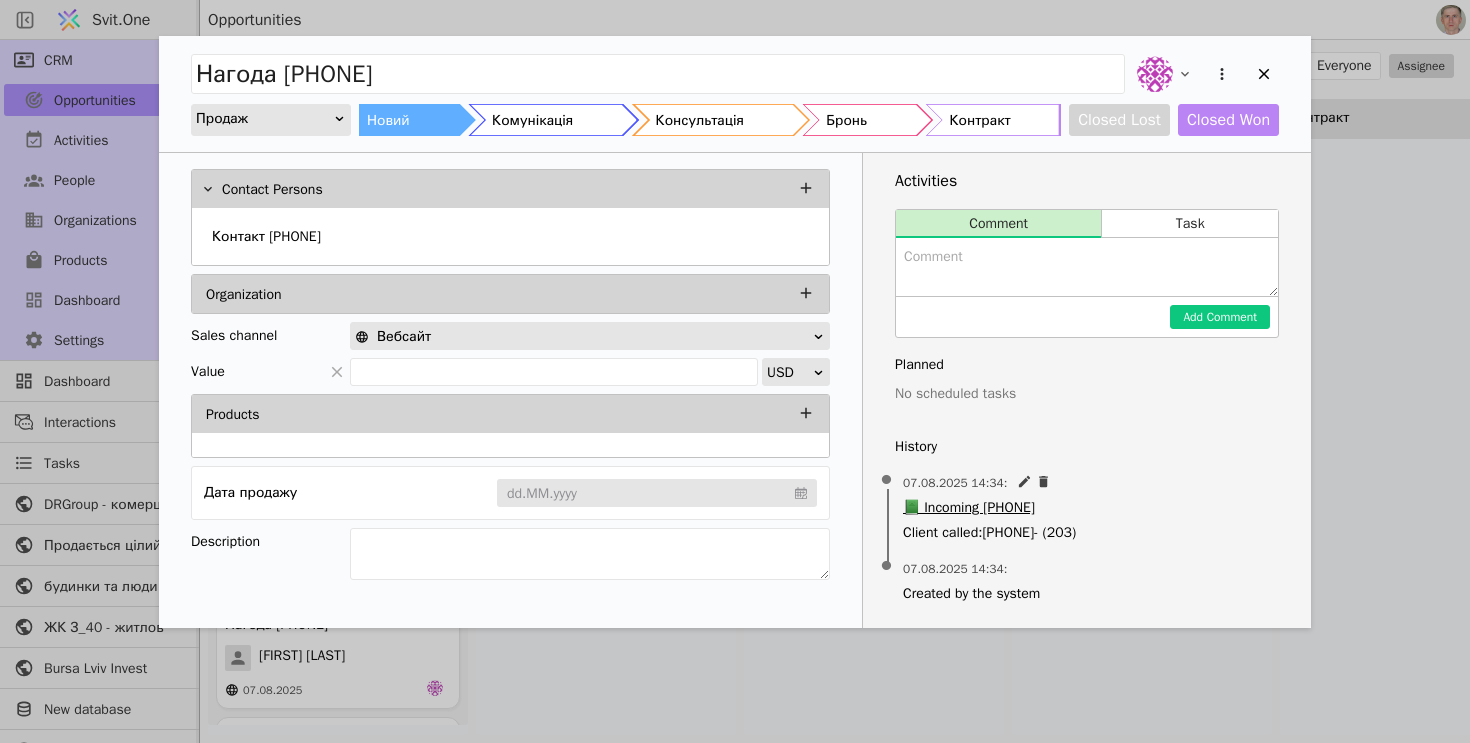 click on "📗 Incoming [PHONE]" at bounding box center (969, 507) 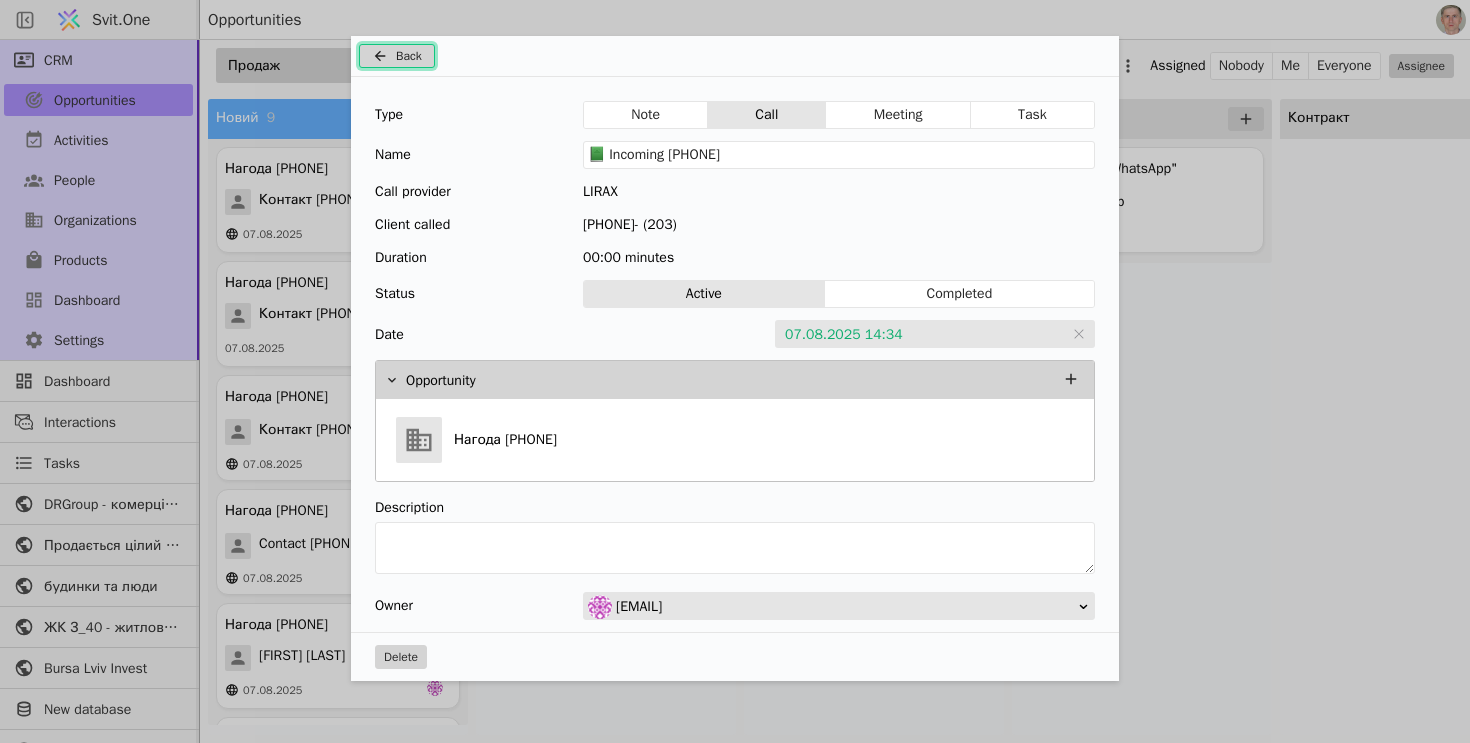 click on "Back" at bounding box center (409, 56) 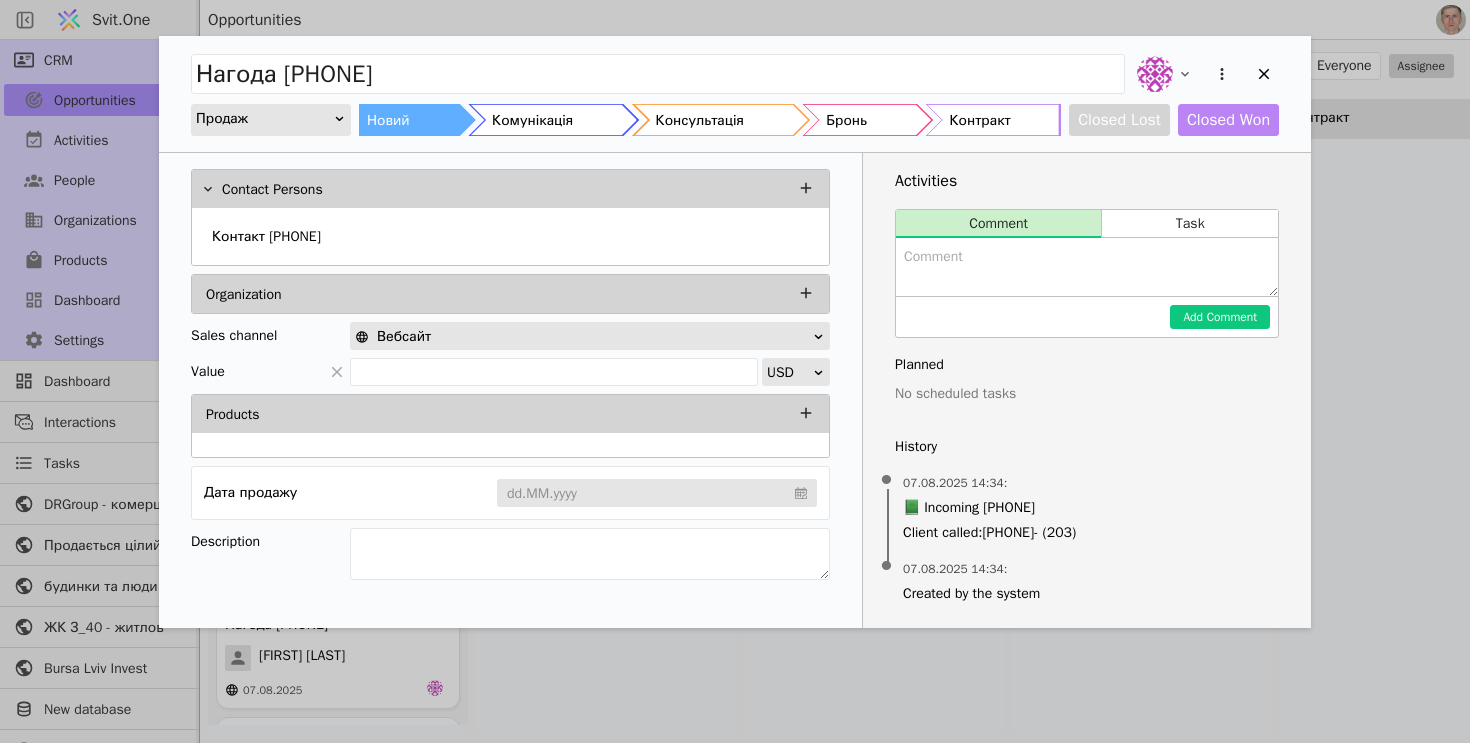 click on "Нагода [PHONE] [FIRST] [LAST] 07.08.2025 Activities Comment Task  Add   Comment Planned No scheduled tasks History • 07.08.2025  14:34 :  📗 Incoming [PHONE] Client called:  [PHONE]  - (203) • 07.08.2025  14:34 :  Created by the system" at bounding box center [735, 371] 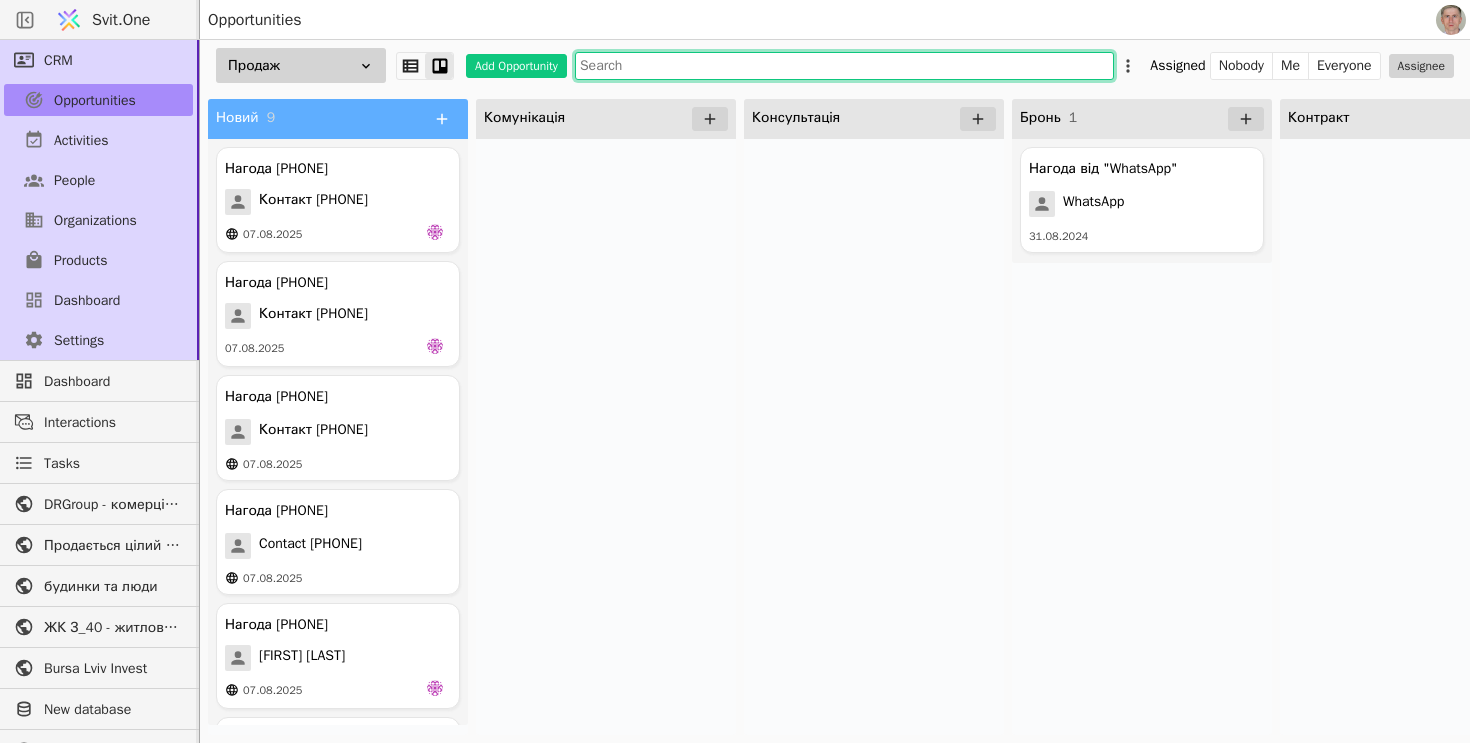 click at bounding box center (844, 66) 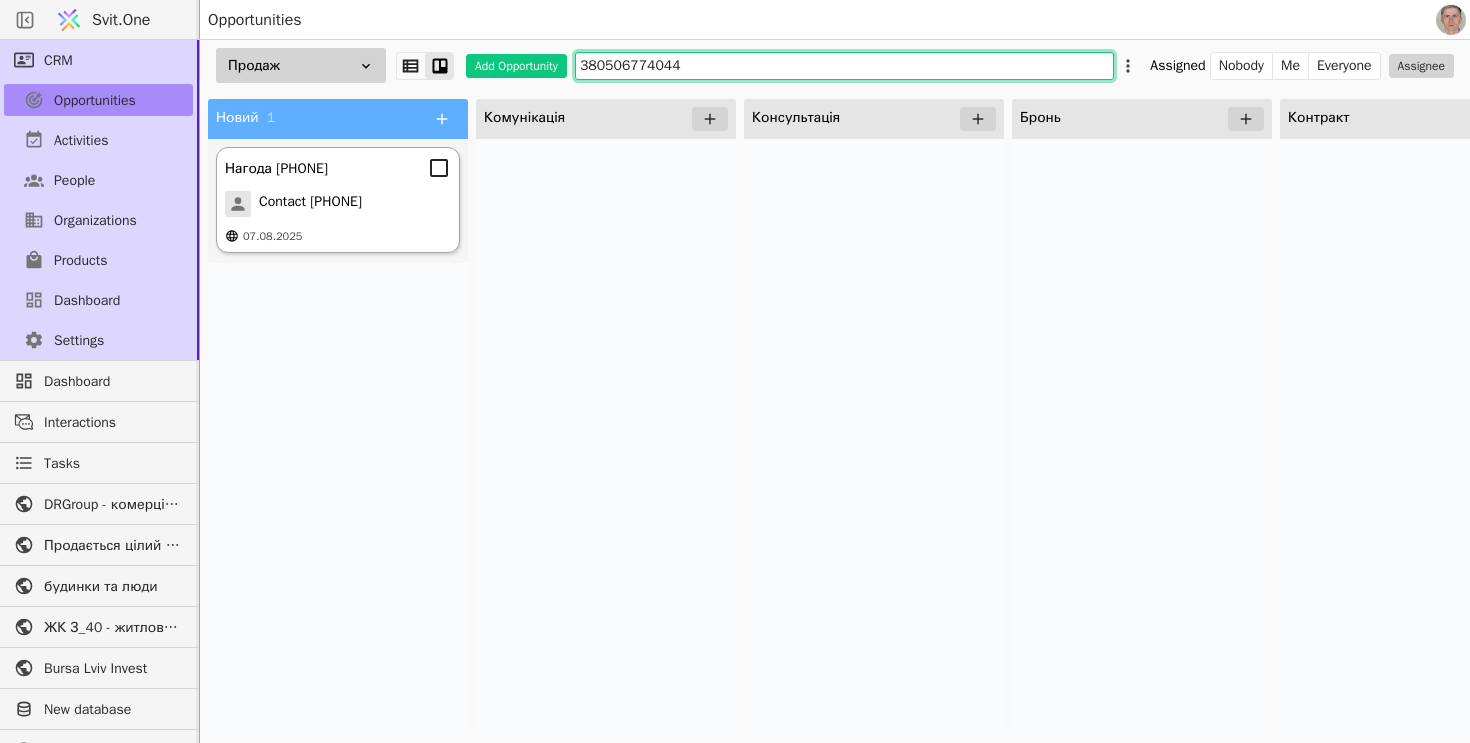click on "Contact [PHONE]" at bounding box center (310, 204) 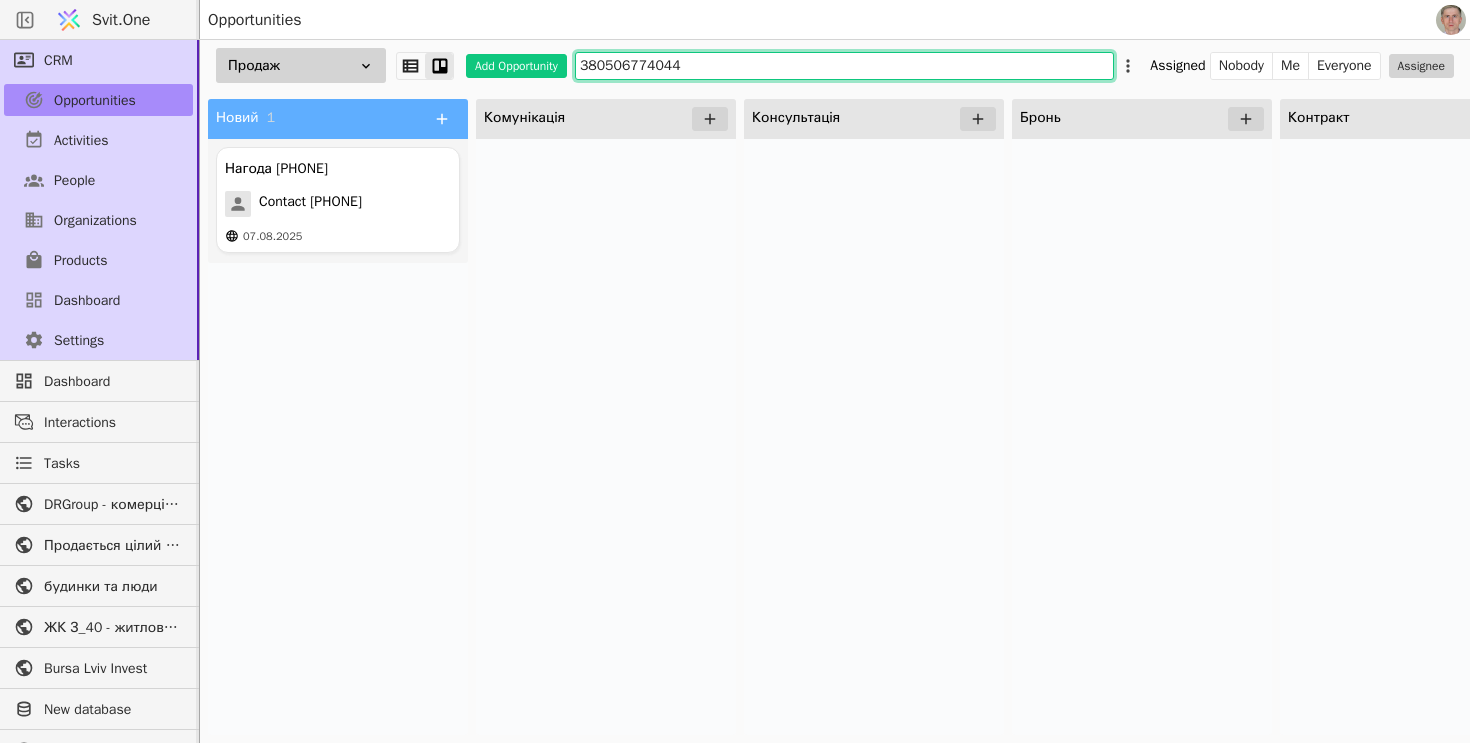 type on "380506774044" 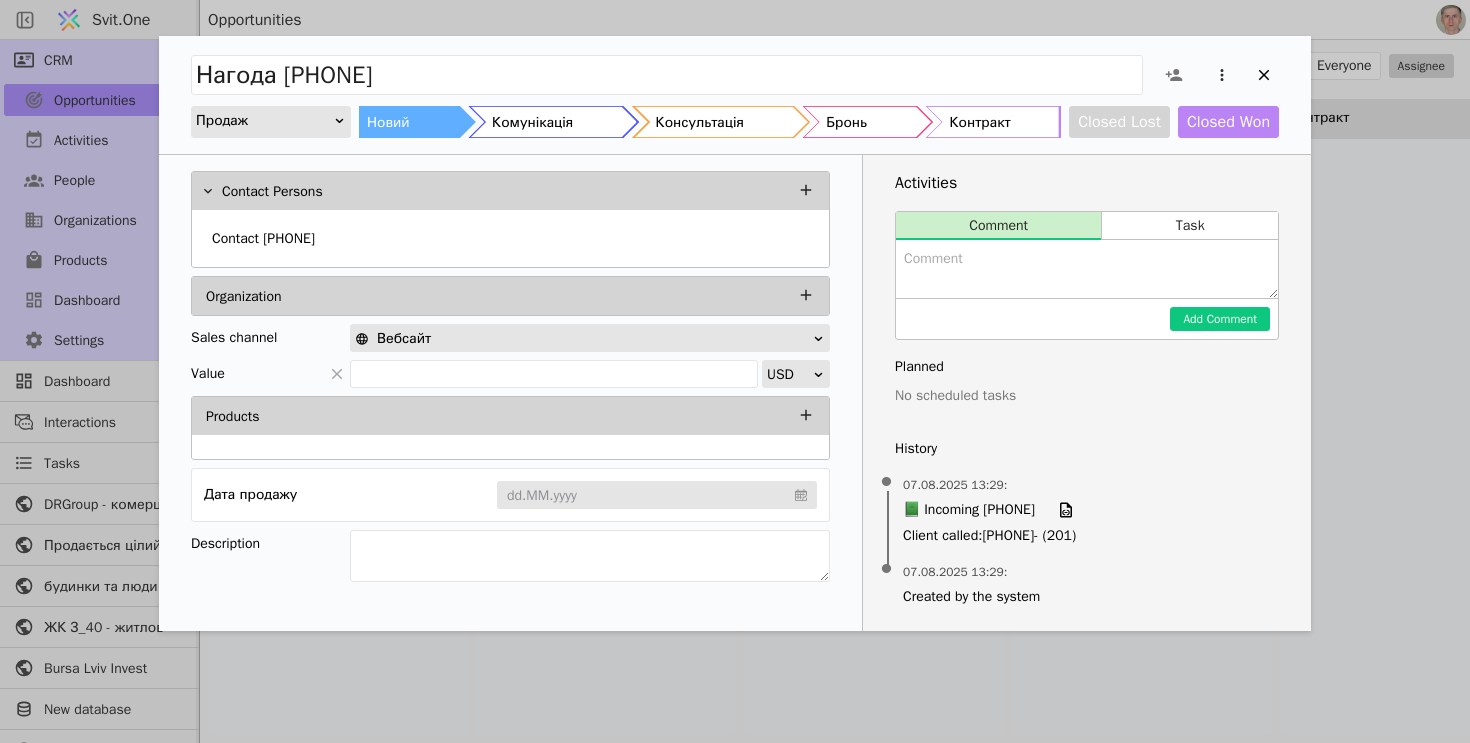 click at bounding box center [1087, 269] 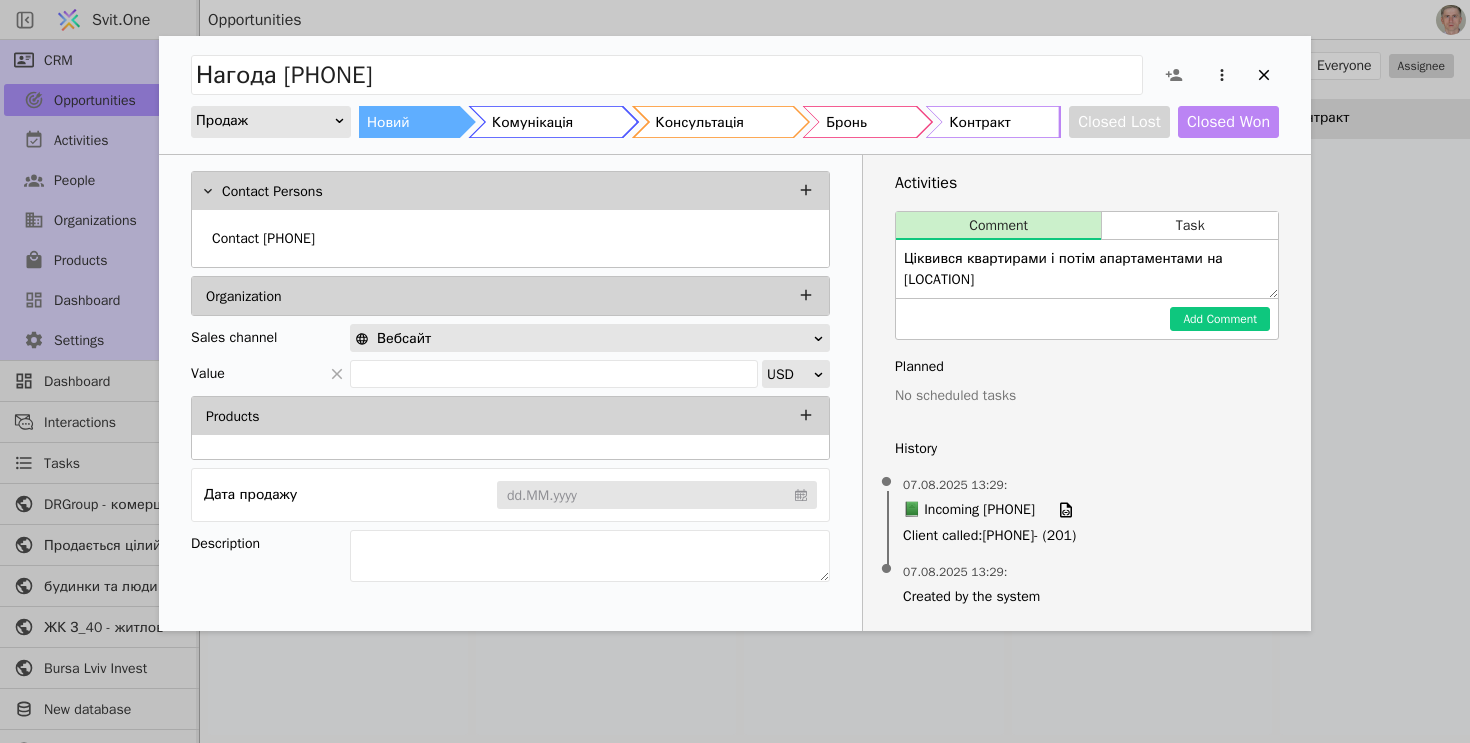 drag, startPoint x: 1100, startPoint y: 257, endPoint x: 1100, endPoint y: 270, distance: 13 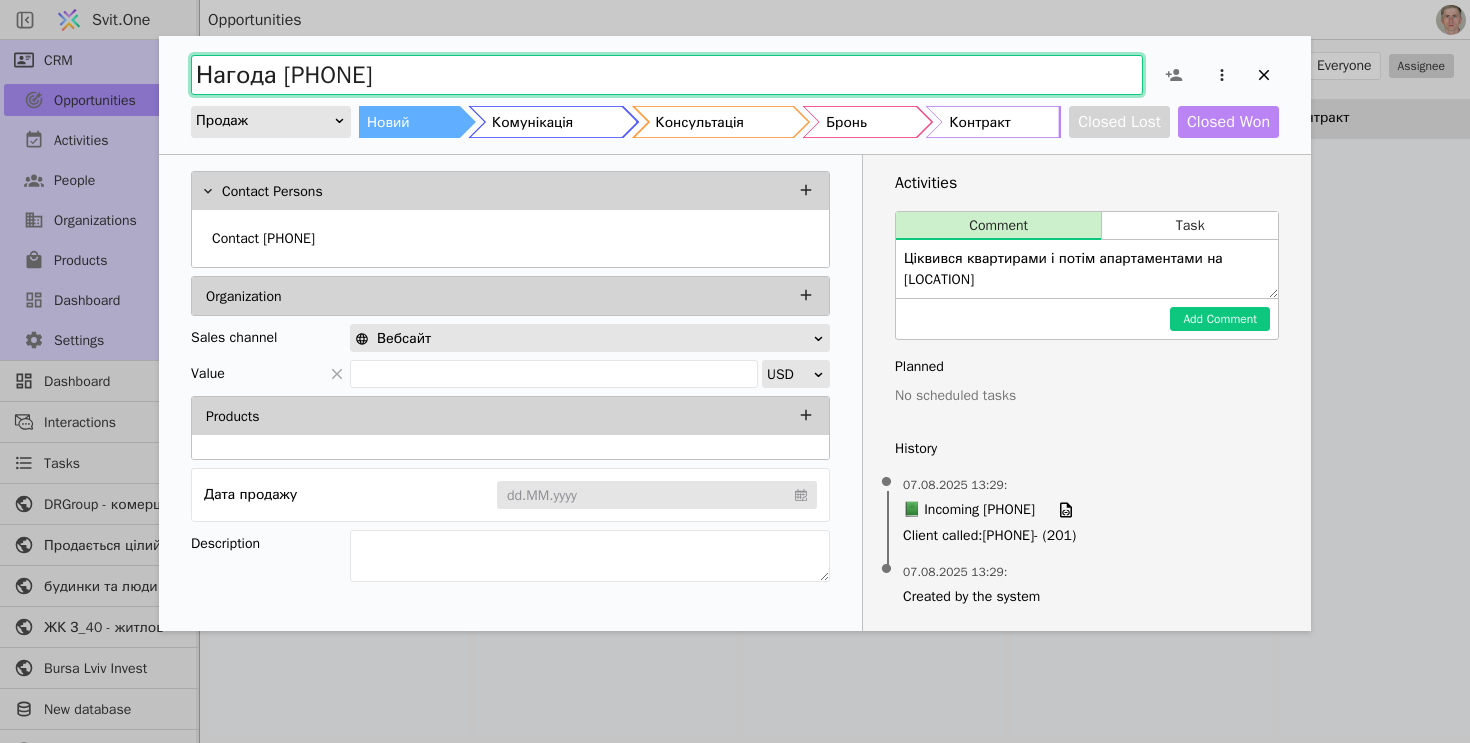drag, startPoint x: 285, startPoint y: 73, endPoint x: 641, endPoint y: 74, distance: 356.0014 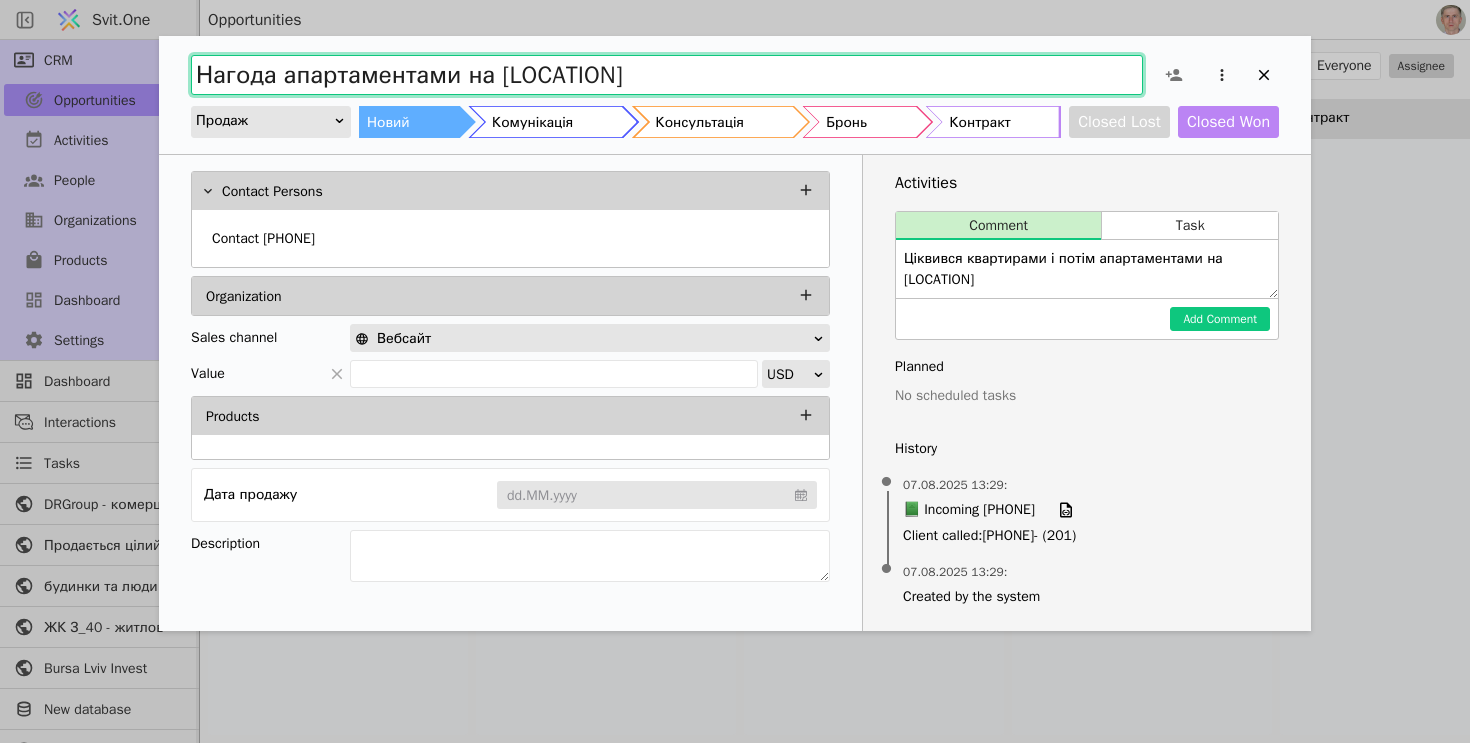 click on "Нагода апартаментами на [LOCATION]" at bounding box center (667, 75) 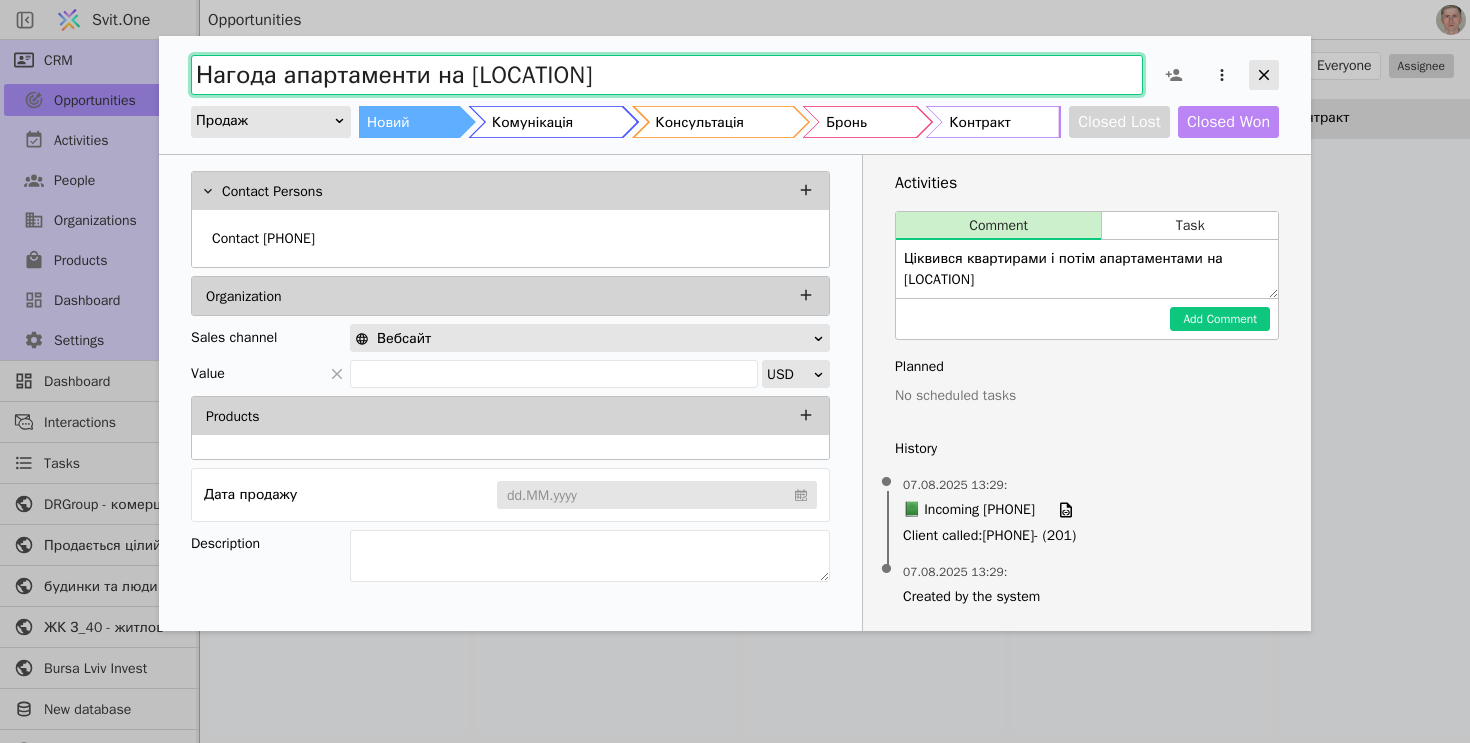 type on "Нагода апартаменти на [LOCATION]" 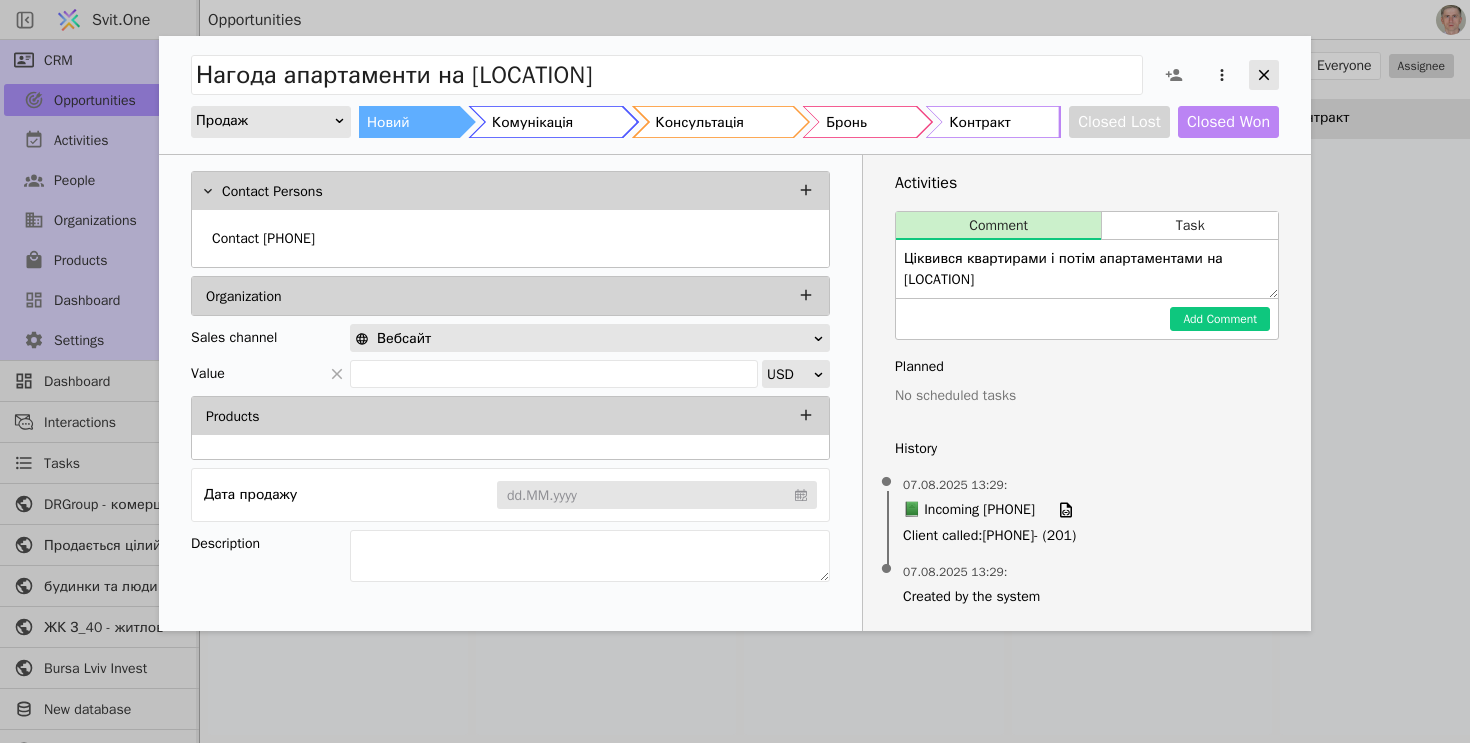 click 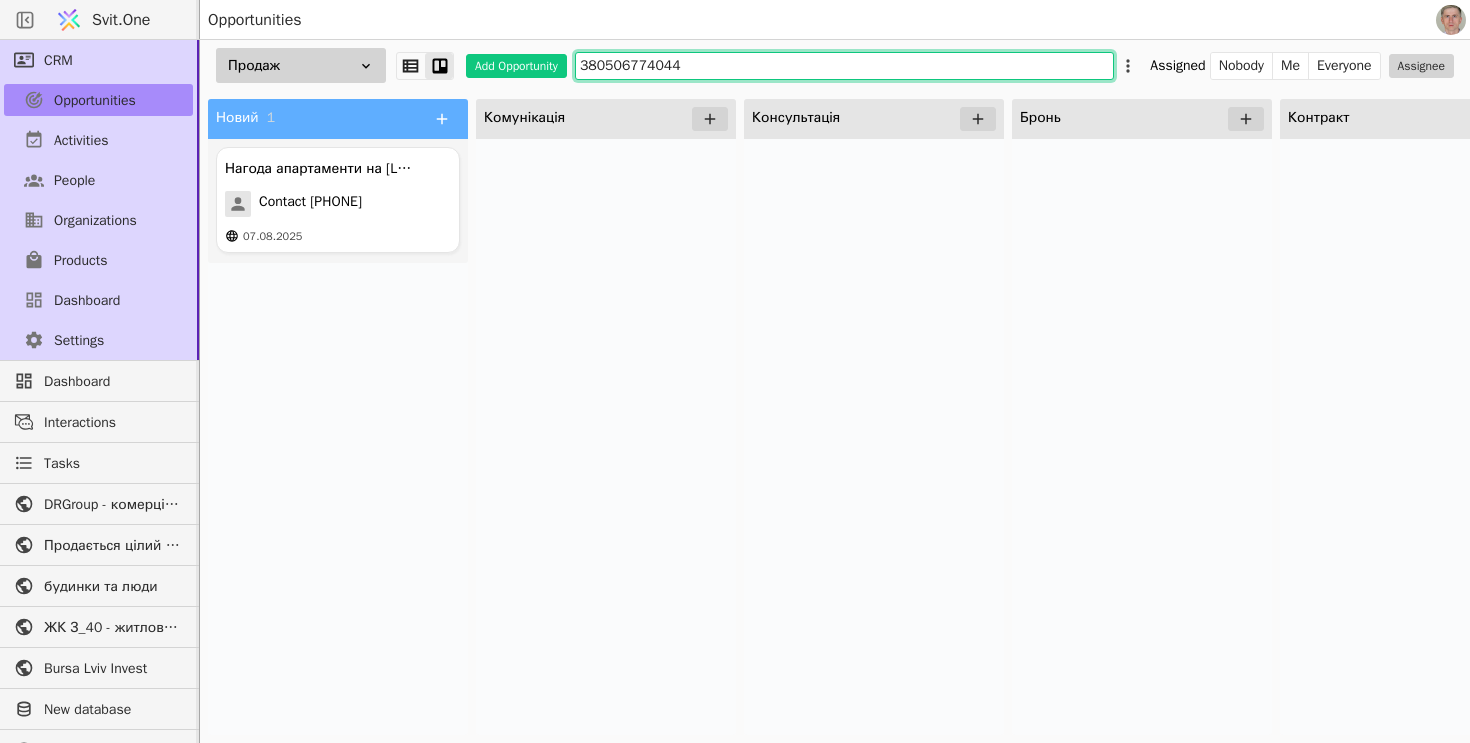 drag, startPoint x: 734, startPoint y: 68, endPoint x: 368, endPoint y: 65, distance: 366.0123 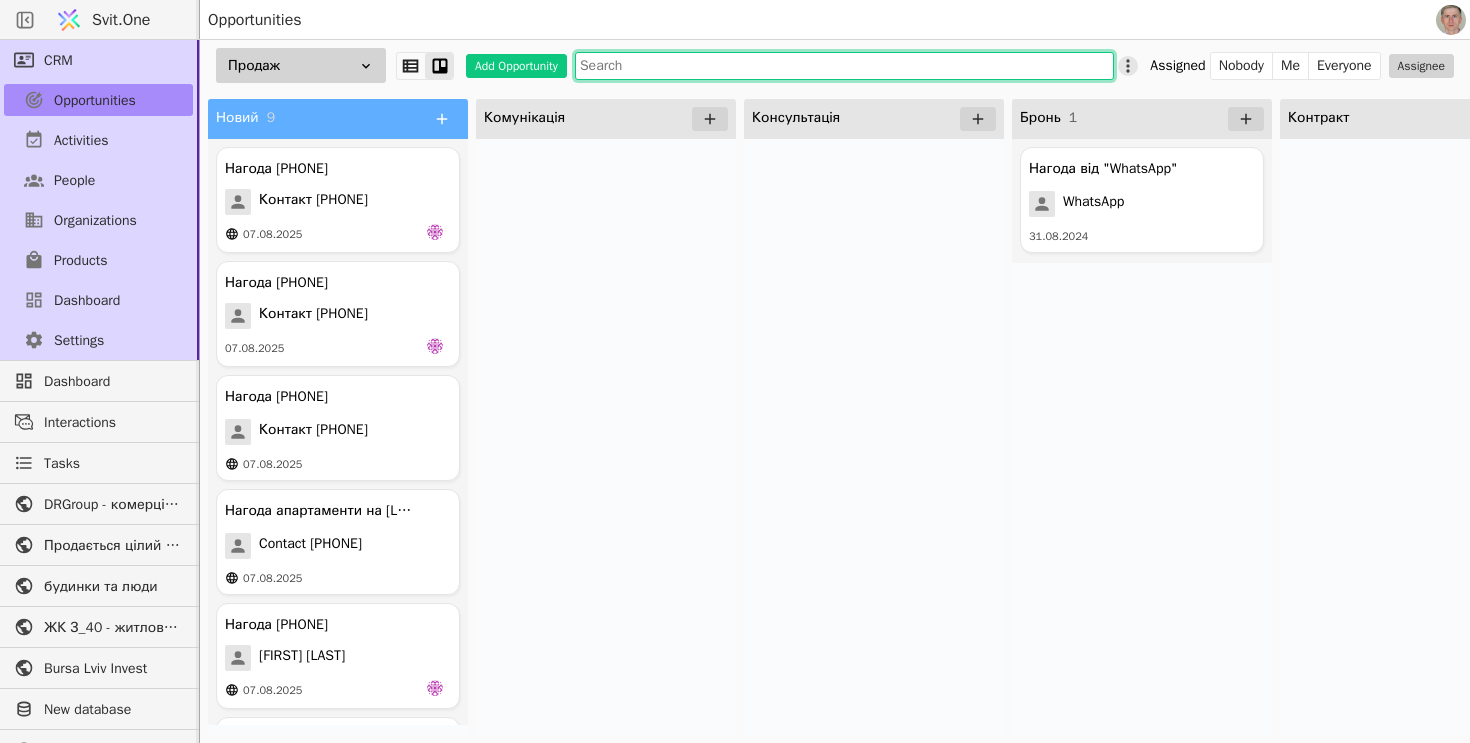 type 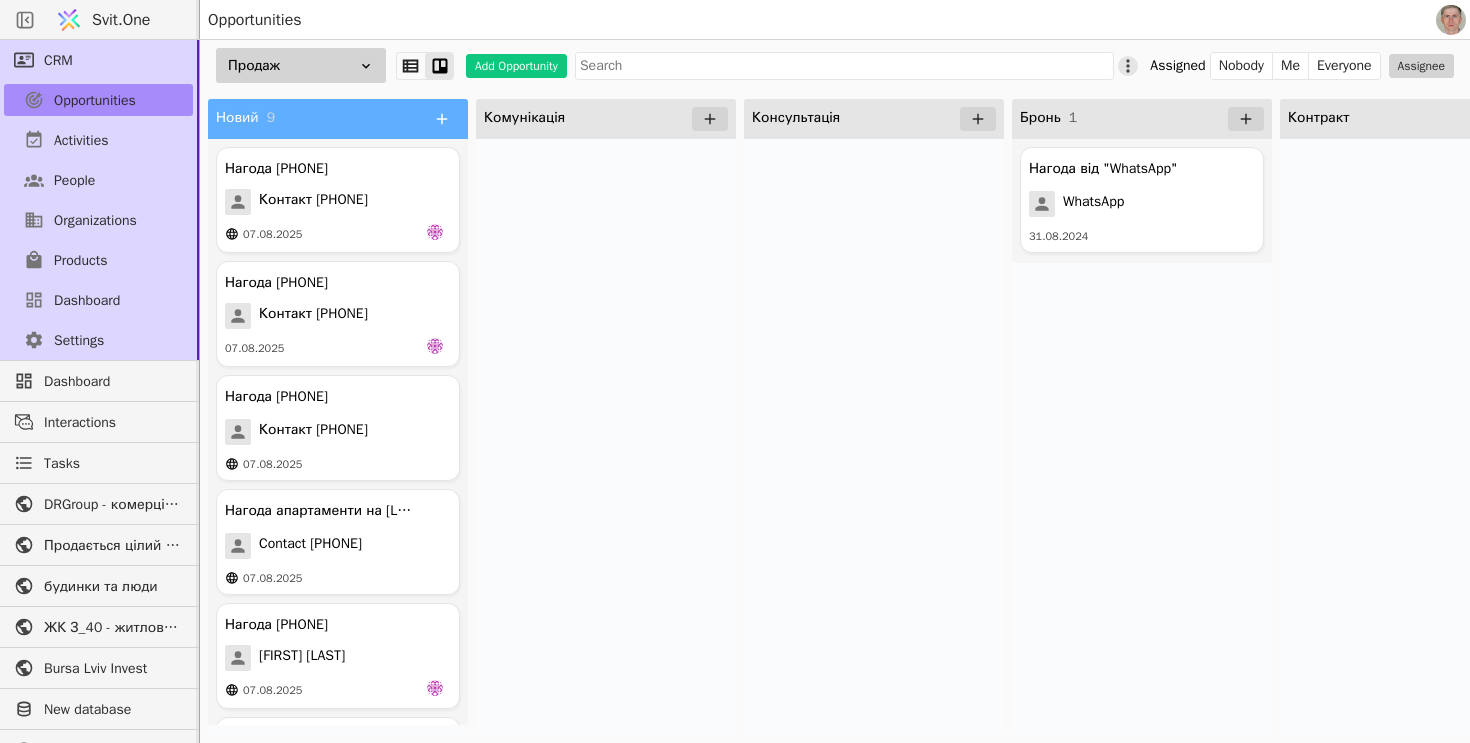 click 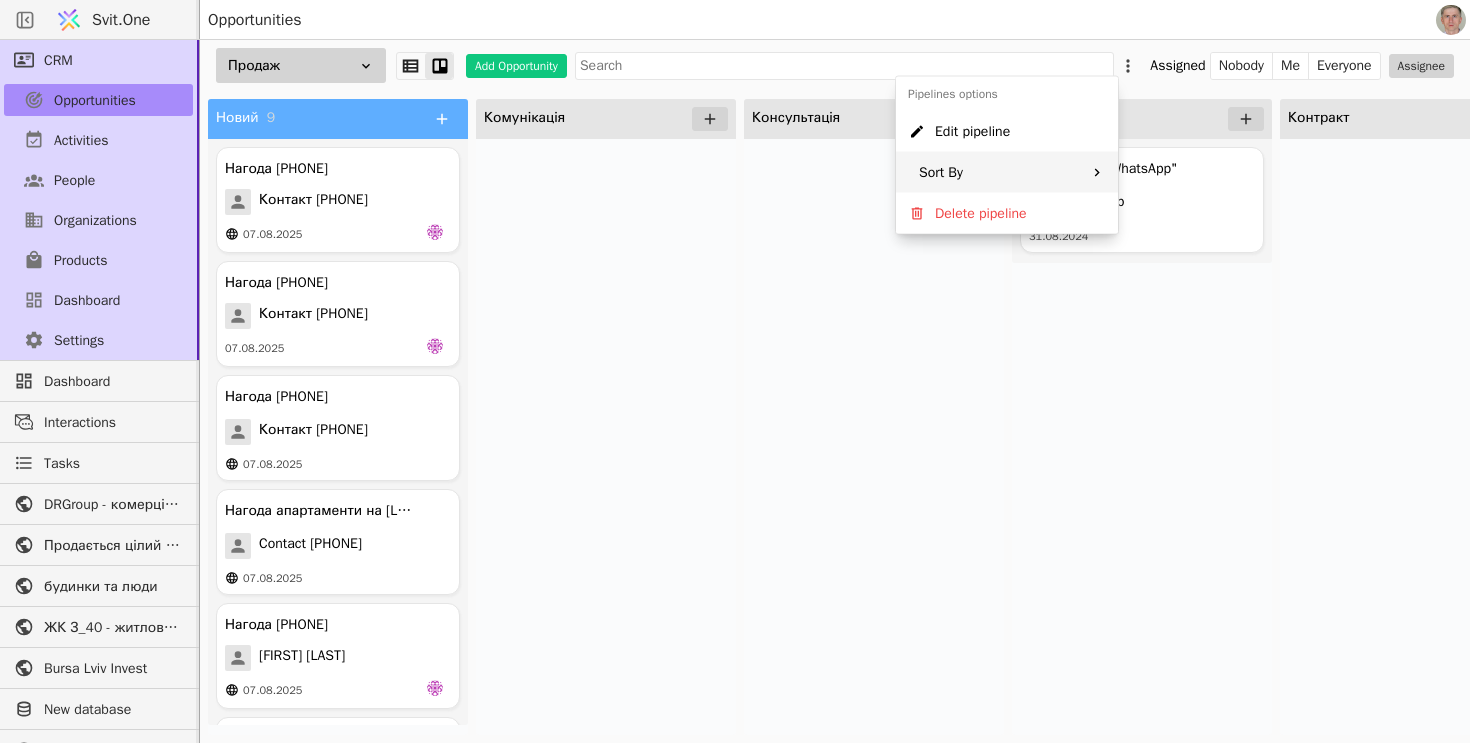 click on "Sort By" at bounding box center [1007, 172] 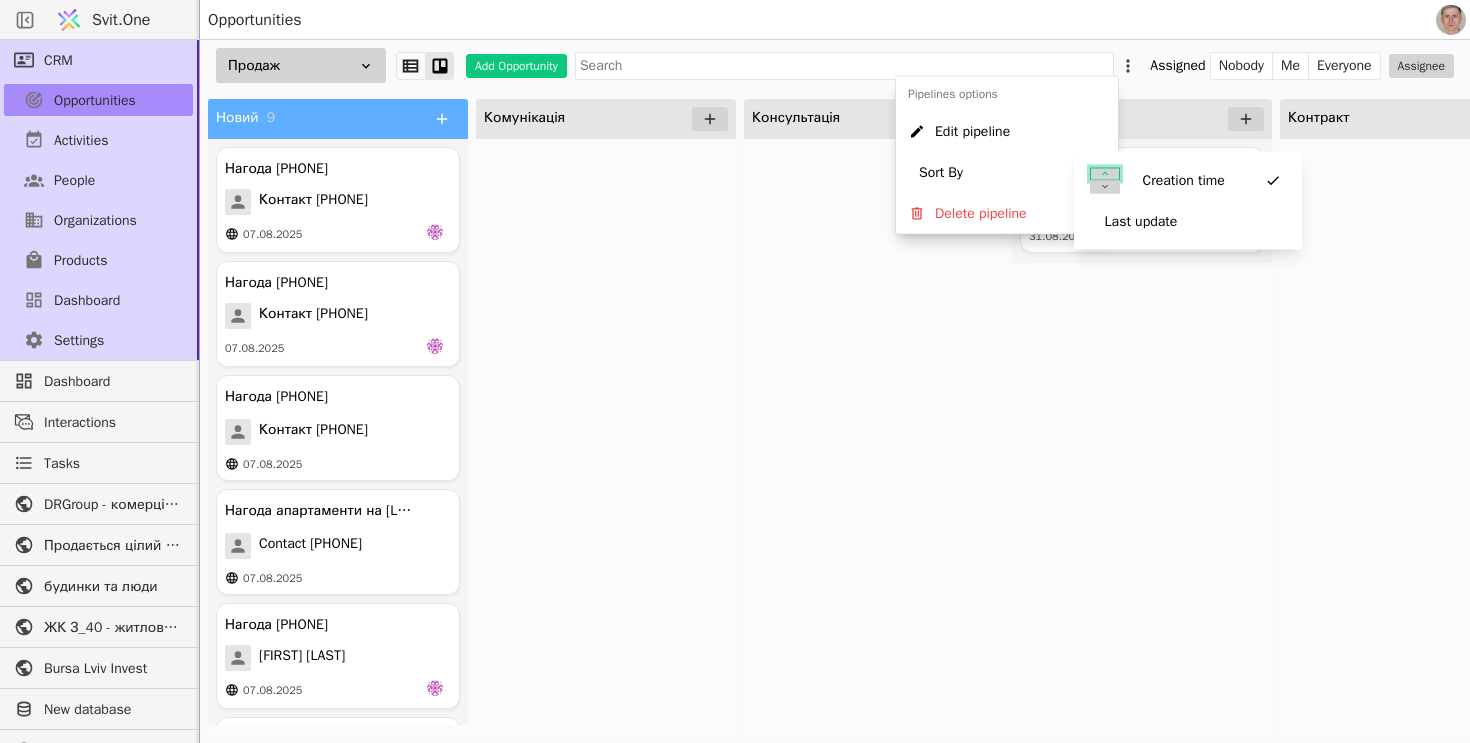 click at bounding box center [1105, 173] 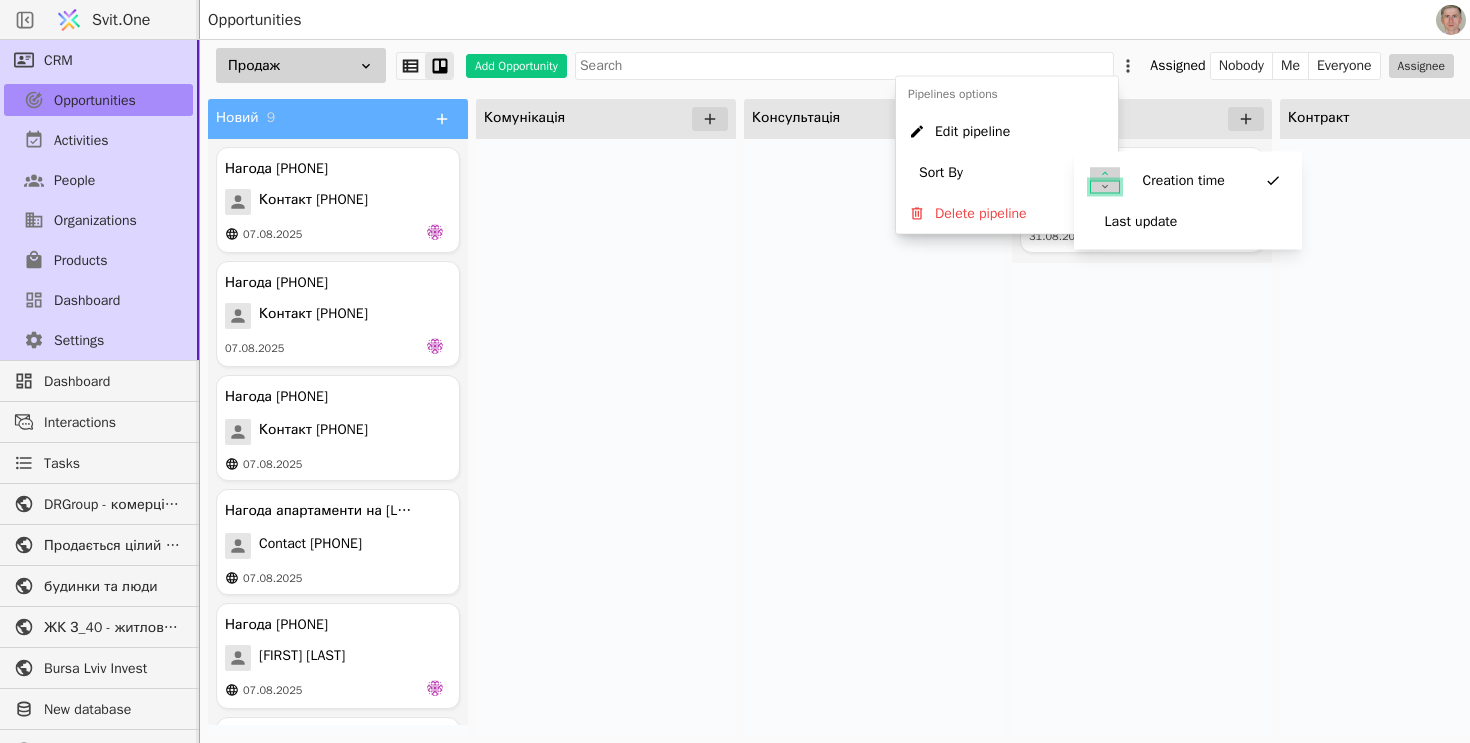 click 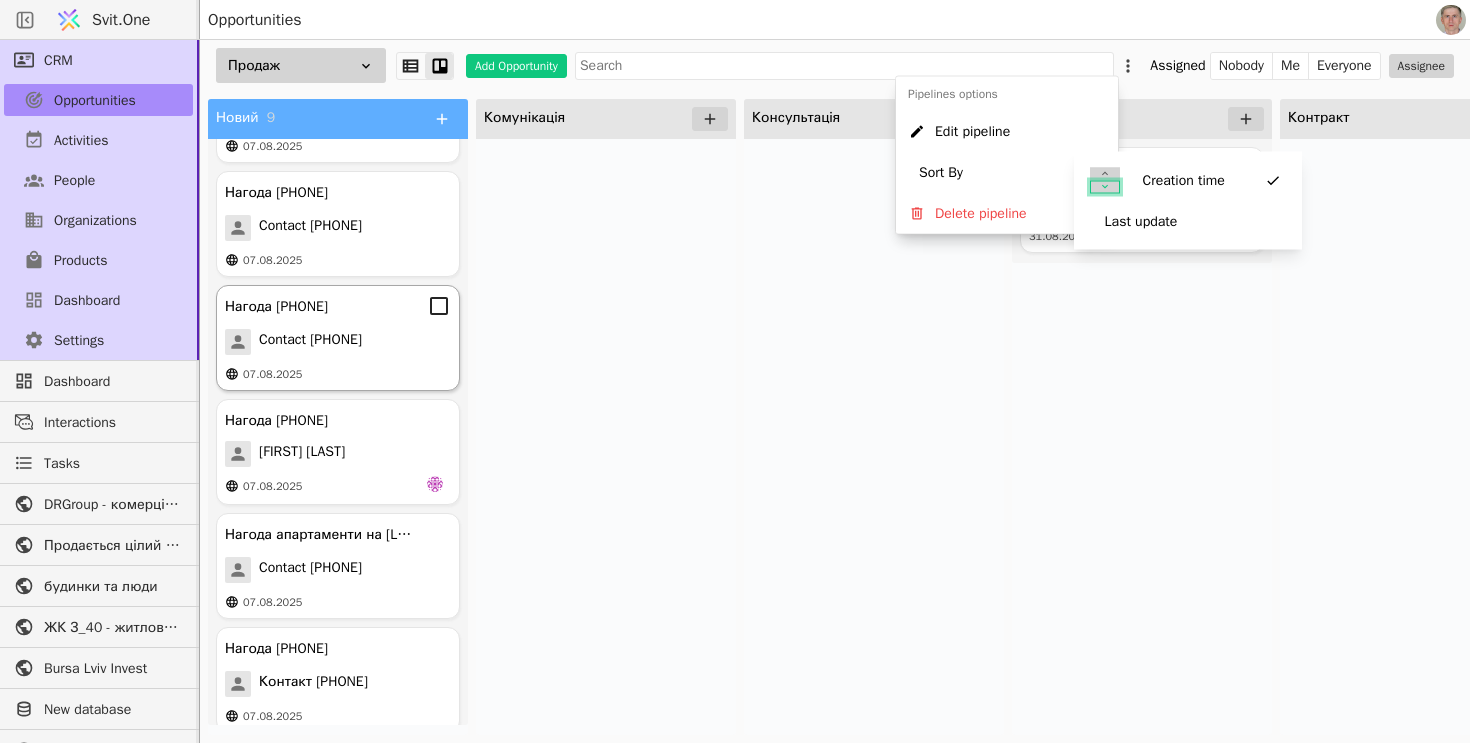 scroll, scrollTop: 235, scrollLeft: 0, axis: vertical 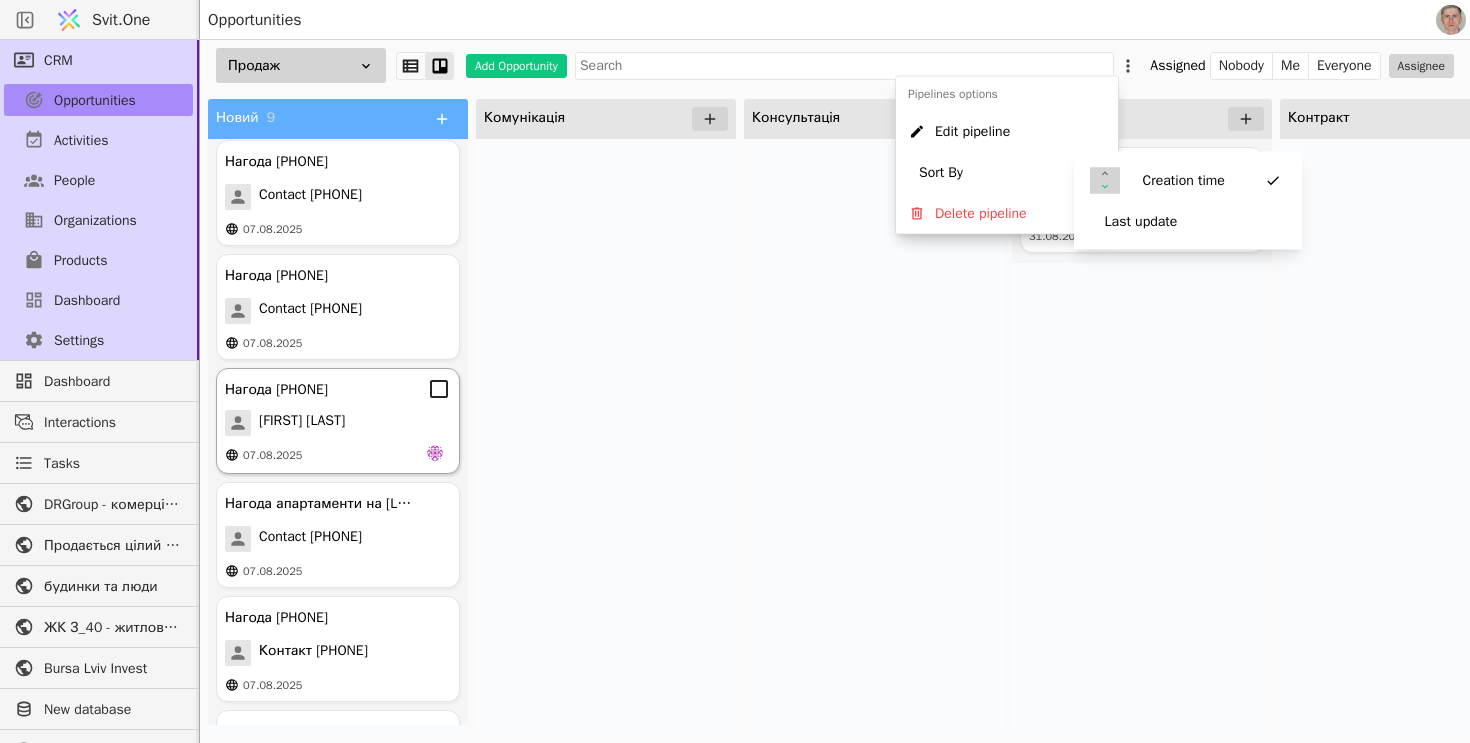 click on "[FIRST] [LAST]" at bounding box center (338, 423) 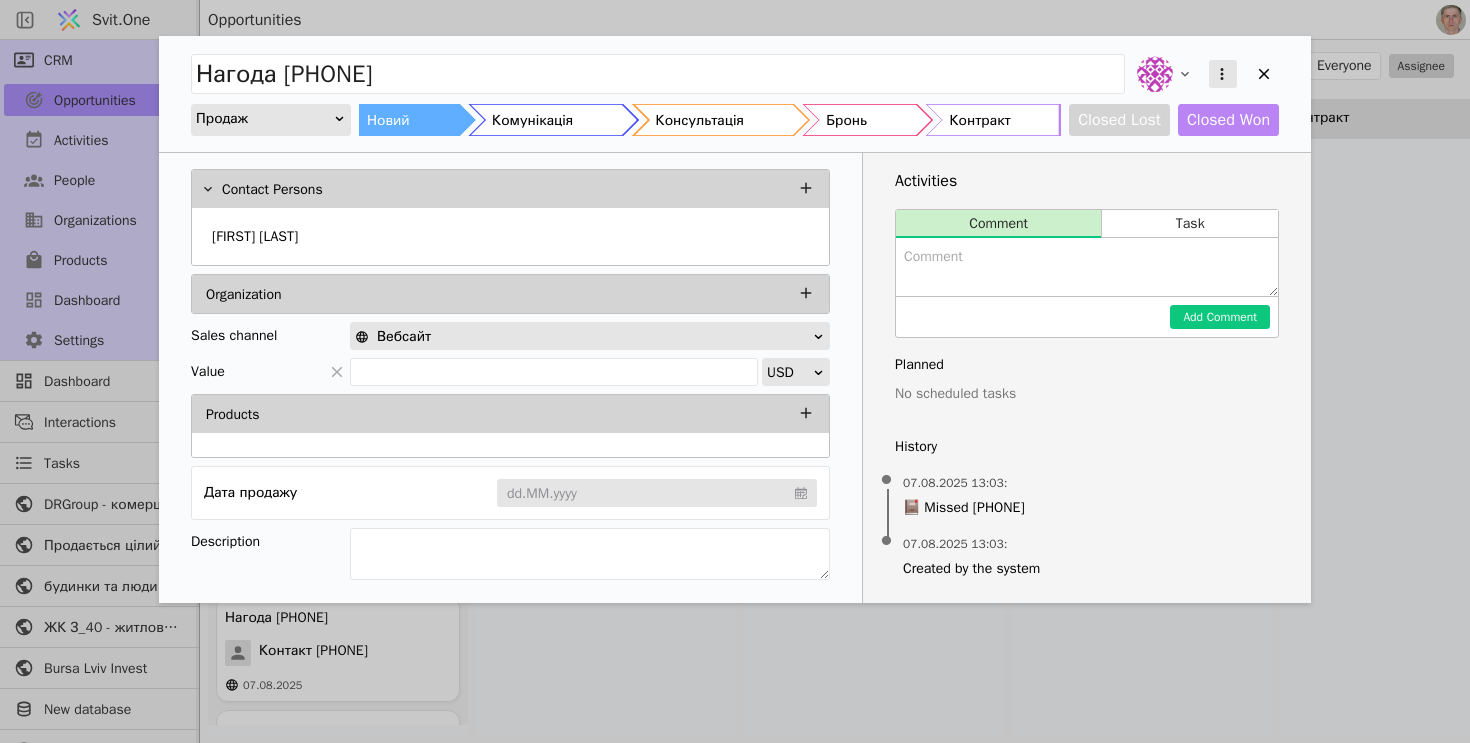 click 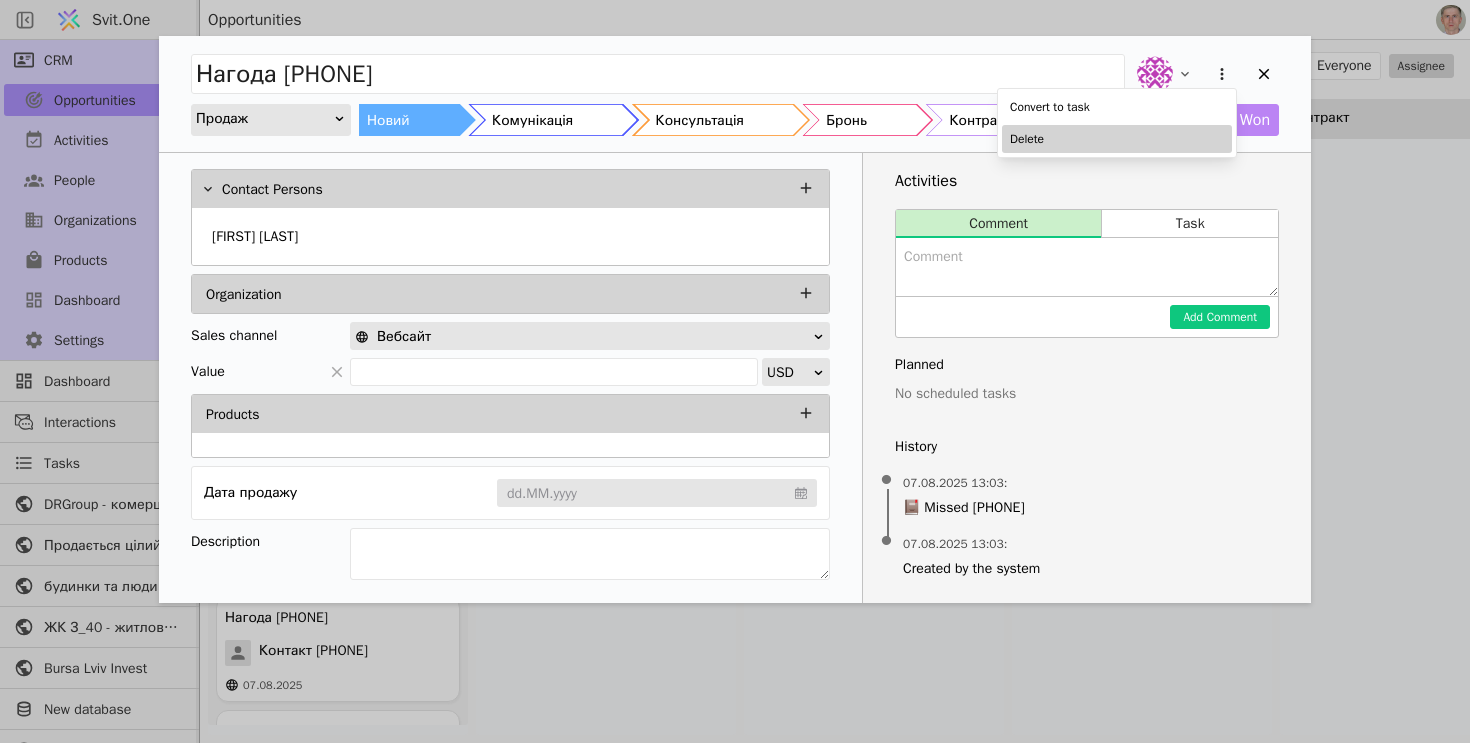 click on "Delete" at bounding box center [1117, 139] 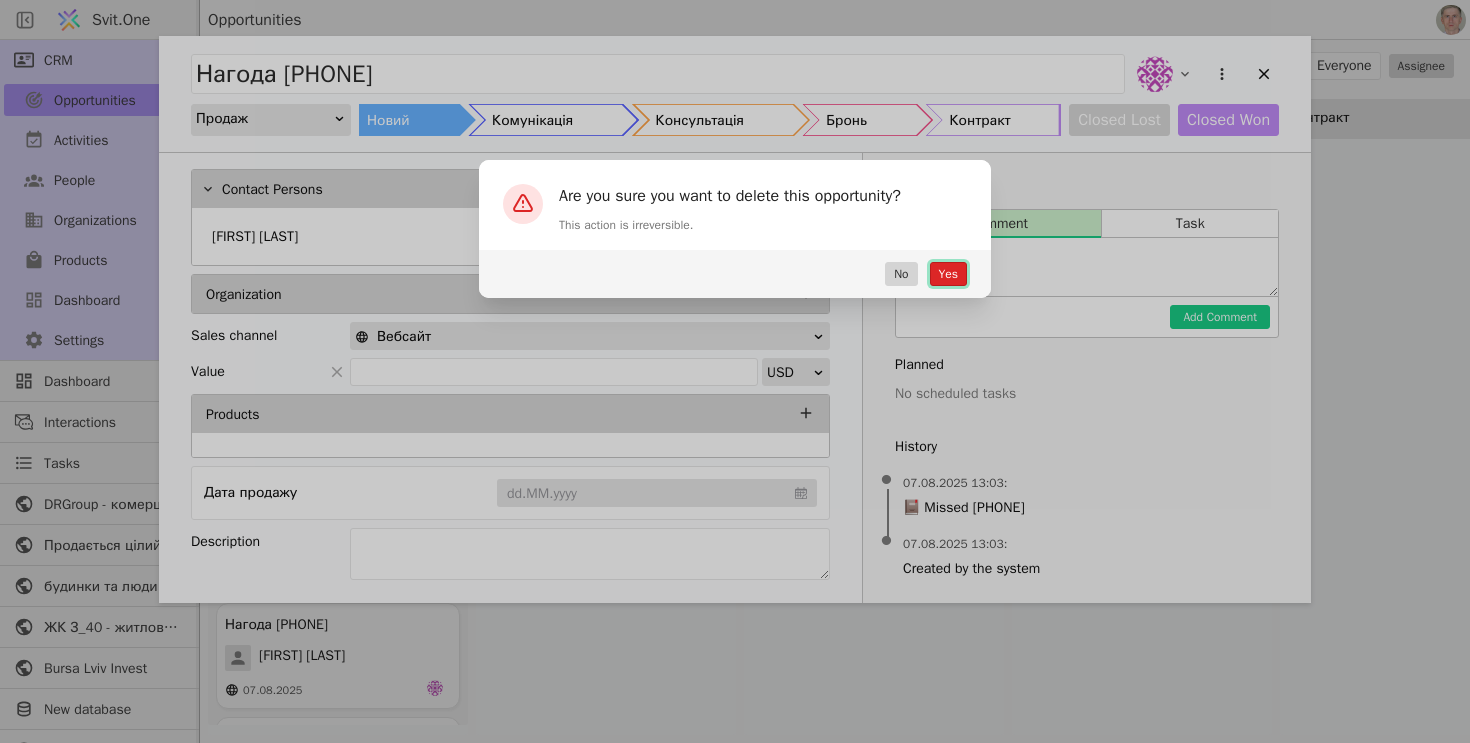 click on "Yes" at bounding box center (948, 274) 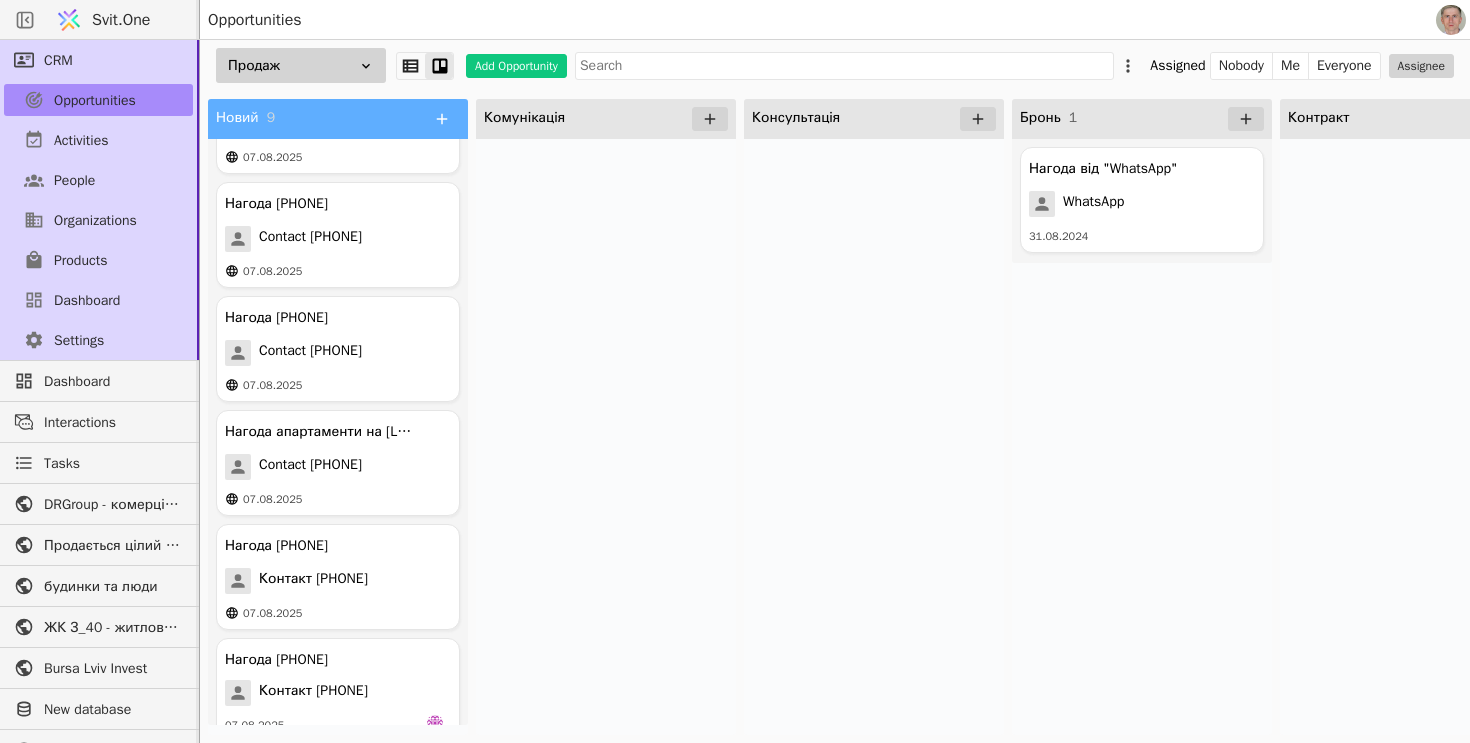 scroll, scrollTop: 0, scrollLeft: 0, axis: both 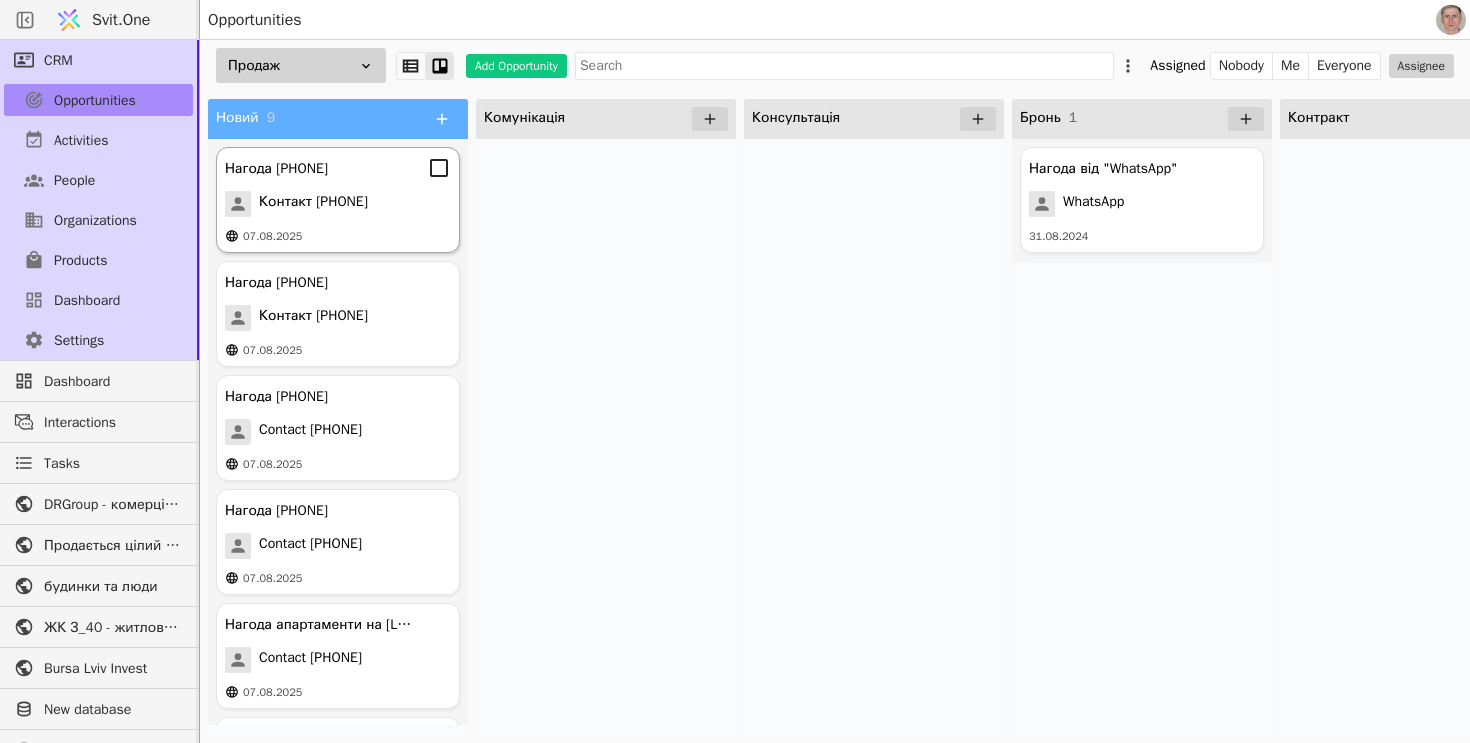 click on "Контакт [PHONE]" at bounding box center [313, 204] 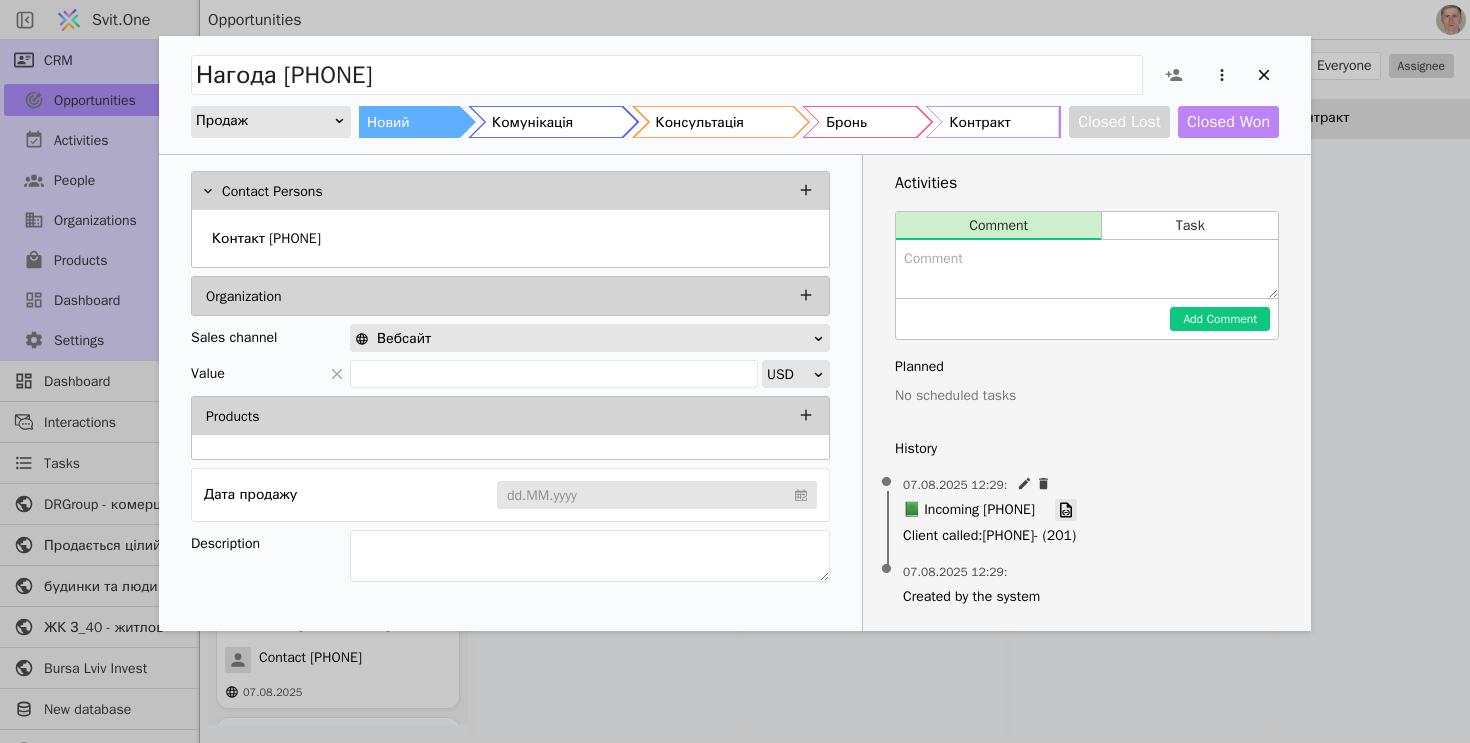 click 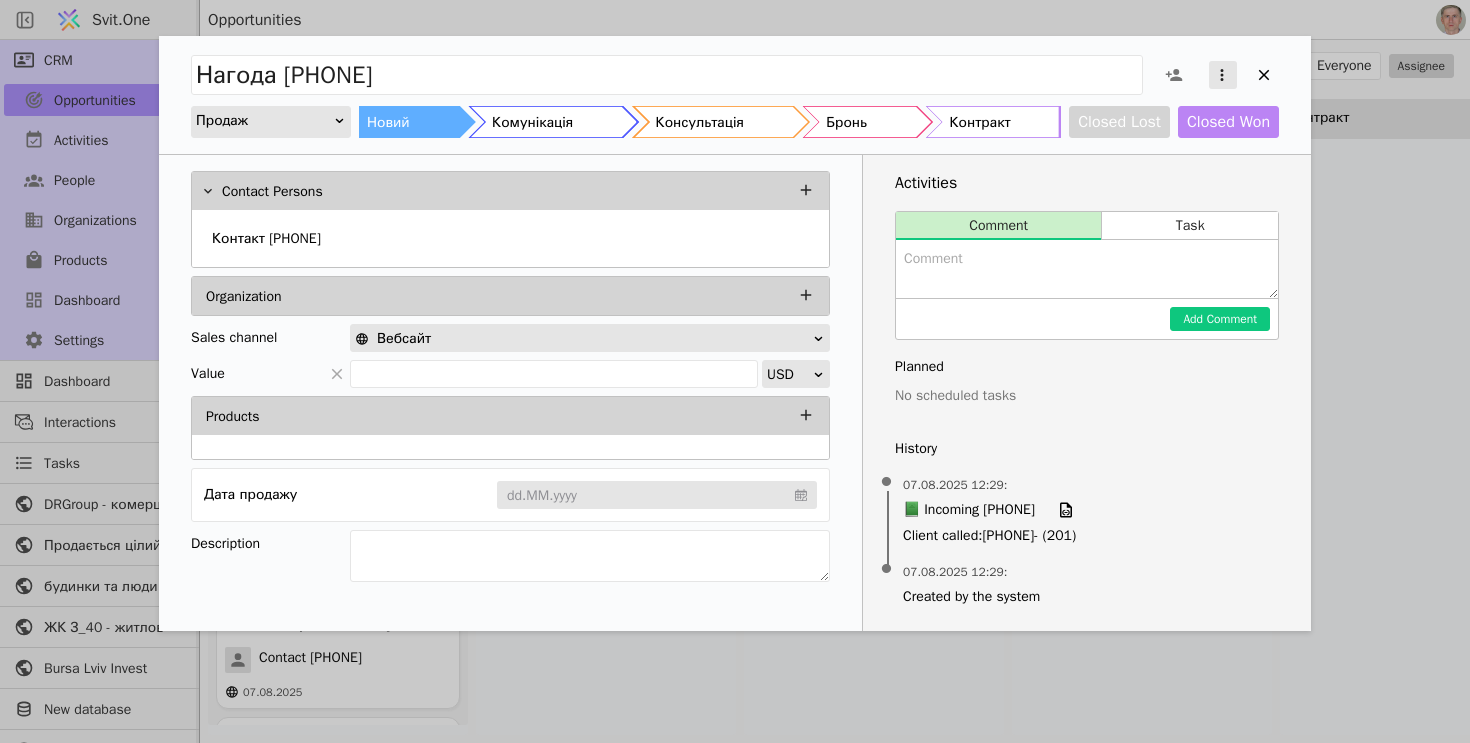 click 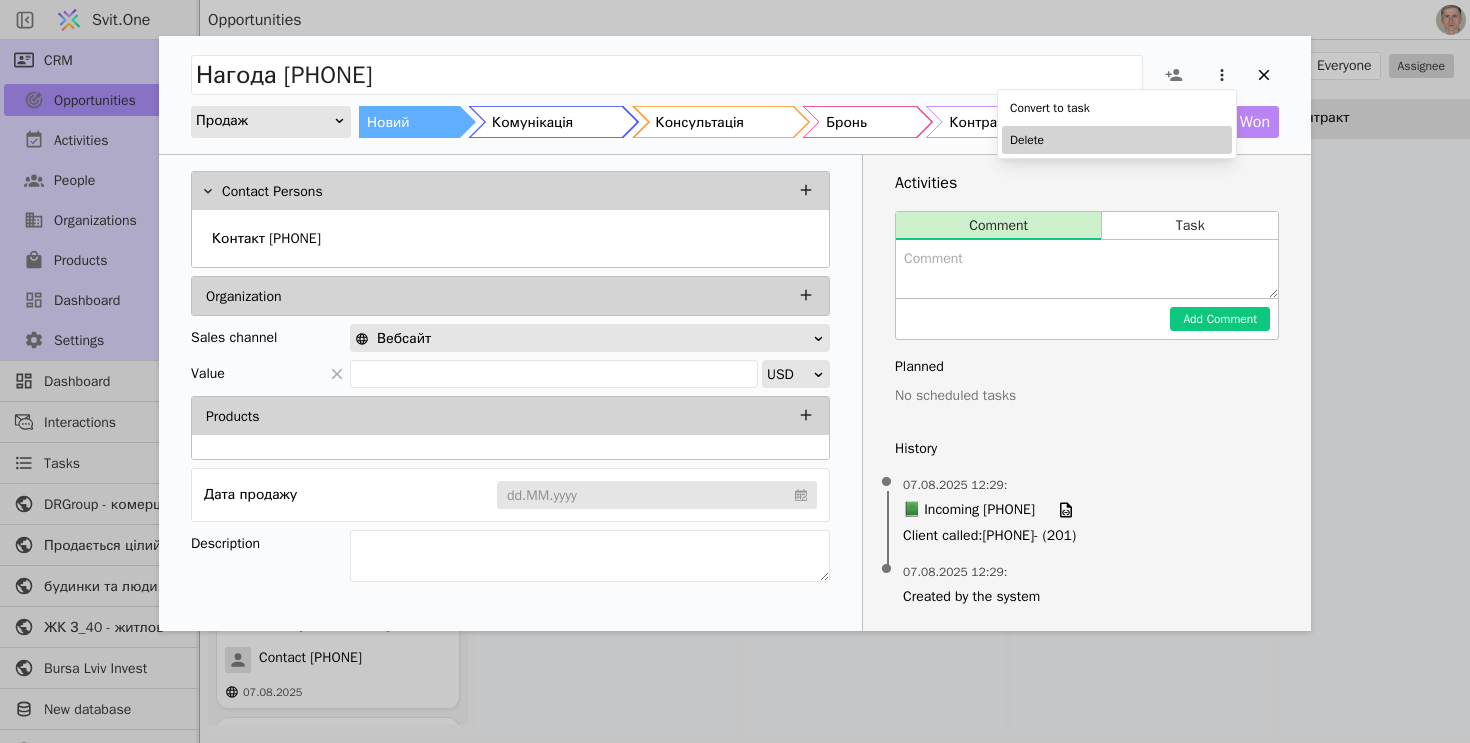 click on "Delete" at bounding box center (1117, 140) 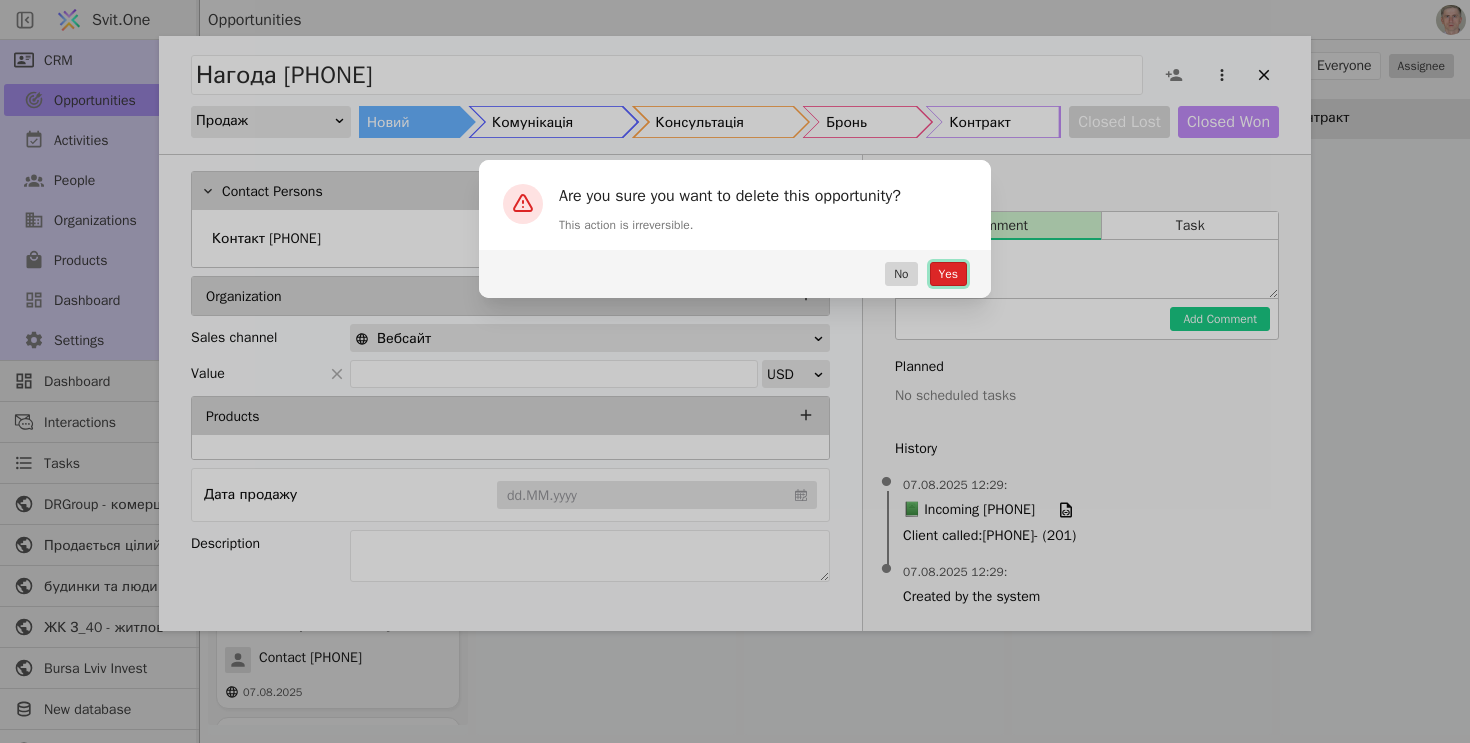 click on "Yes" at bounding box center [948, 274] 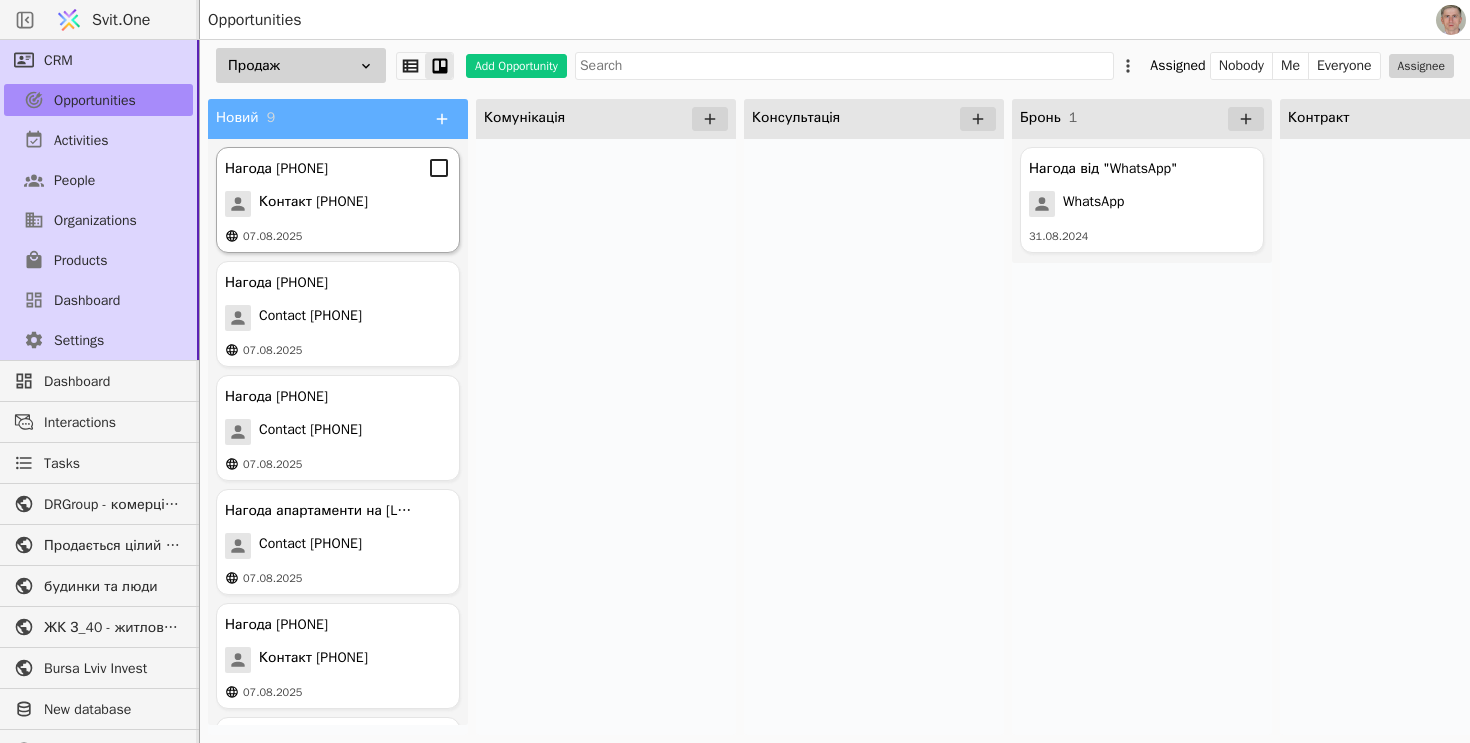 click on "Контакт [PHONE]" at bounding box center (313, 204) 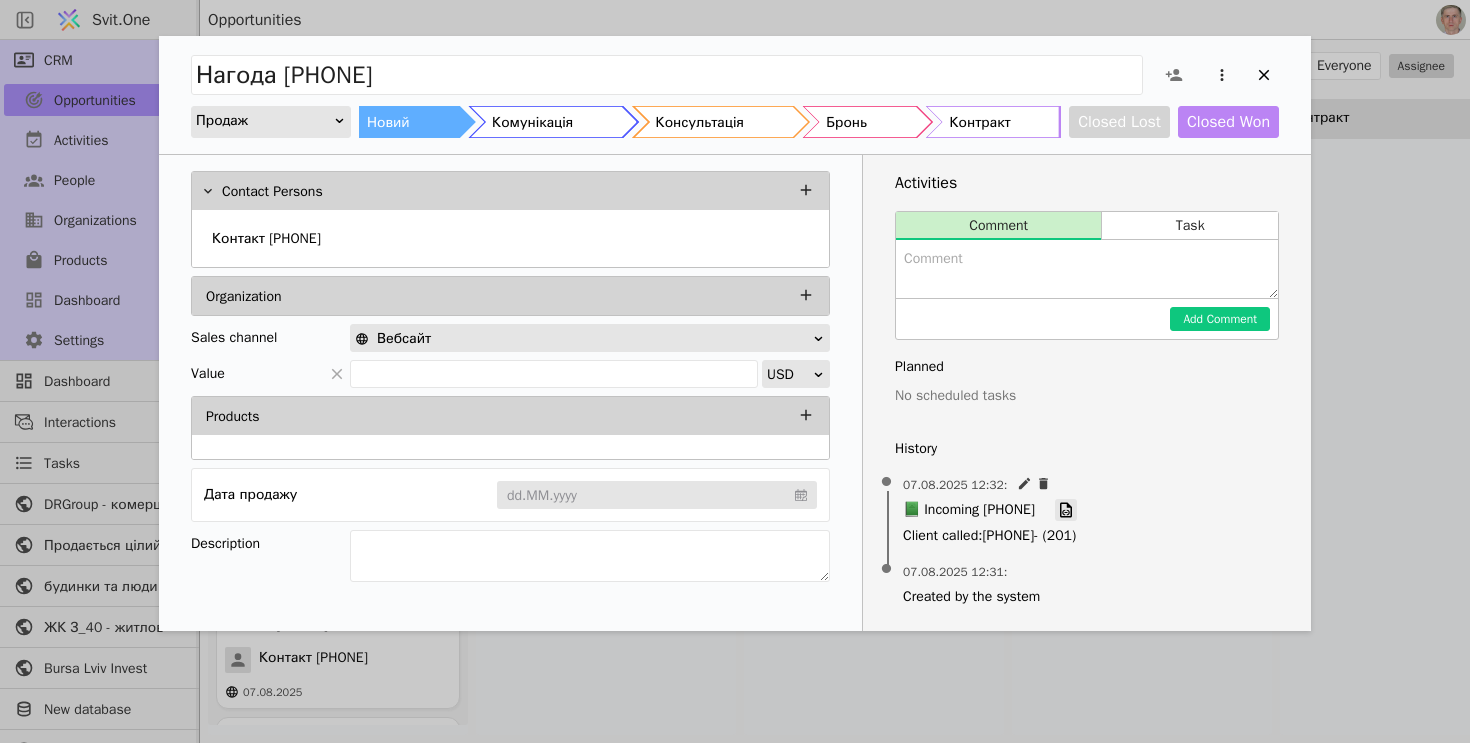 click 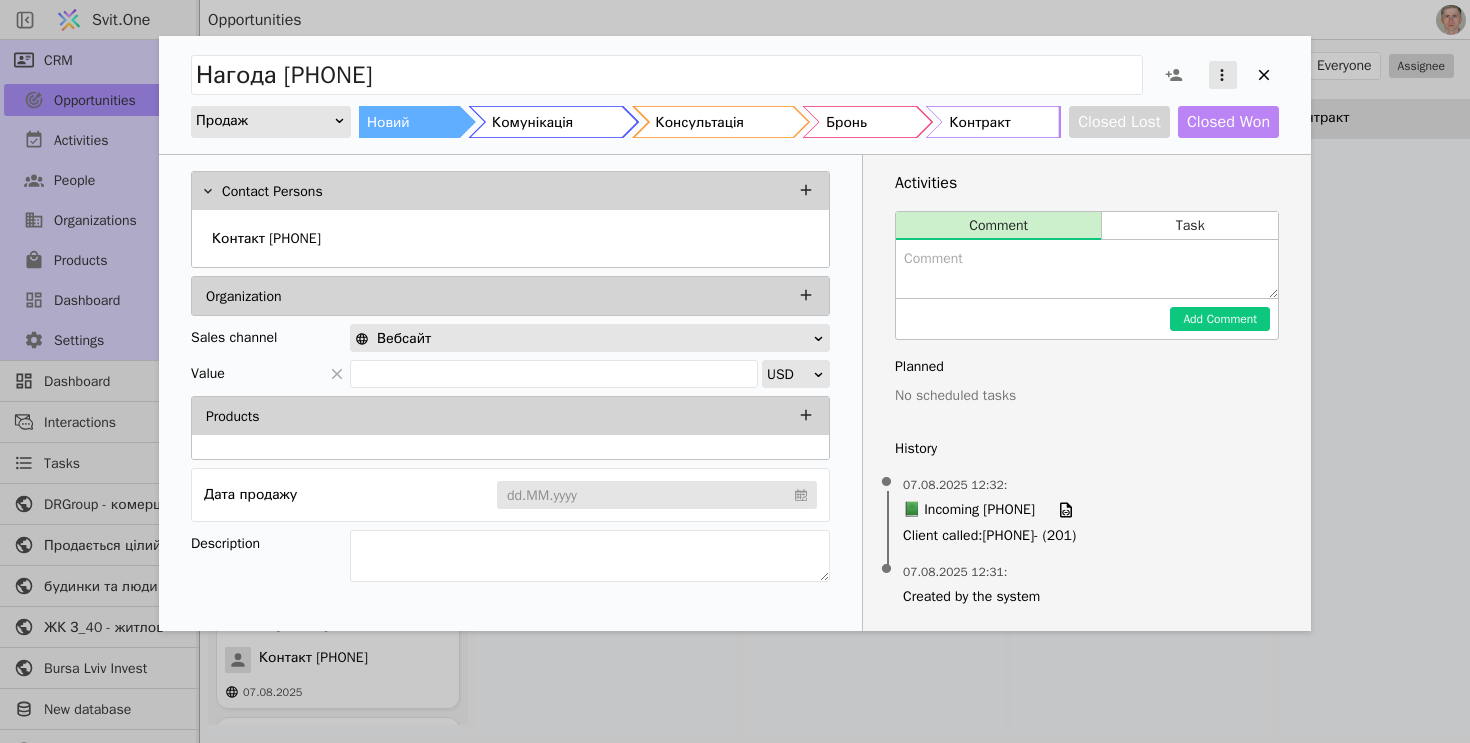 click 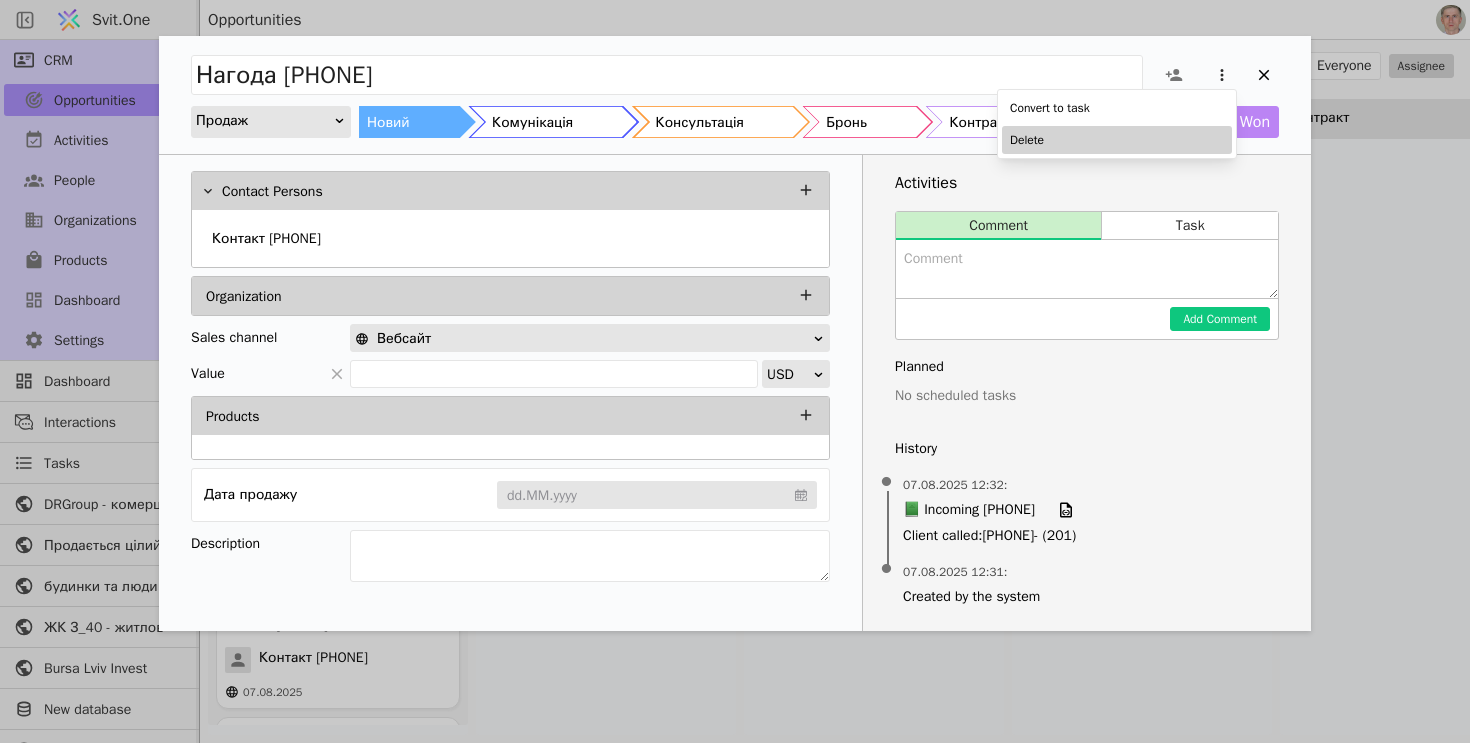 click on "Delete" at bounding box center [1117, 140] 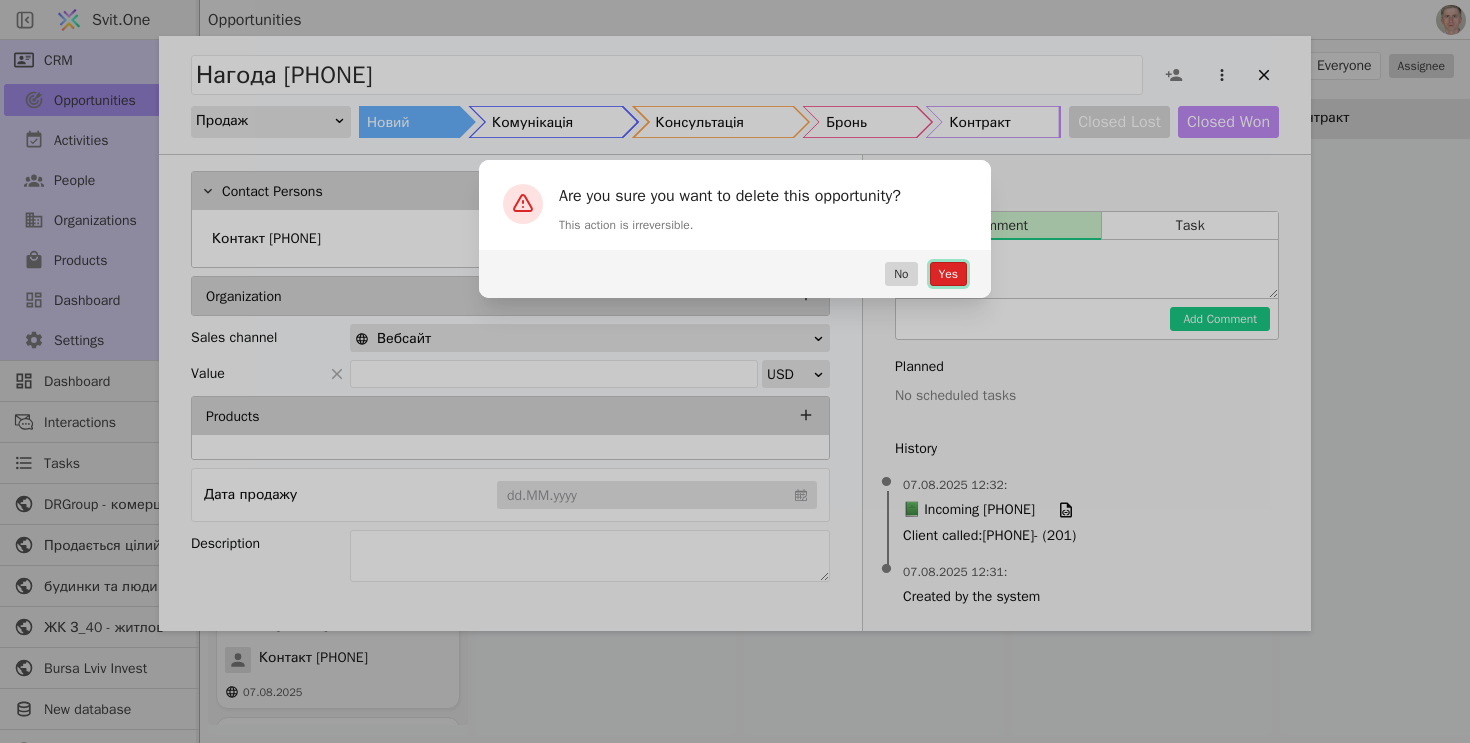 click on "Yes" at bounding box center [948, 274] 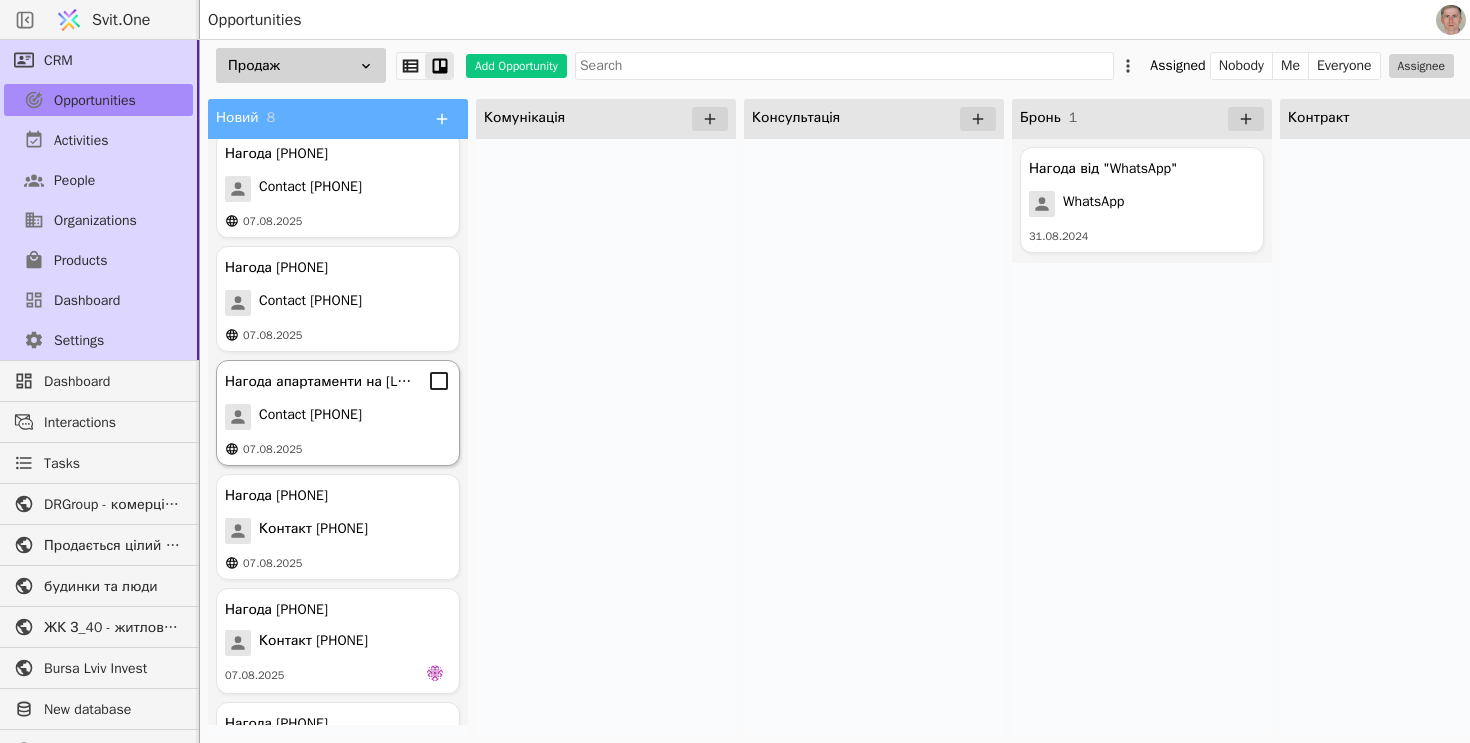 scroll, scrollTop: 0, scrollLeft: 0, axis: both 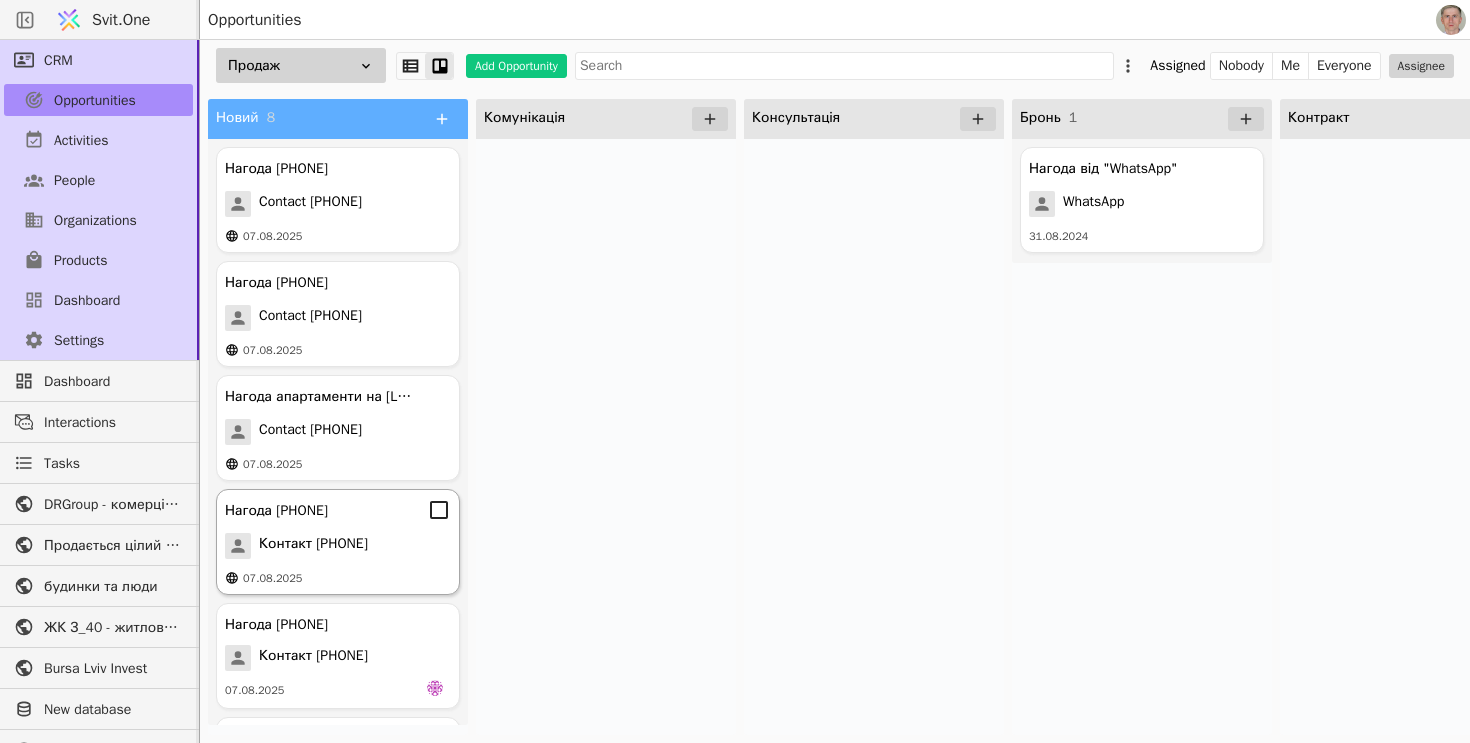 click on "Нагода [PHONE]" at bounding box center (338, 510) 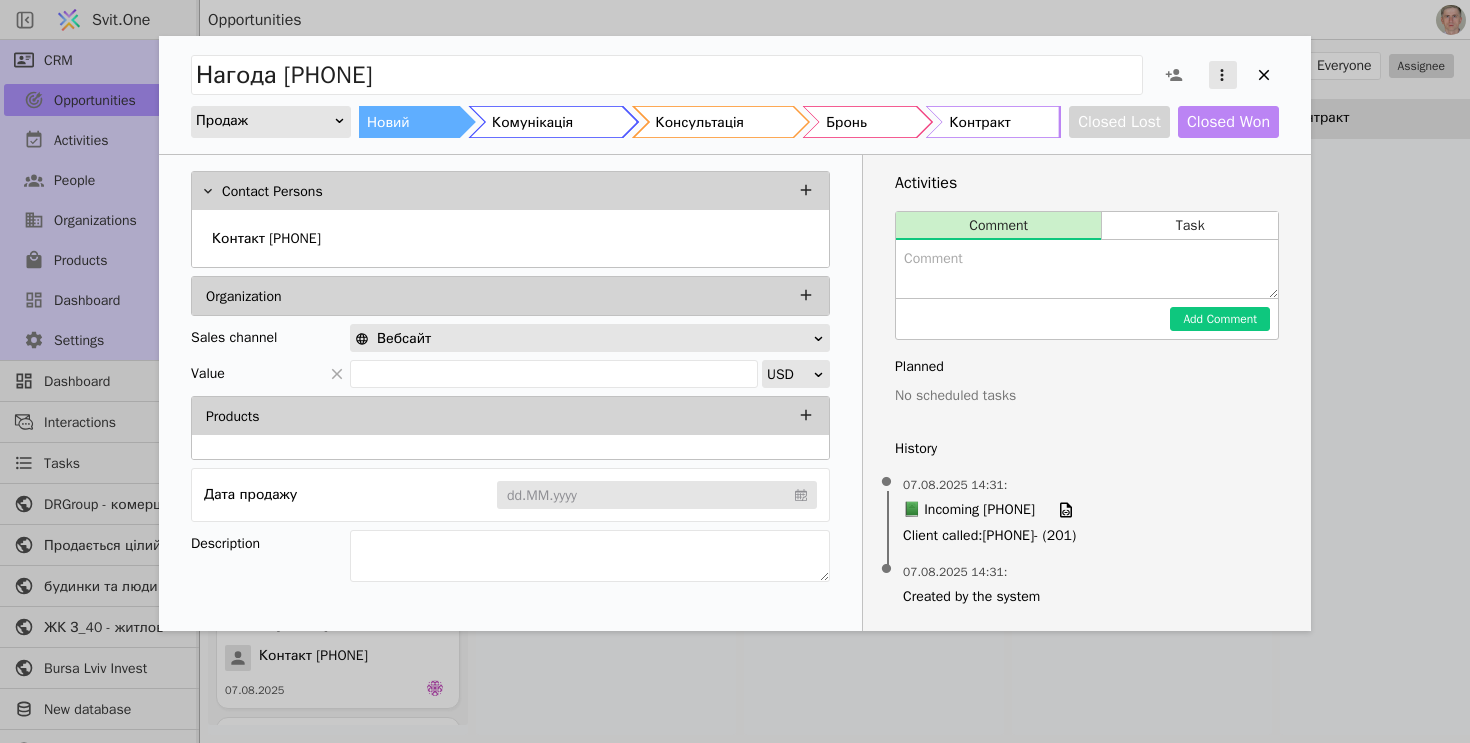 click at bounding box center (1223, 75) 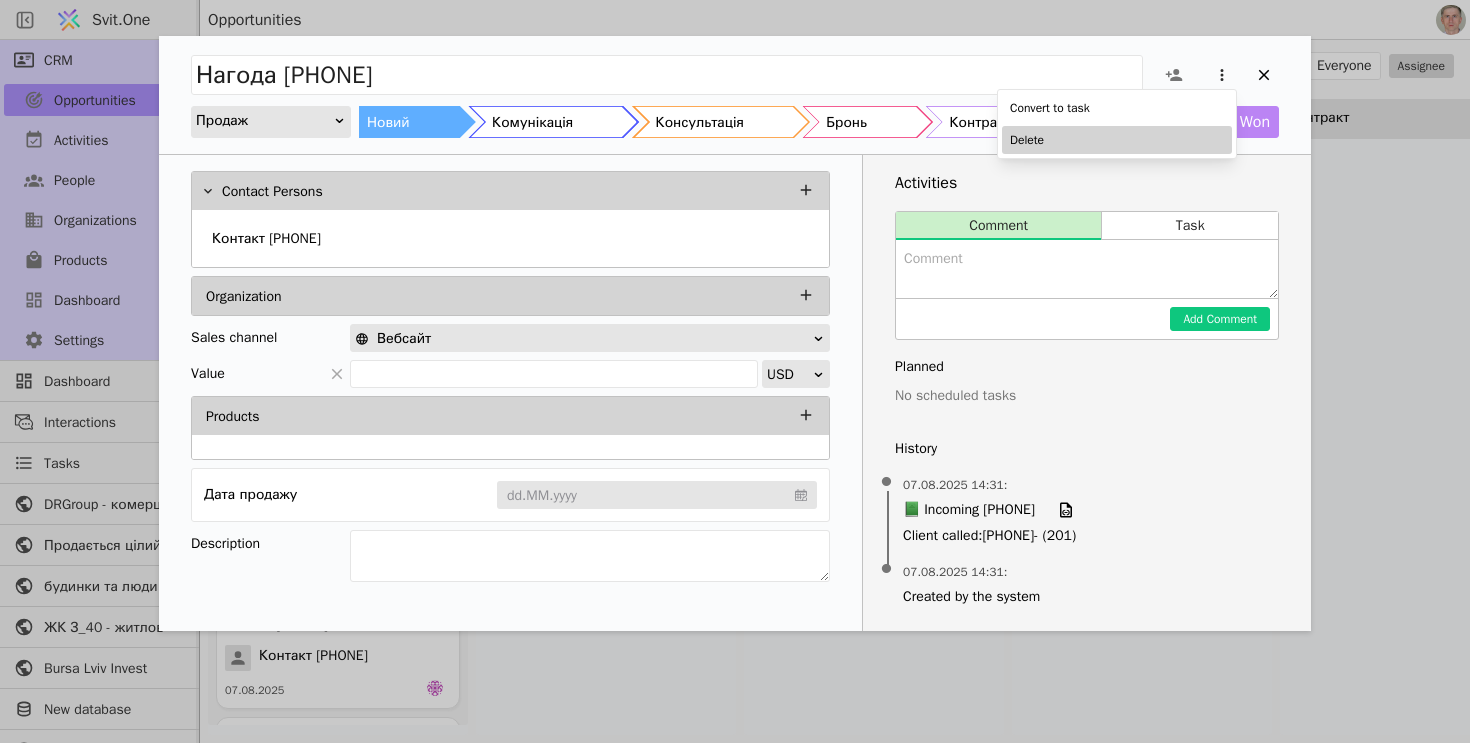 click on "Delete" at bounding box center [1117, 140] 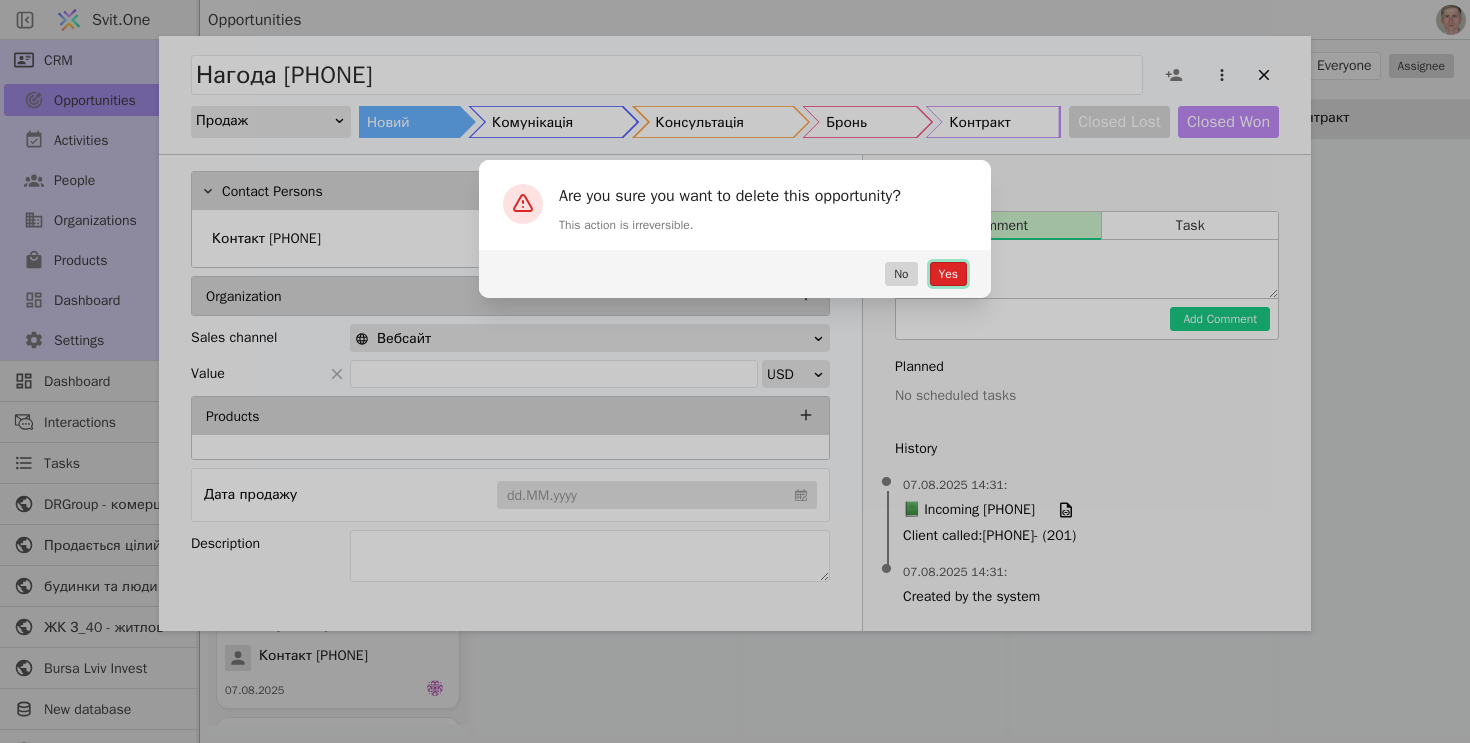 click on "Yes" at bounding box center [948, 274] 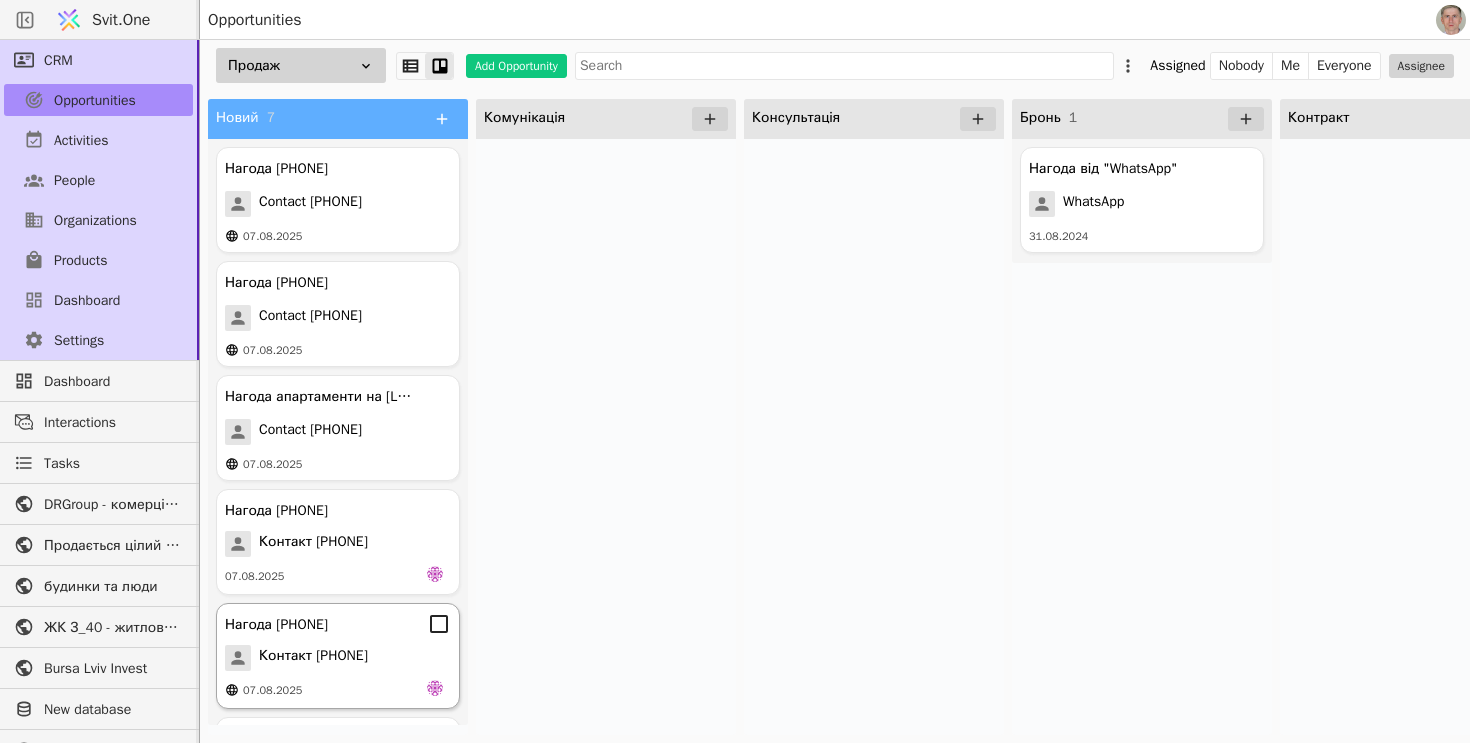 click on "Нагода [PHONE] Контакт [PHONE] 07.08.2025" at bounding box center [338, 656] 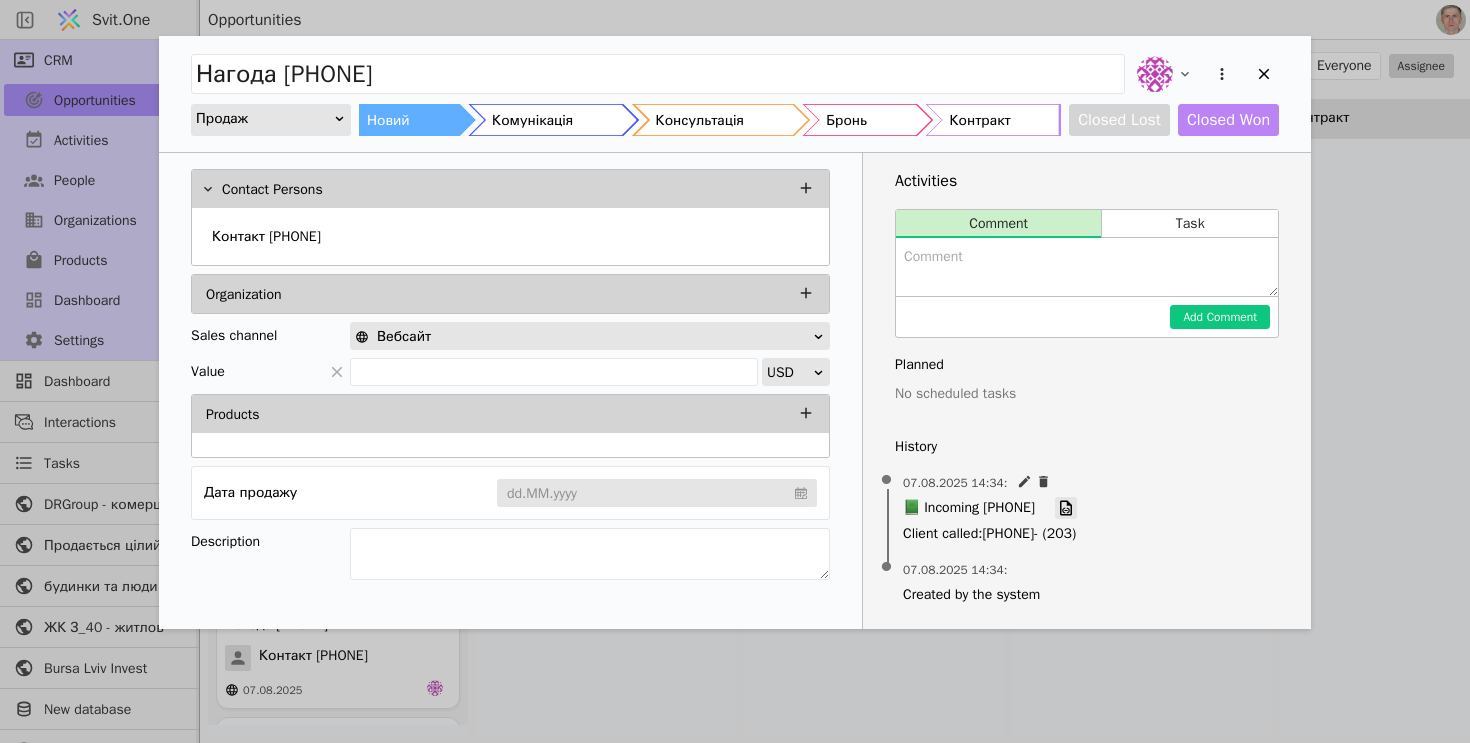 click 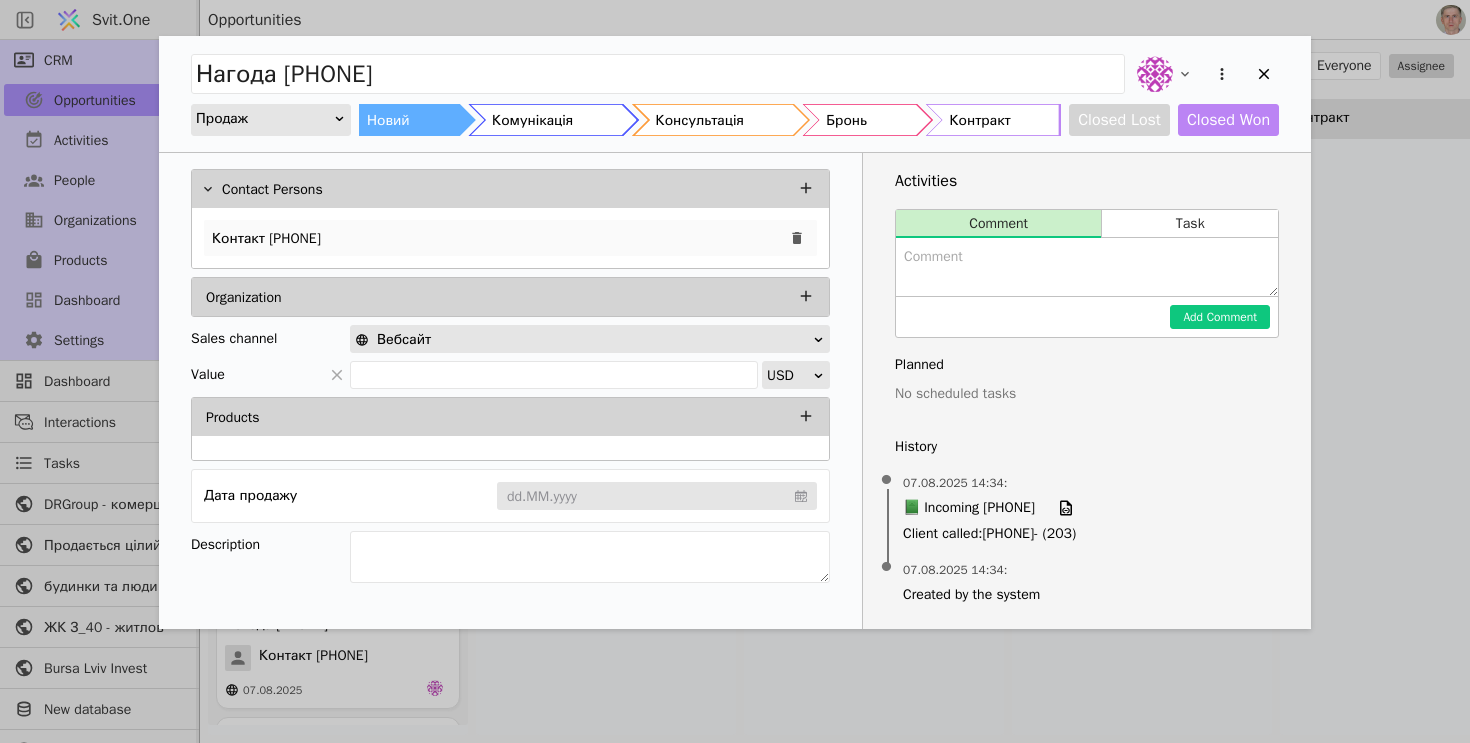 click on "Контакт [PHONE]" at bounding box center (510, 238) 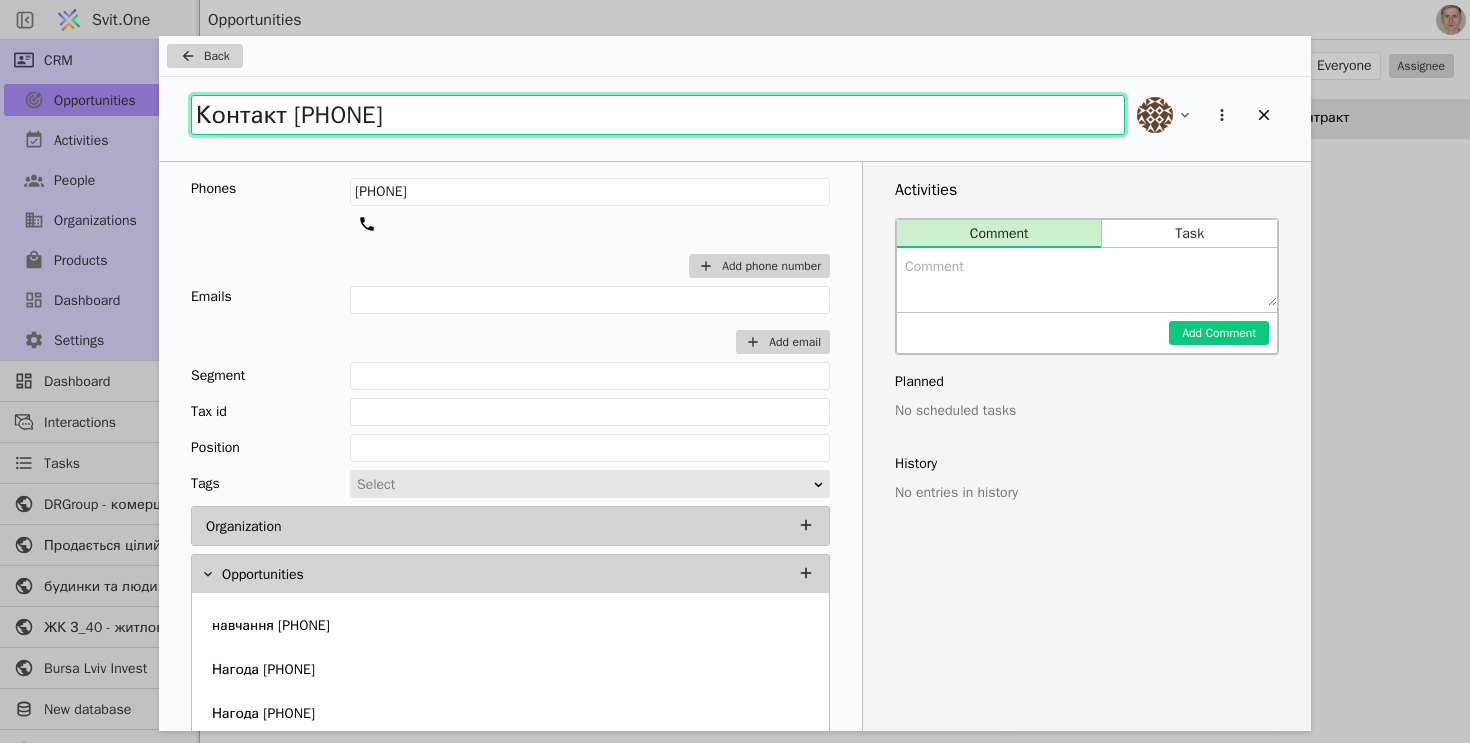 drag, startPoint x: 556, startPoint y: 110, endPoint x: 3, endPoint y: 108, distance: 553.0036 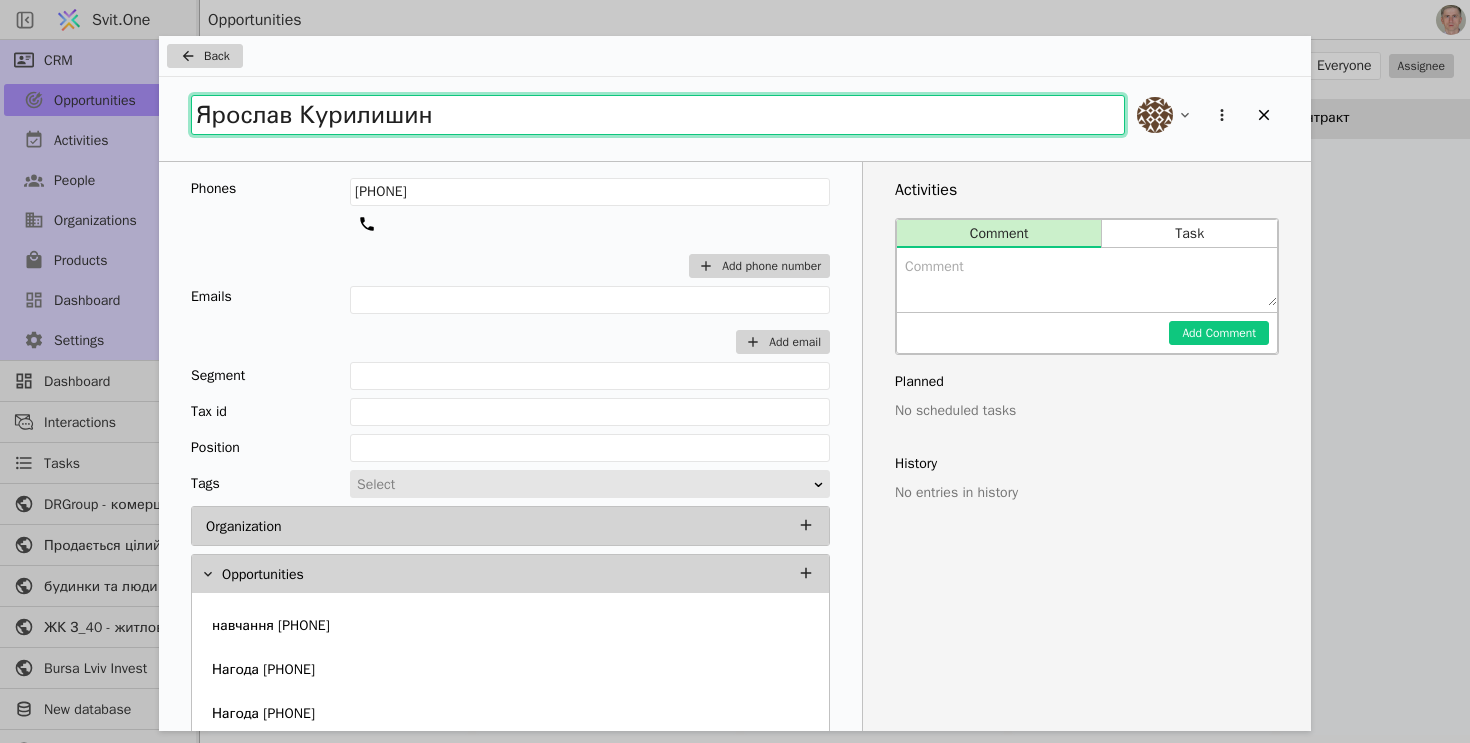 type on "Ярослав Курилишин" 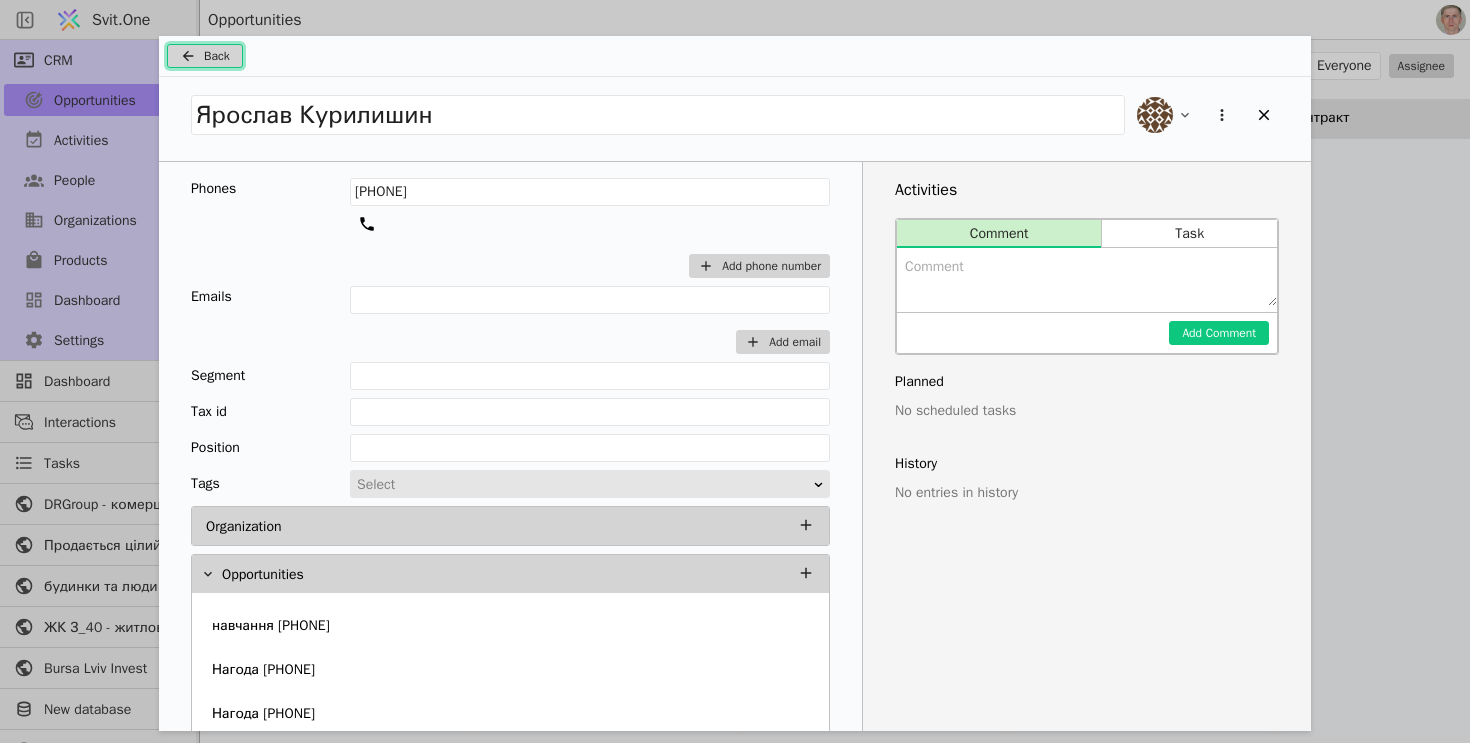 click on "Back" at bounding box center (217, 56) 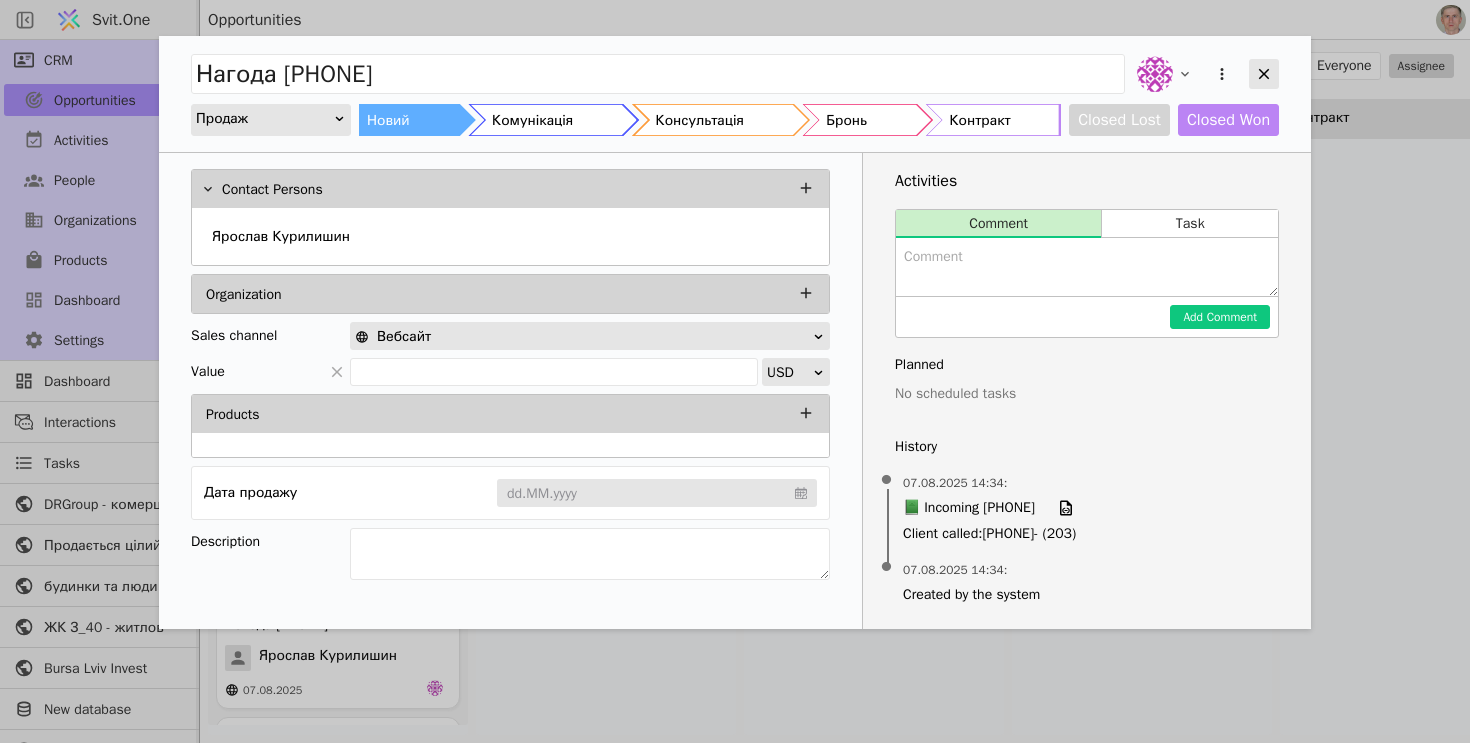click 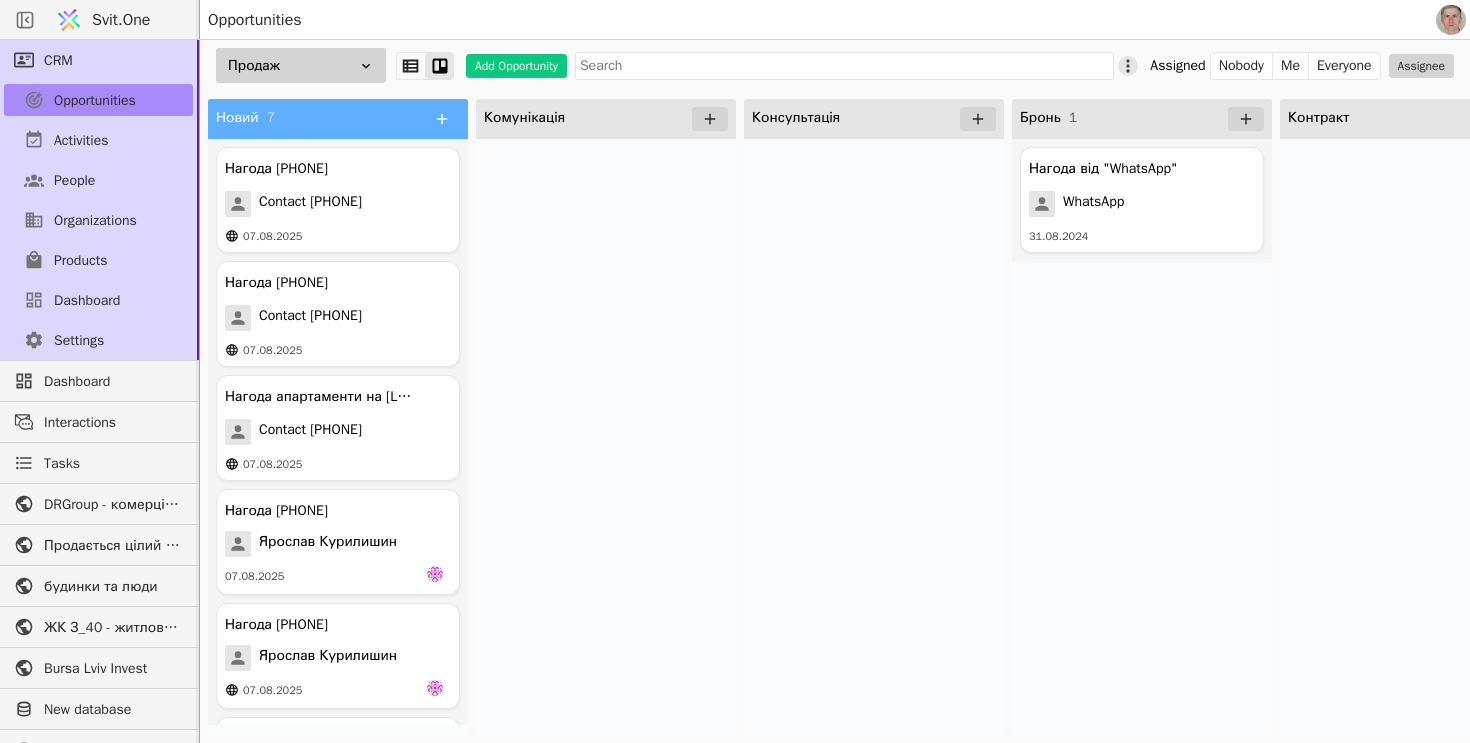 click 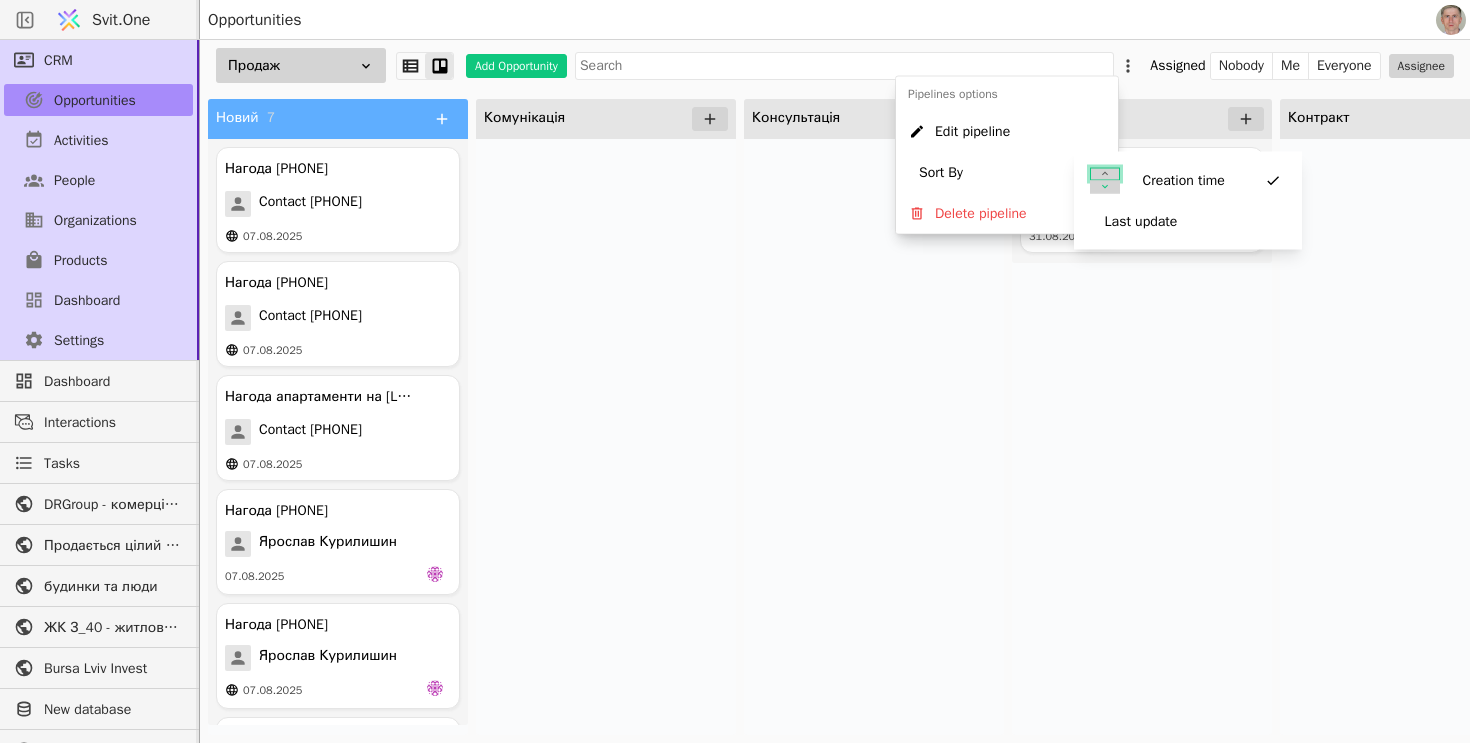click 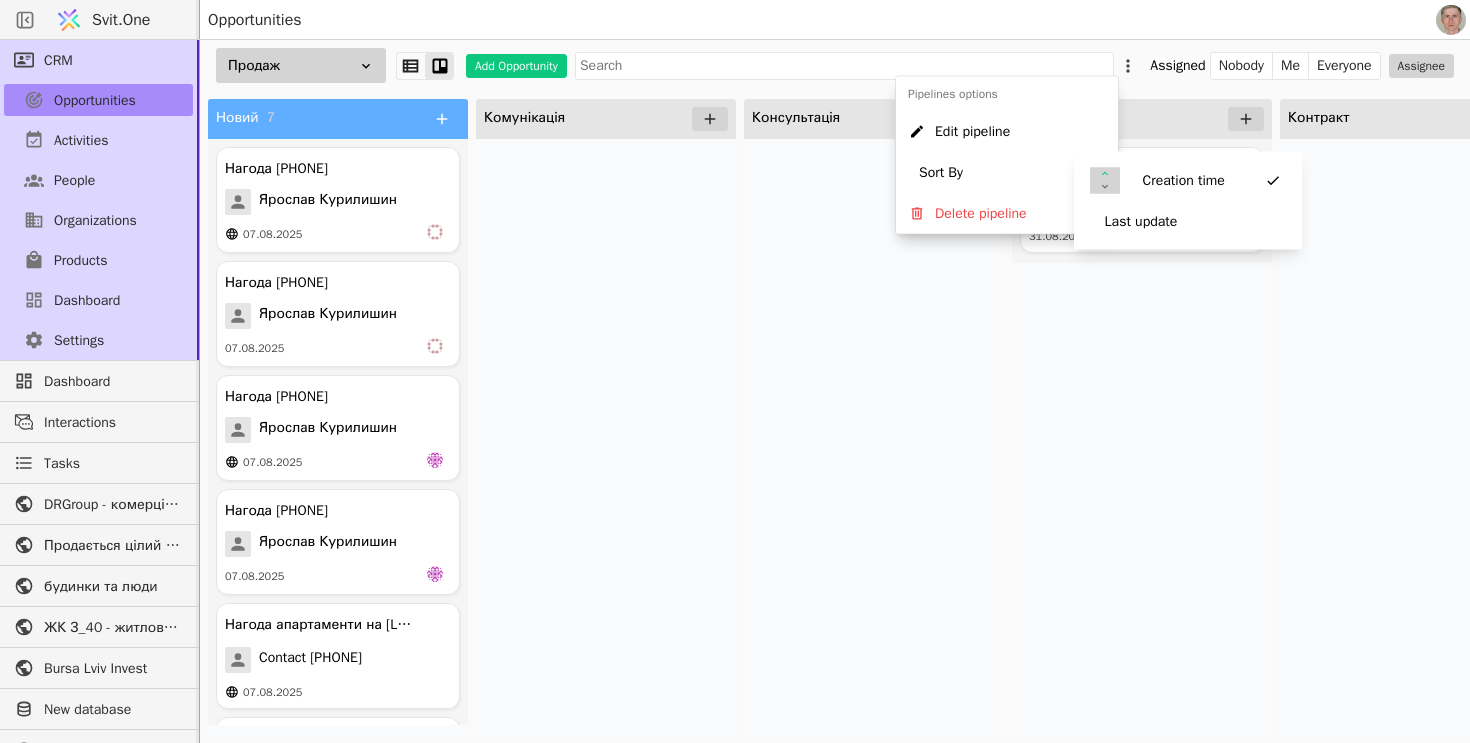 click at bounding box center (606, 437) 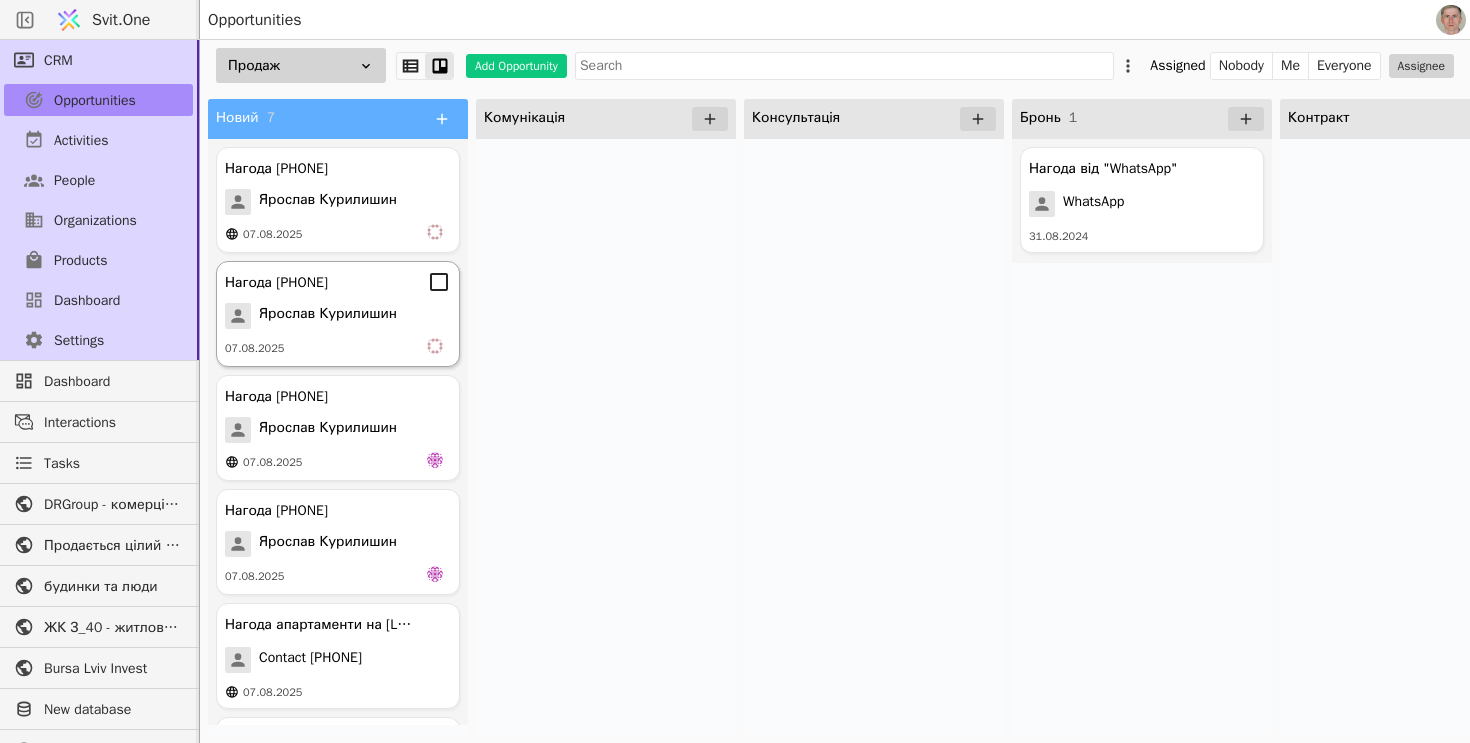 click on "Нагода [PHONE] [FIRST] [LAST] 07.08.2025" at bounding box center (338, 314) 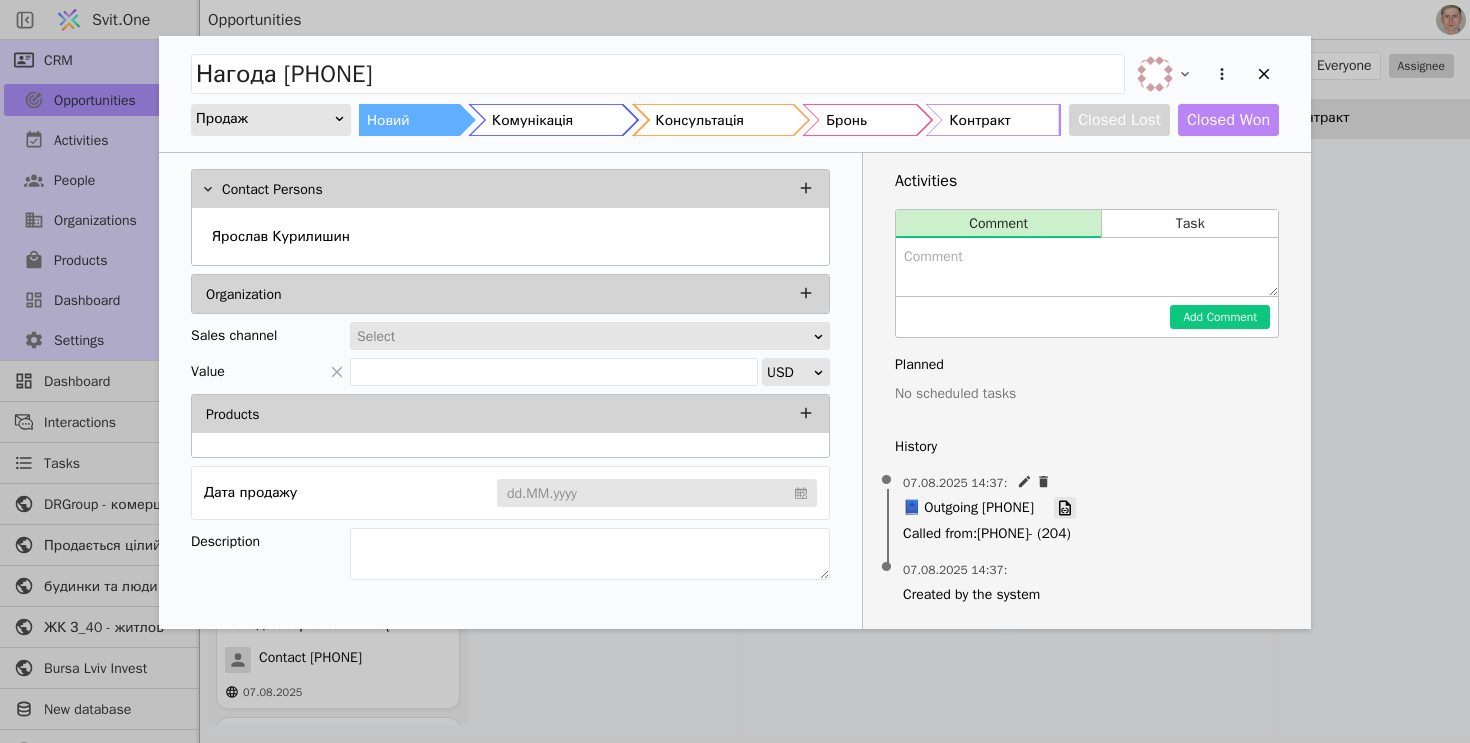 click 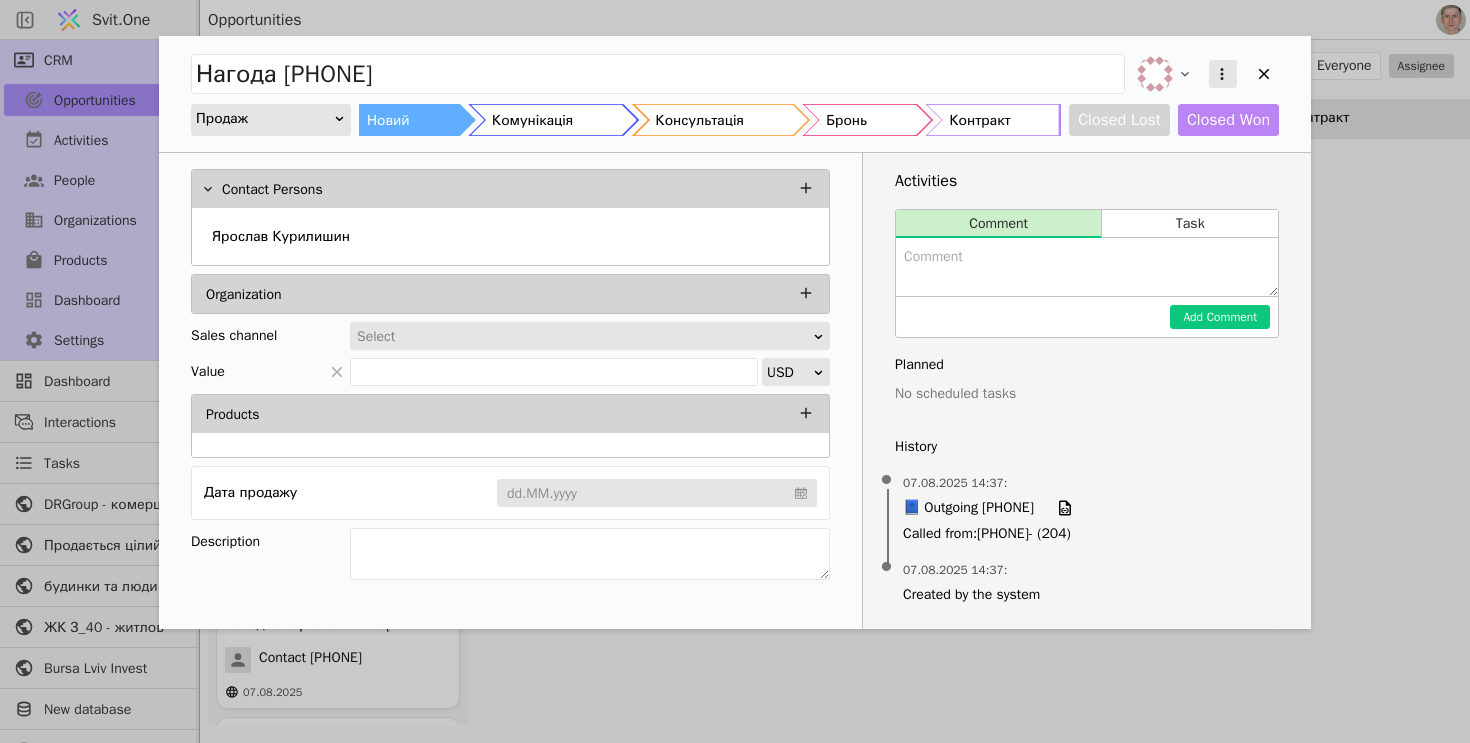 click 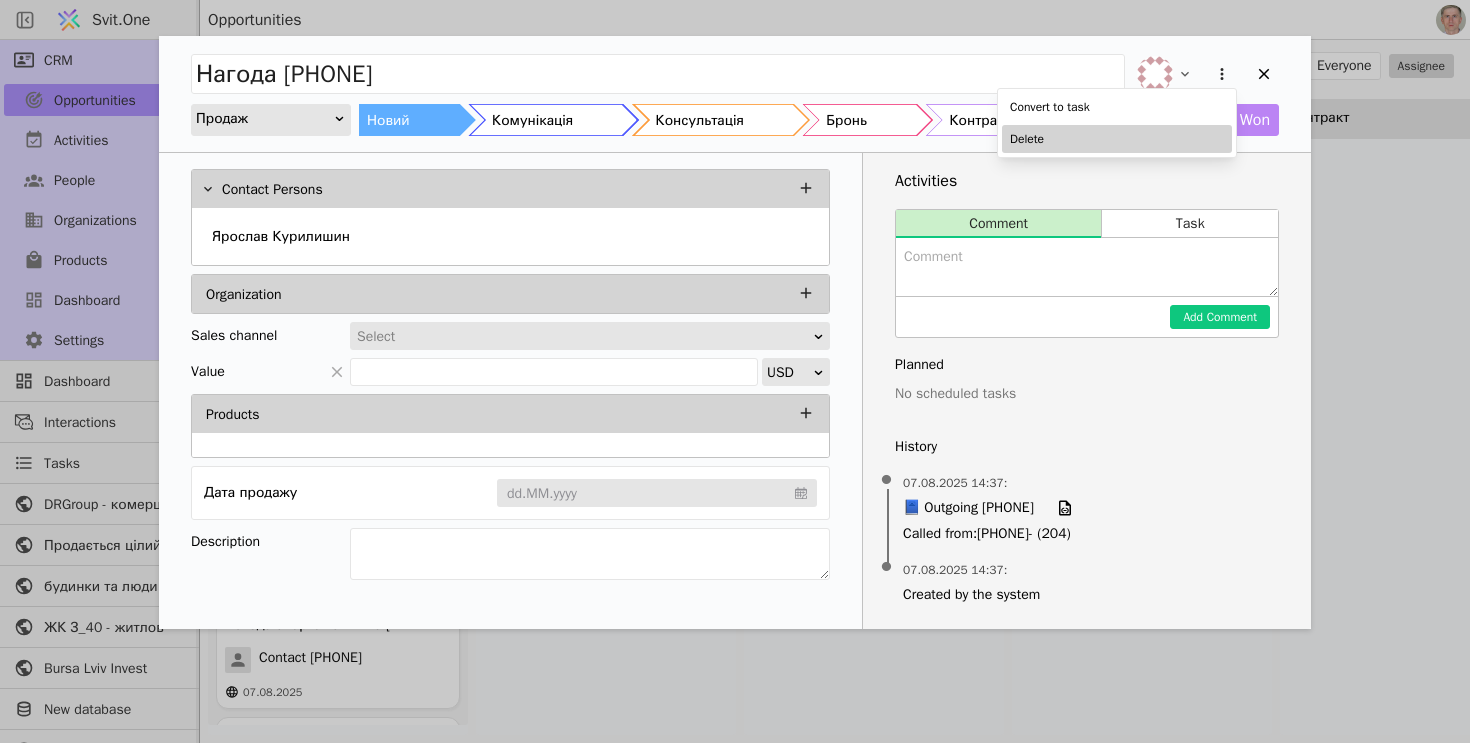click on "Delete" at bounding box center [1117, 139] 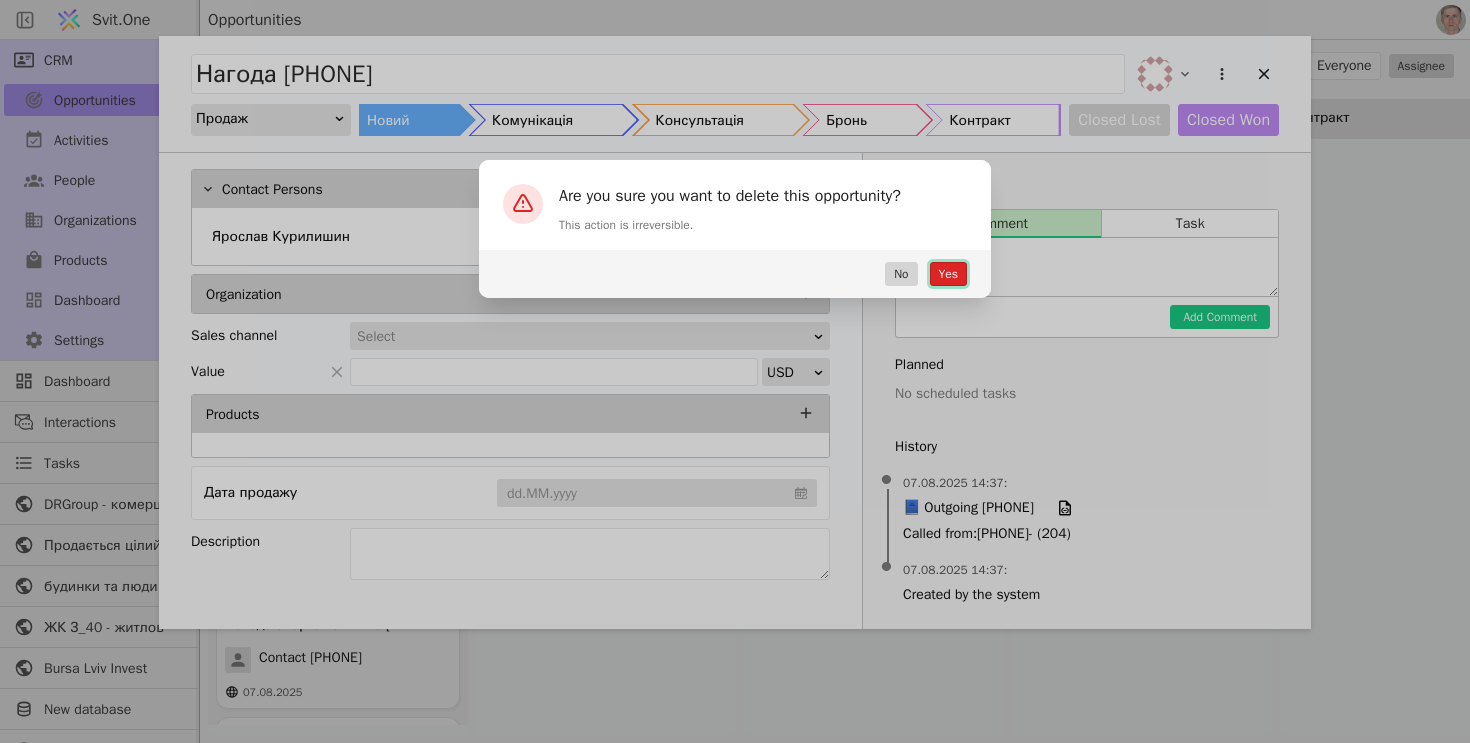 click on "Yes" at bounding box center [948, 274] 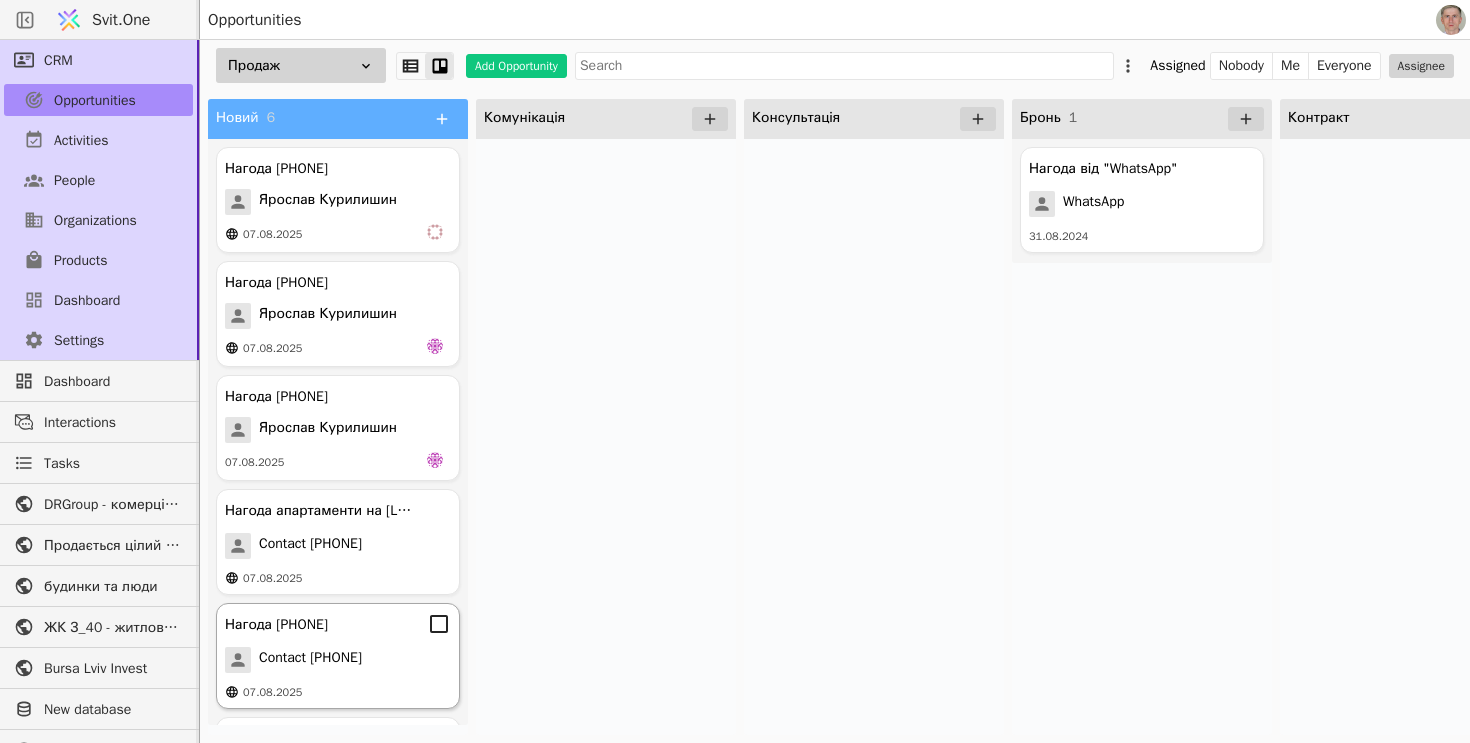 click on "Contact [PHONE]" at bounding box center (310, 660) 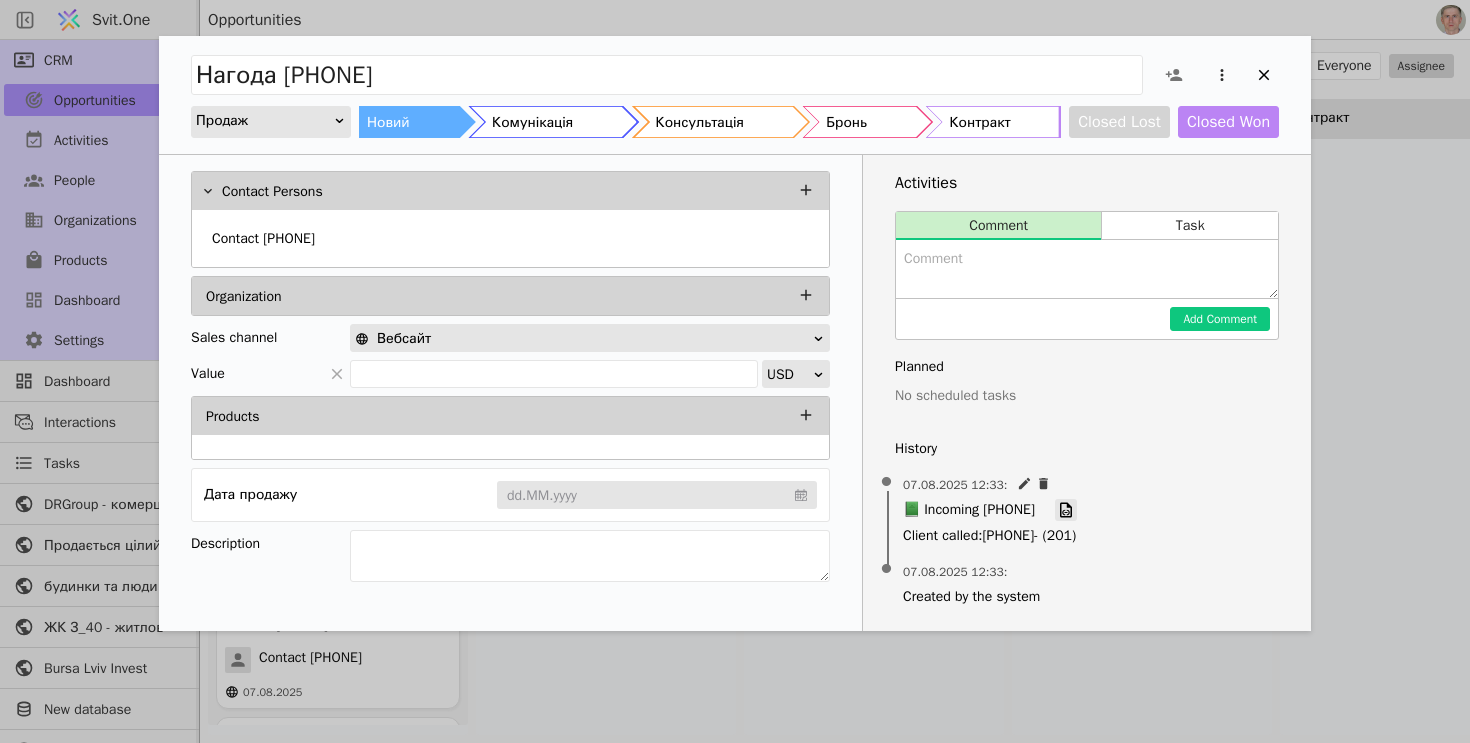 click 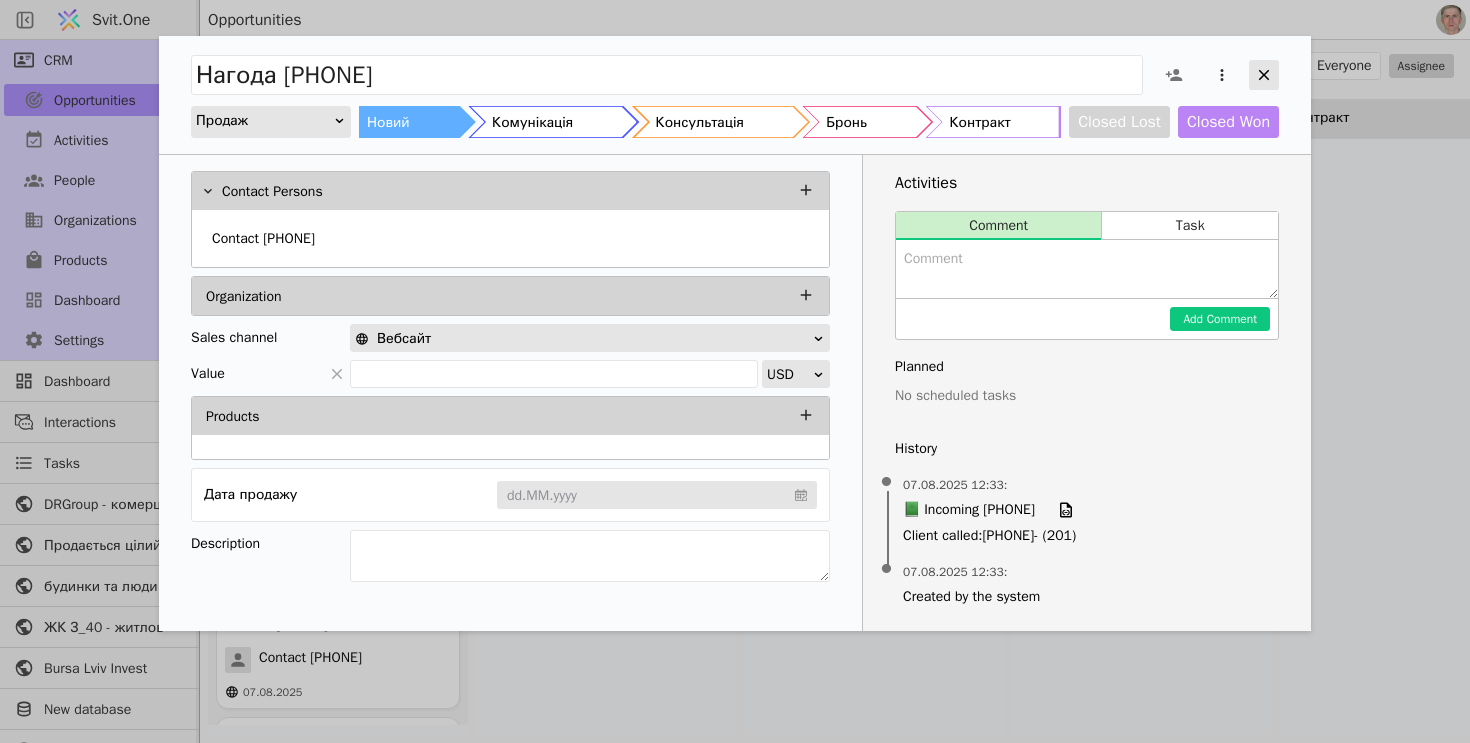 click 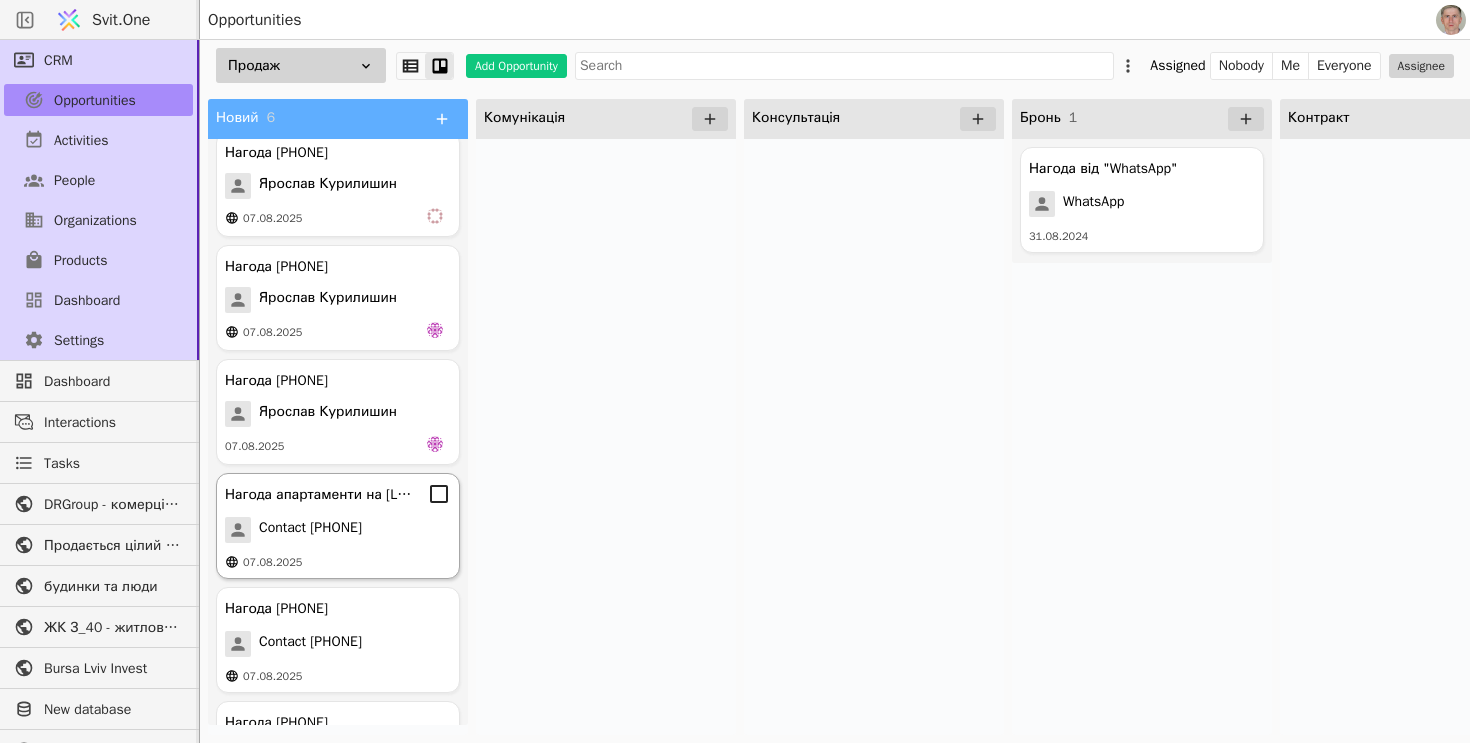scroll, scrollTop: 0, scrollLeft: 0, axis: both 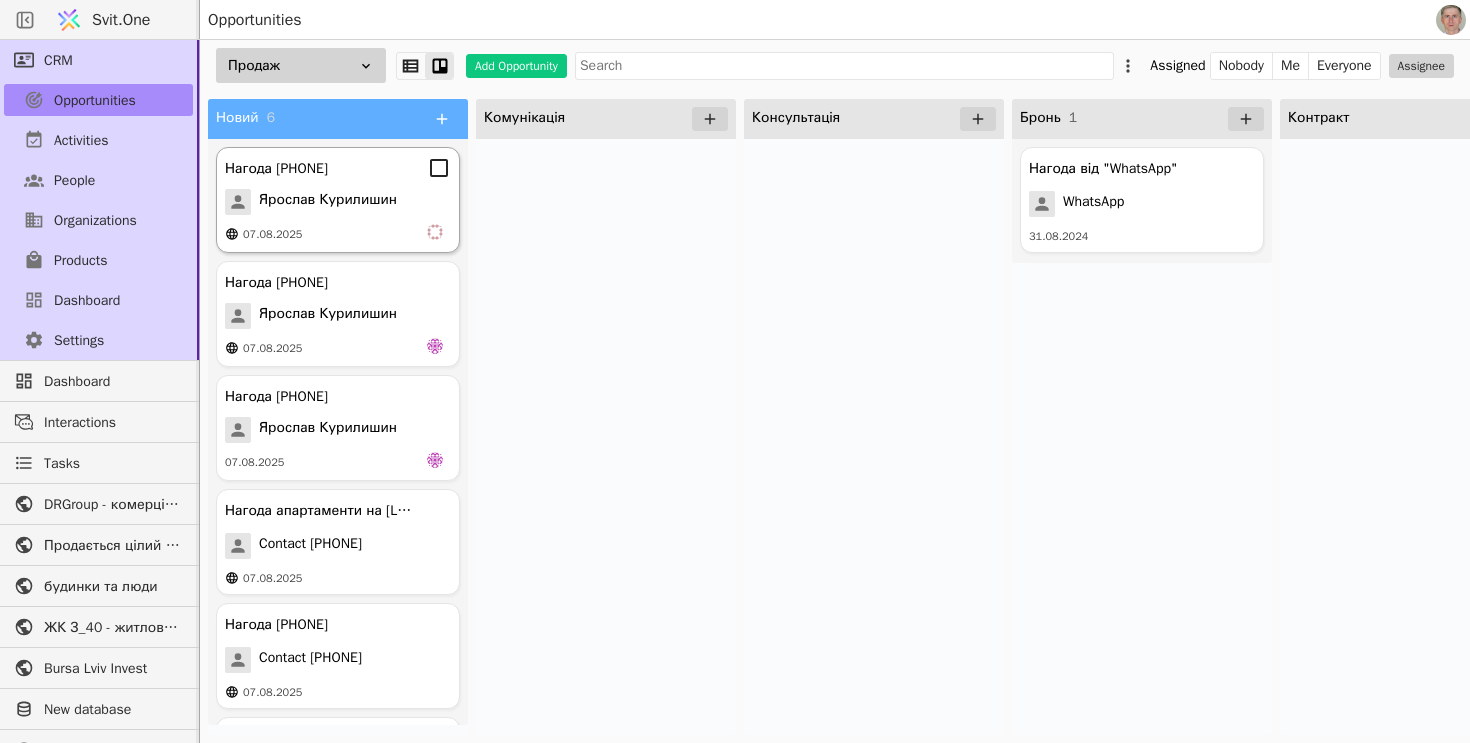 click on "Ярослав Курилишин" at bounding box center [328, 202] 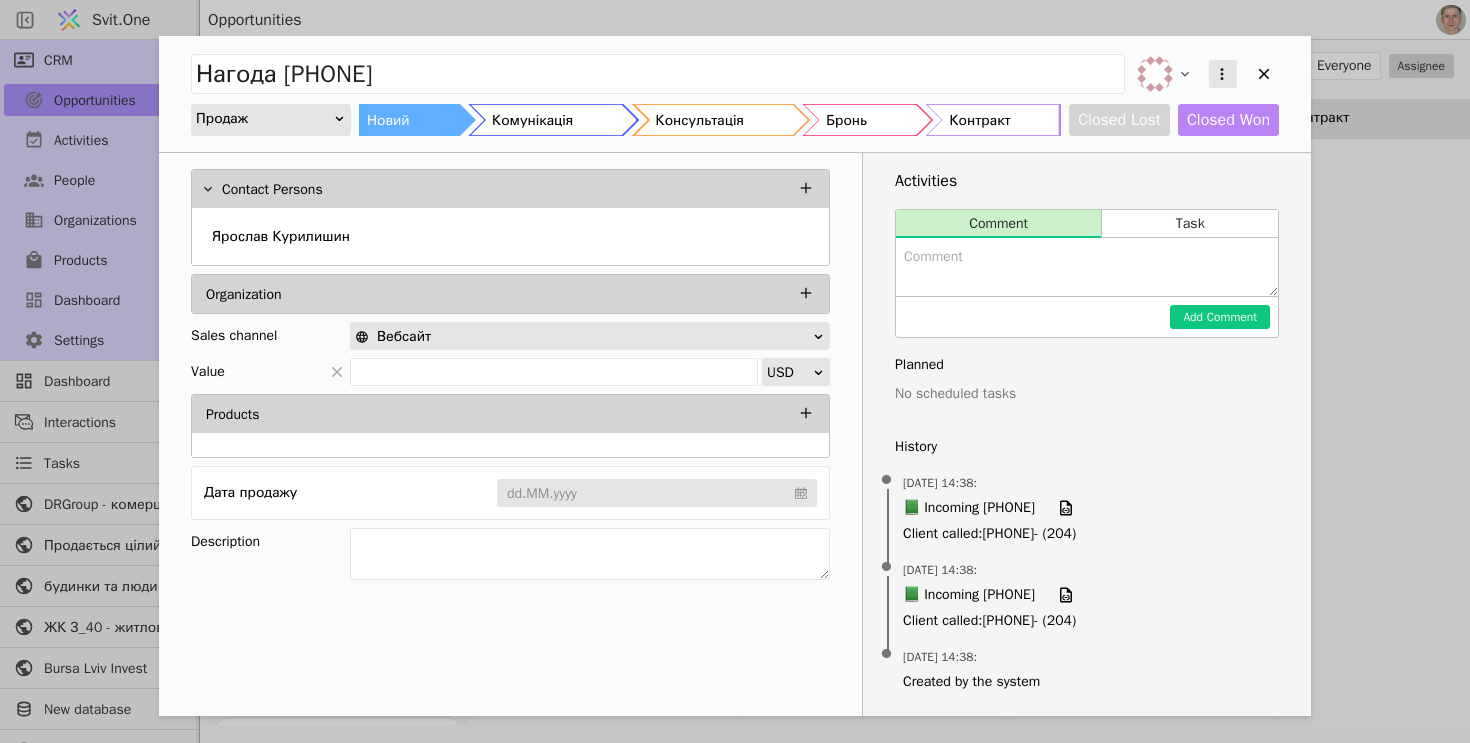 click 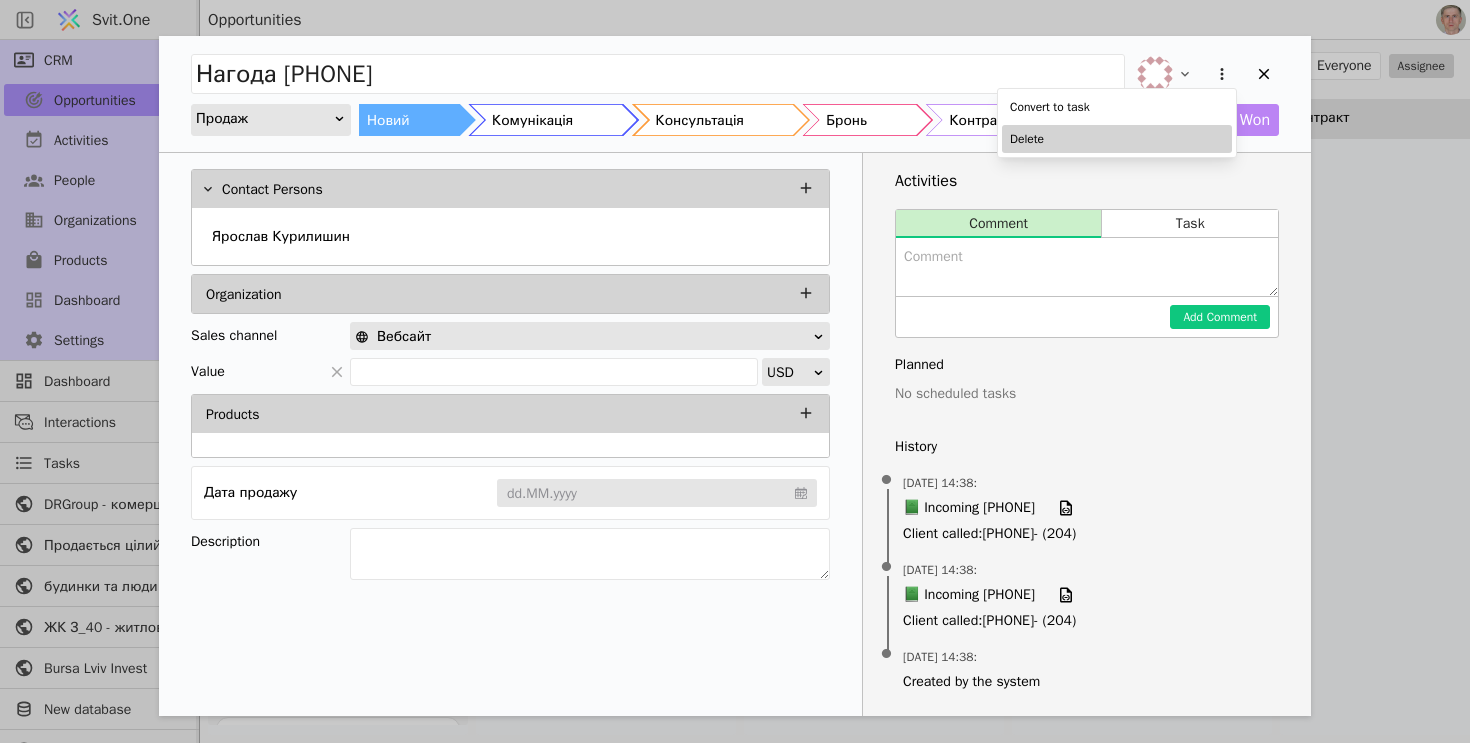 click on "Delete" at bounding box center (1117, 139) 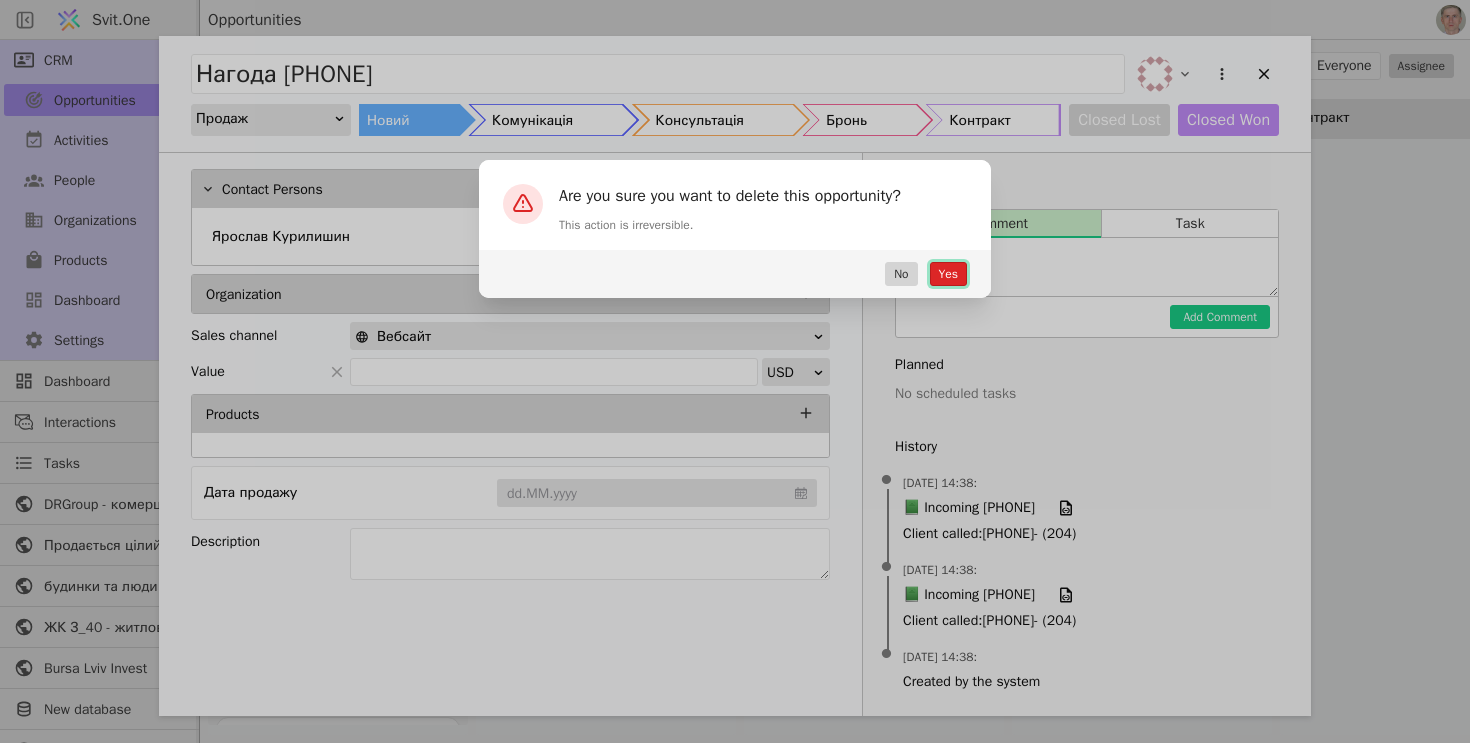 click on "Yes" at bounding box center [948, 274] 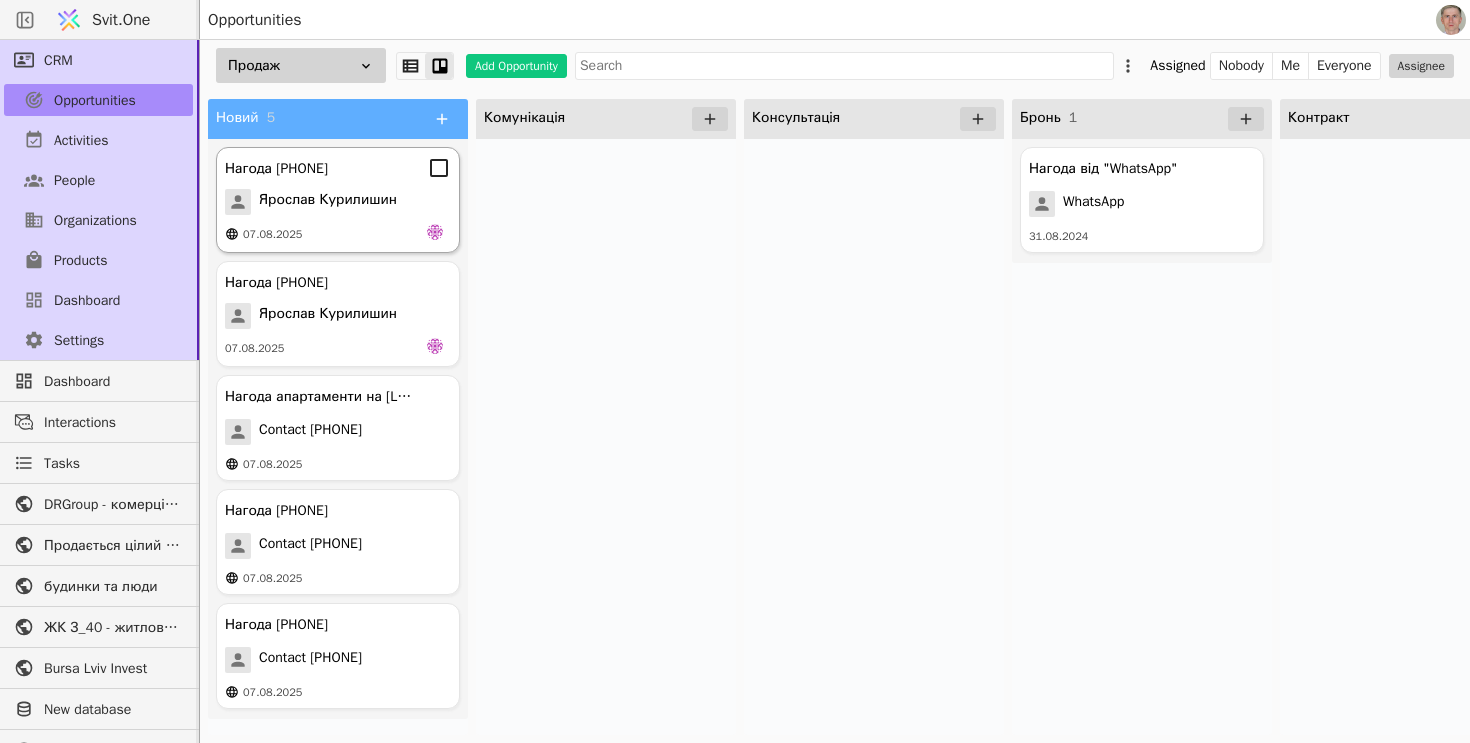 click on "Ярослав Курилишин" at bounding box center (328, 202) 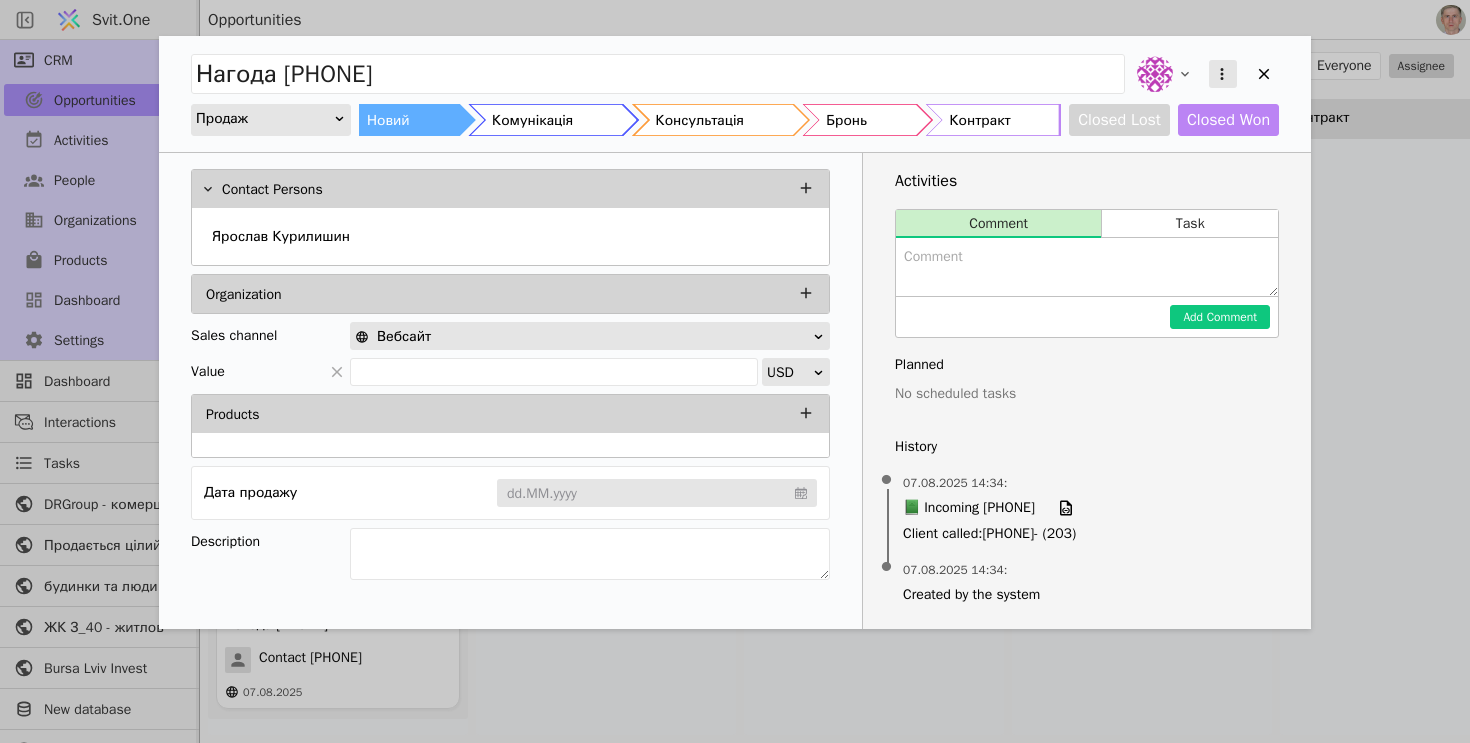 click at bounding box center (1223, 74) 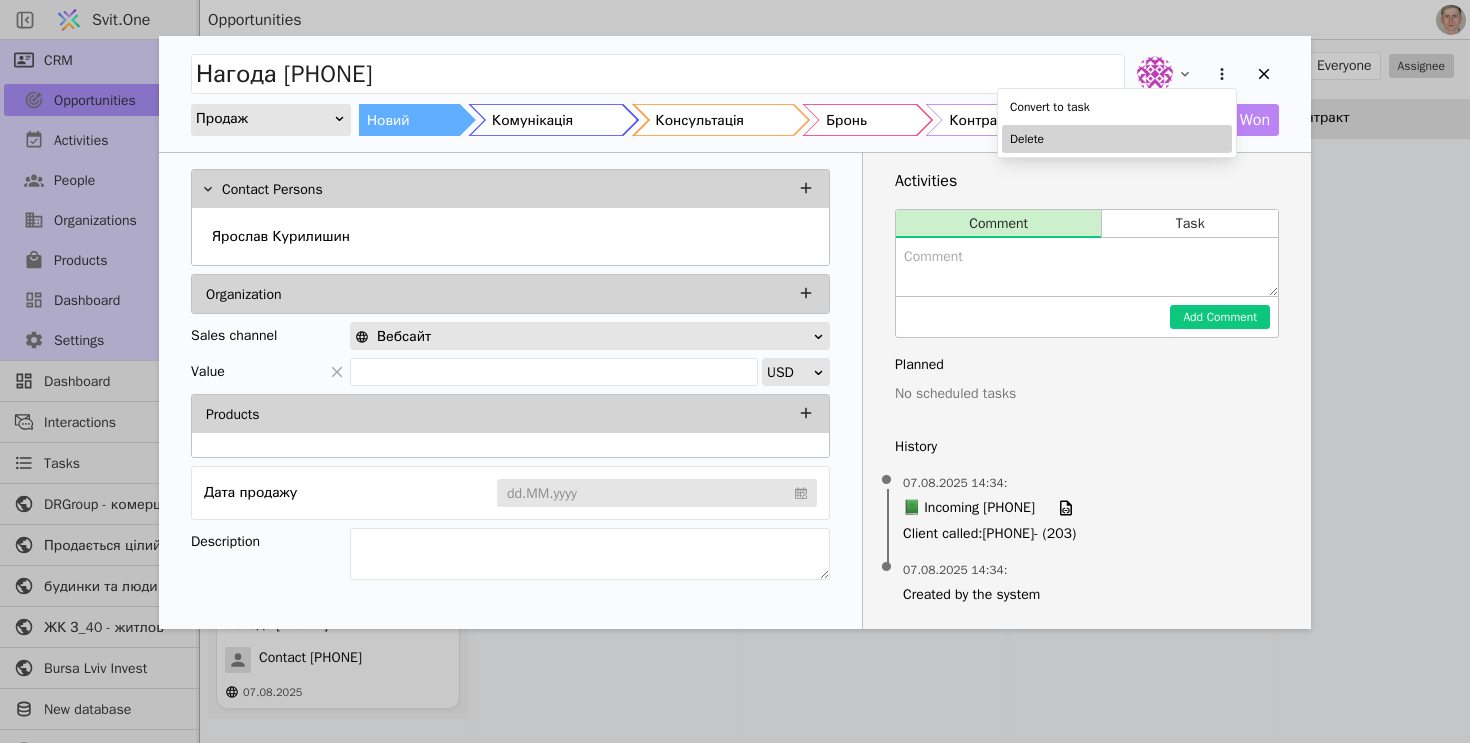 click on "Delete" at bounding box center (1117, 139) 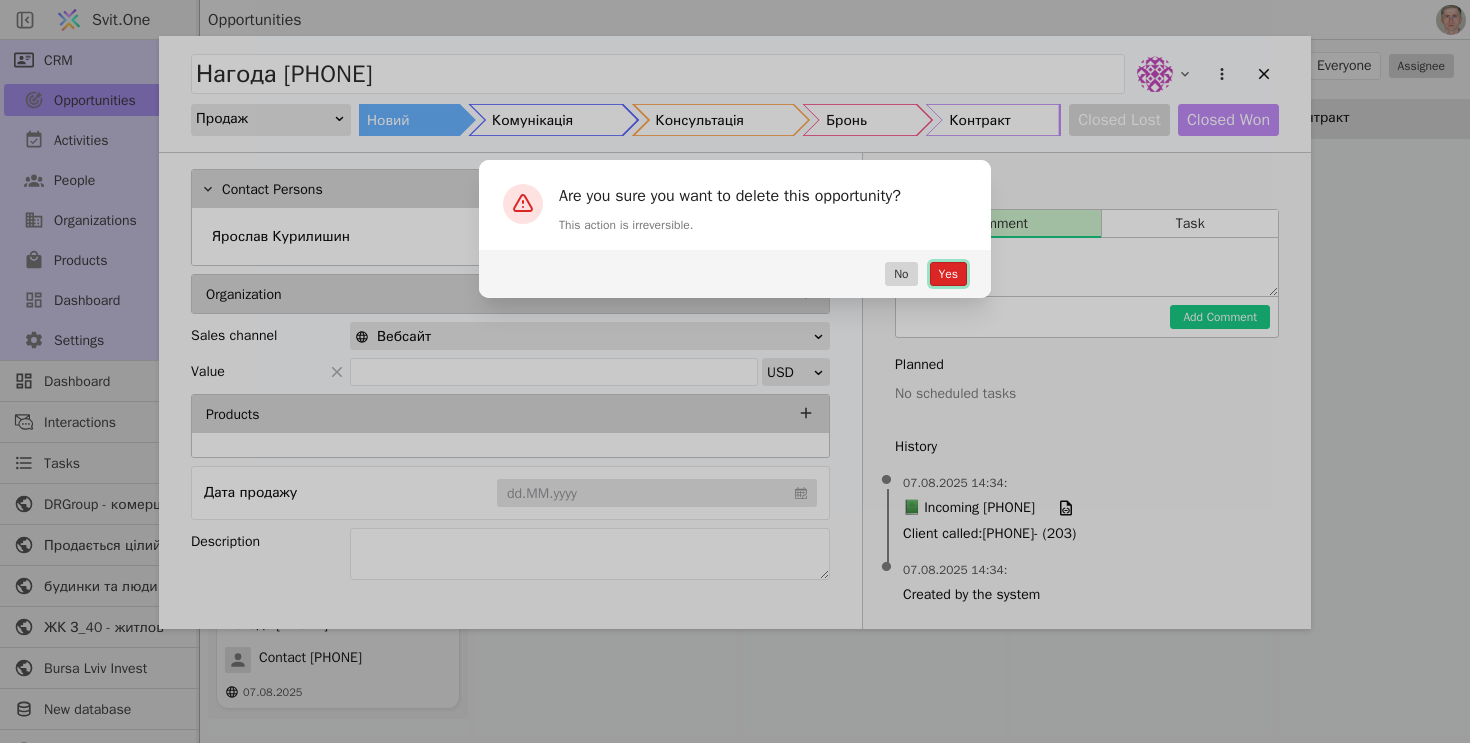 click on "Yes" at bounding box center (948, 274) 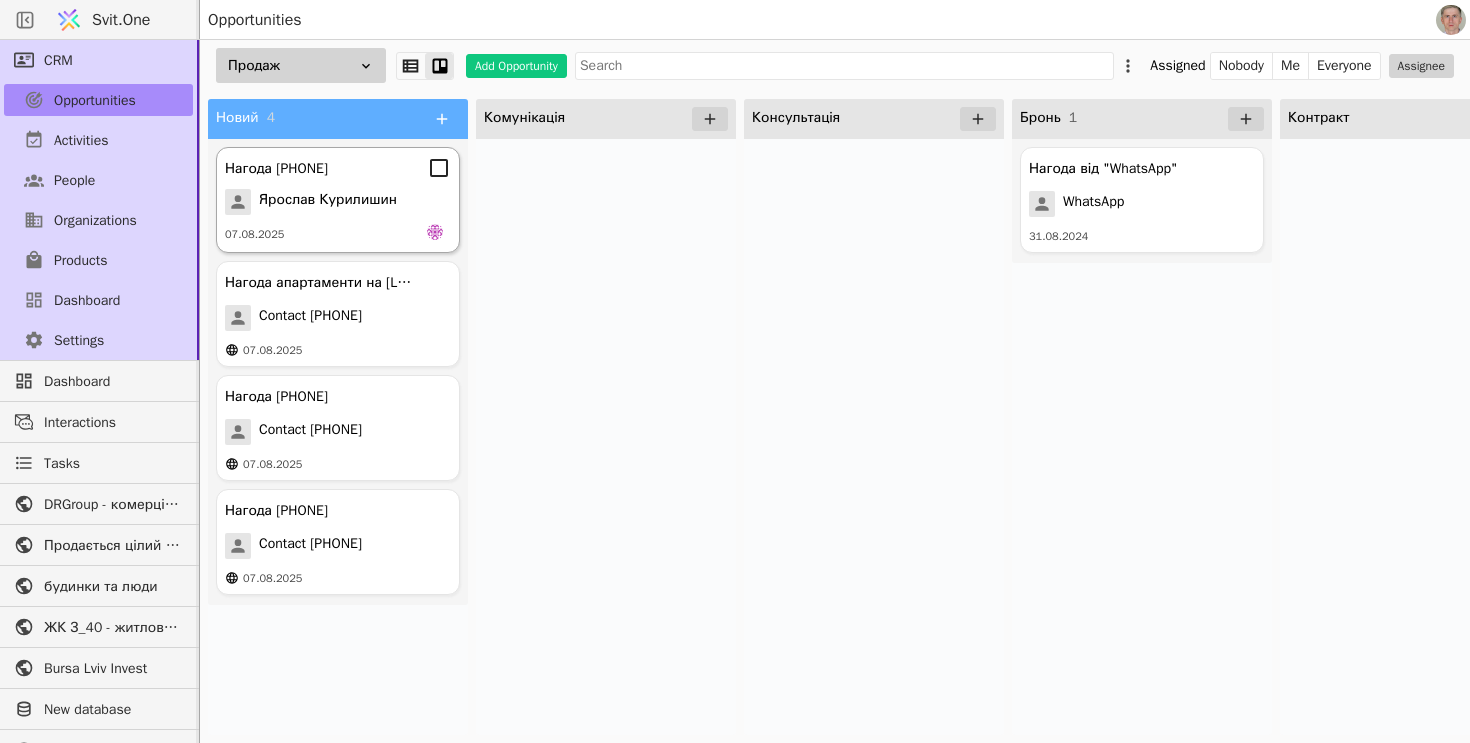 click on "Ярослав Курилишин" at bounding box center (338, 202) 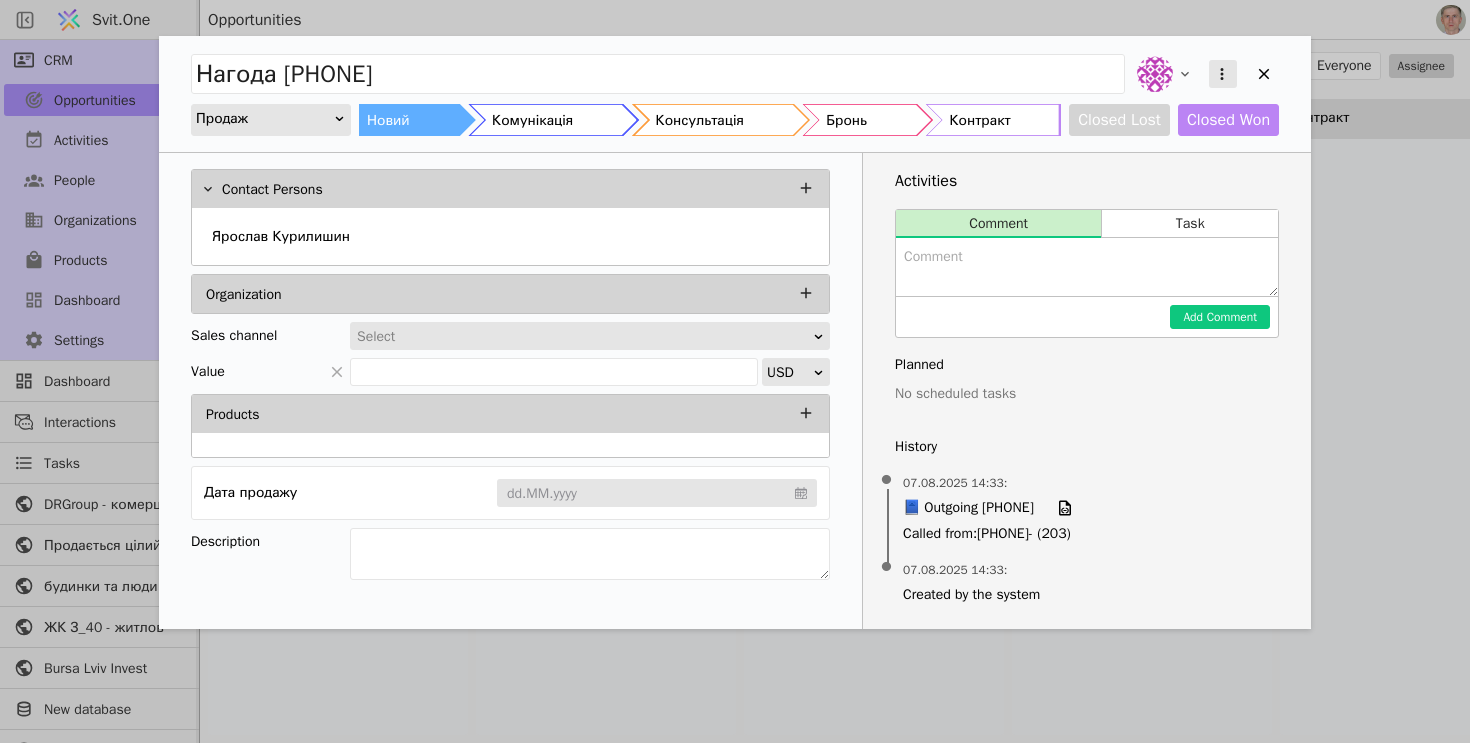 click 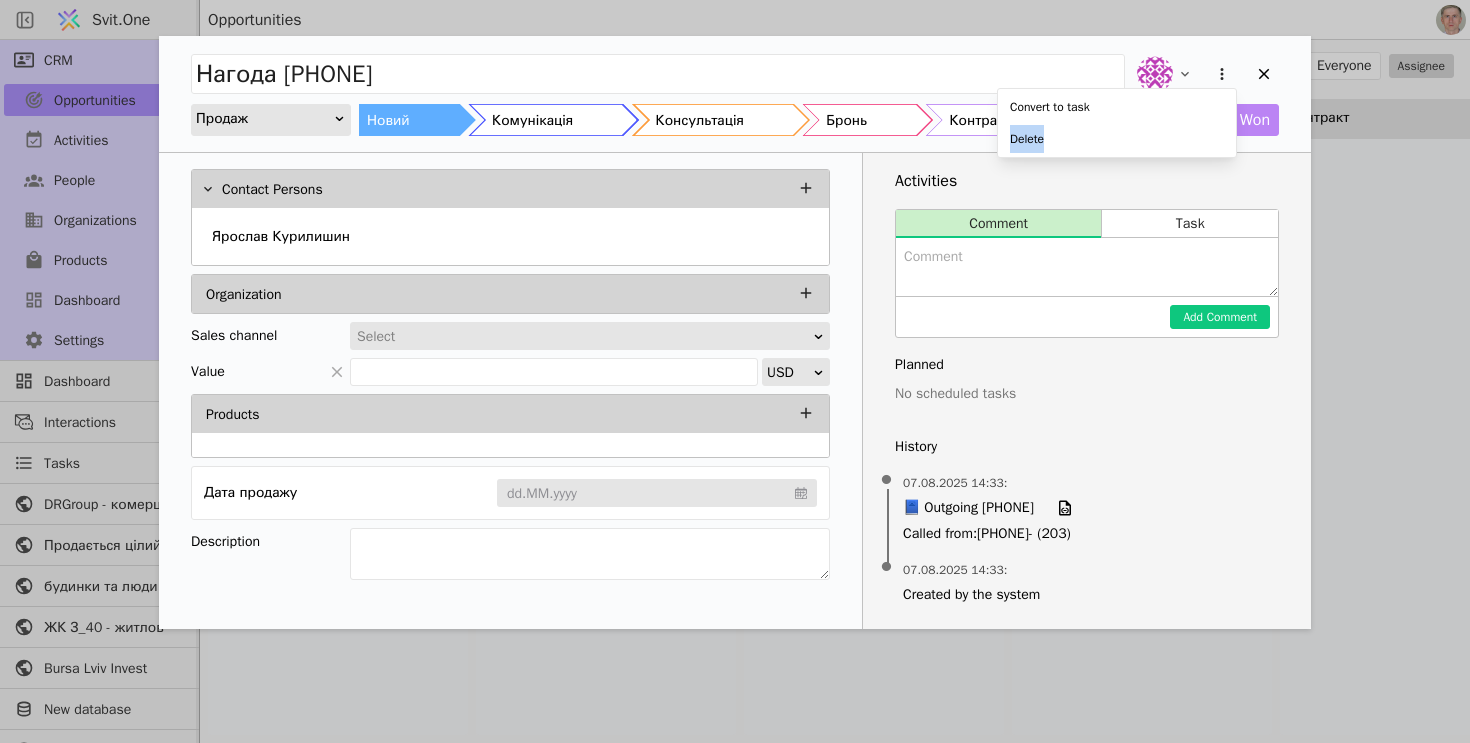 drag, startPoint x: 1148, startPoint y: 121, endPoint x: 1141, endPoint y: 139, distance: 19.313208 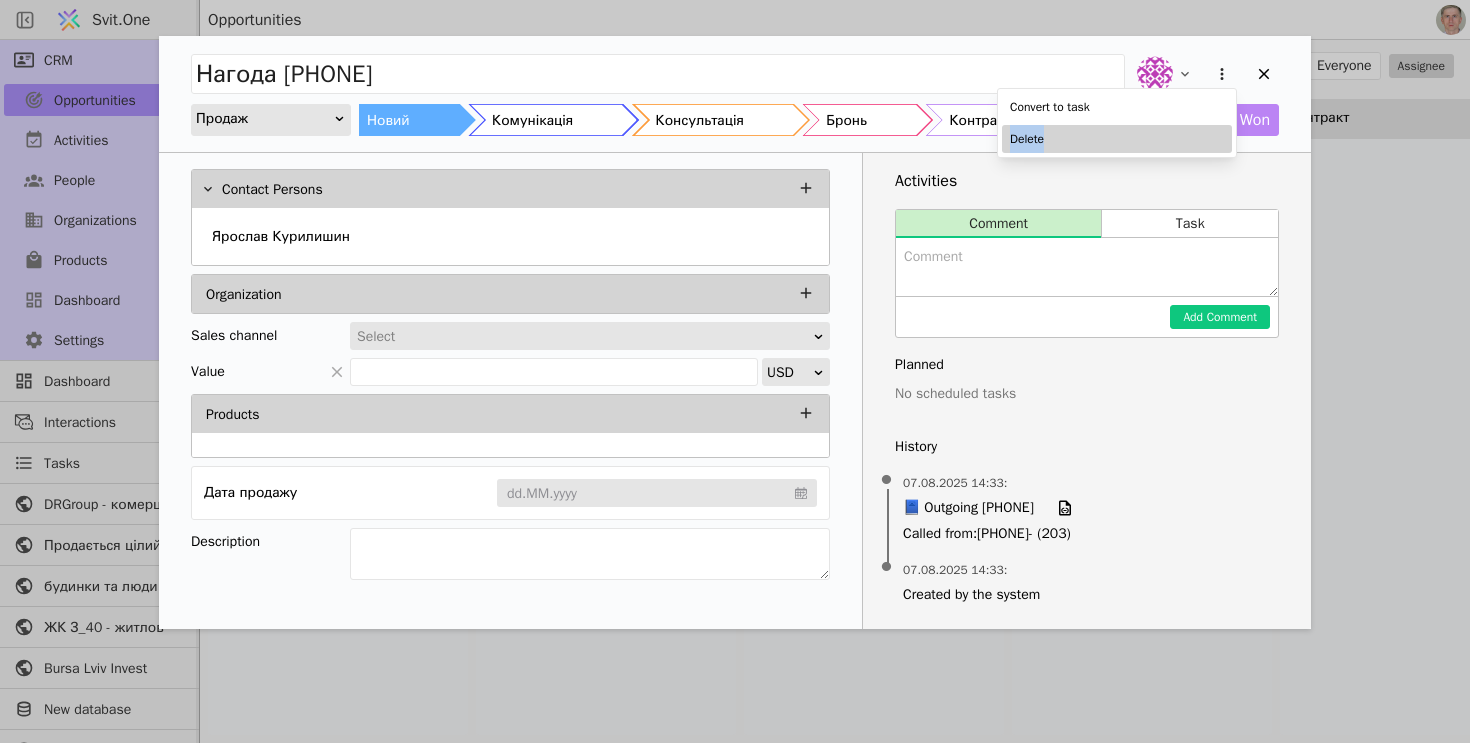 click on "Delete" at bounding box center [1117, 139] 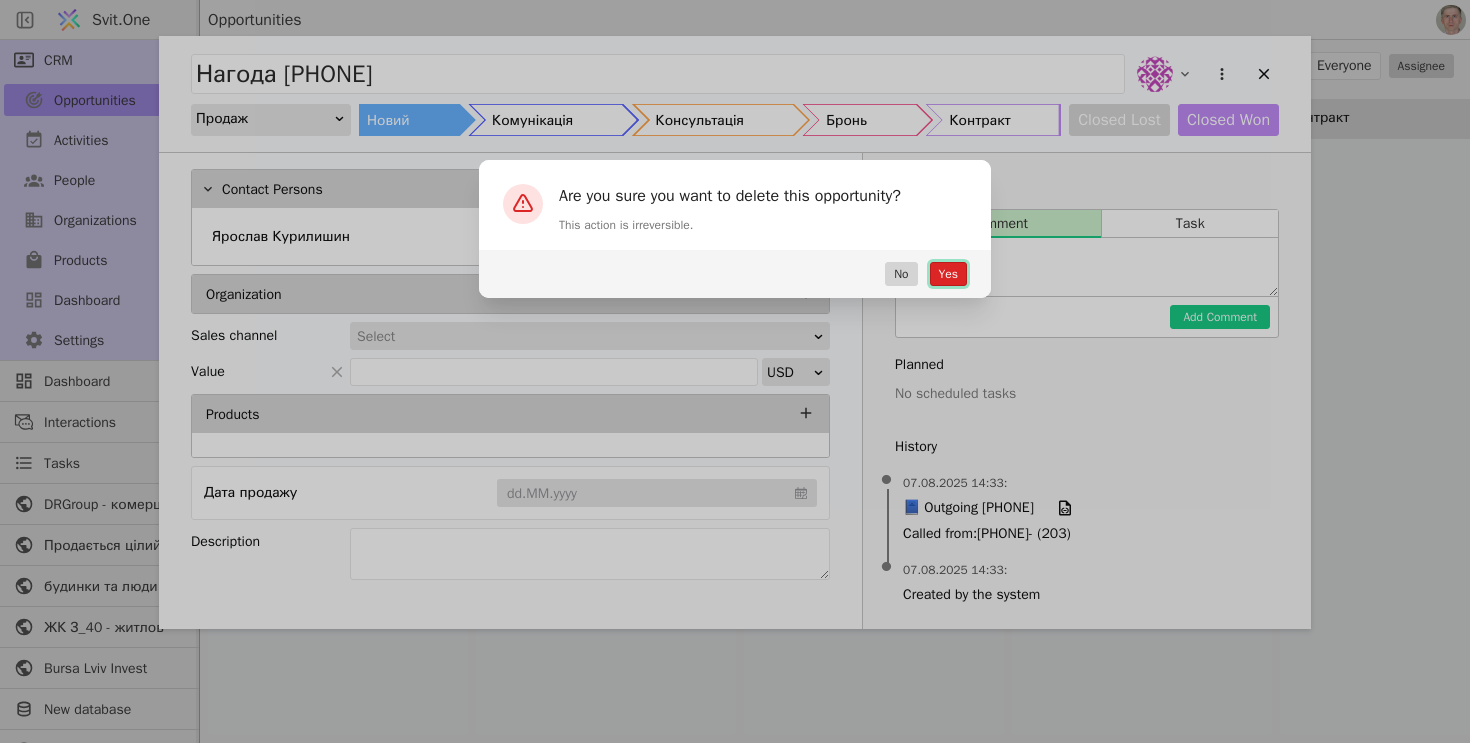 click on "Yes" at bounding box center (948, 274) 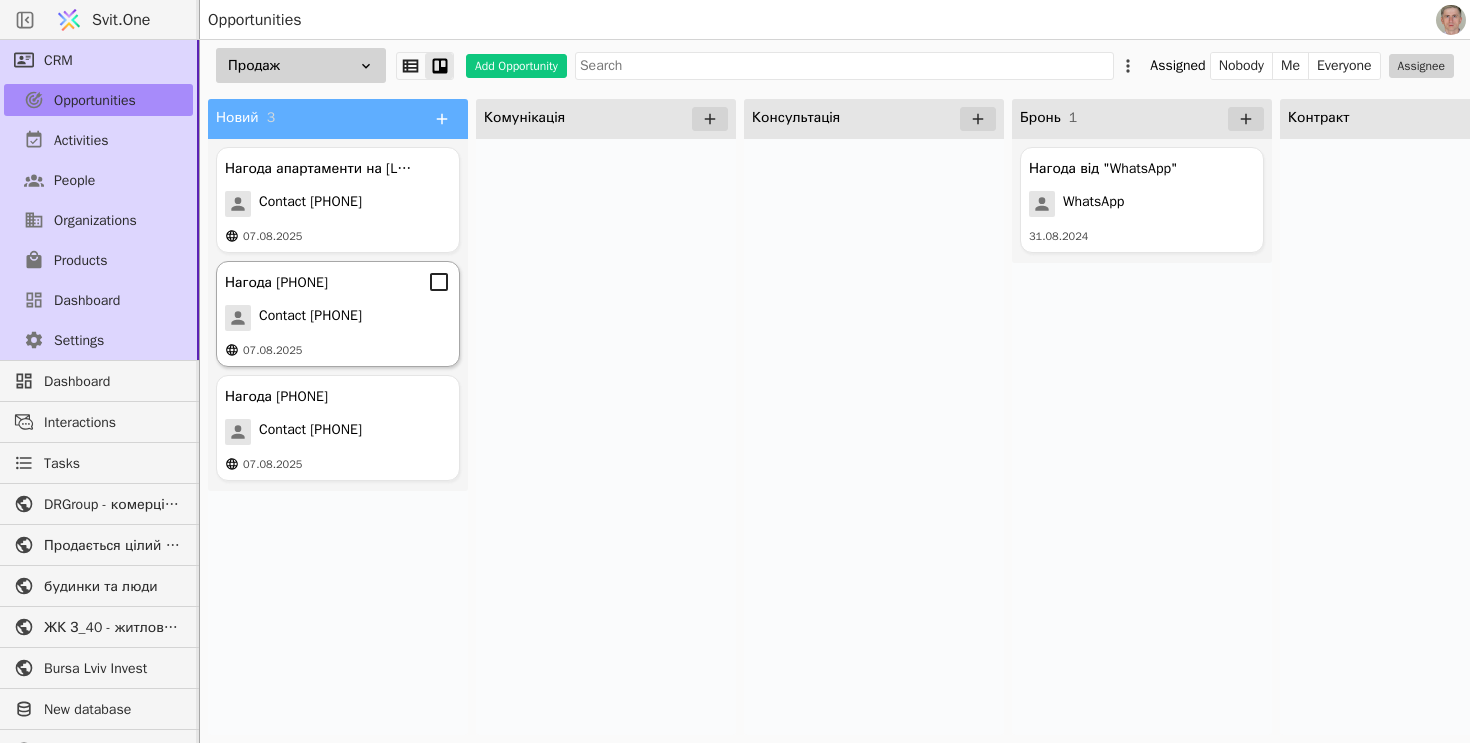 click on "Contact [PHONE]" at bounding box center (310, 318) 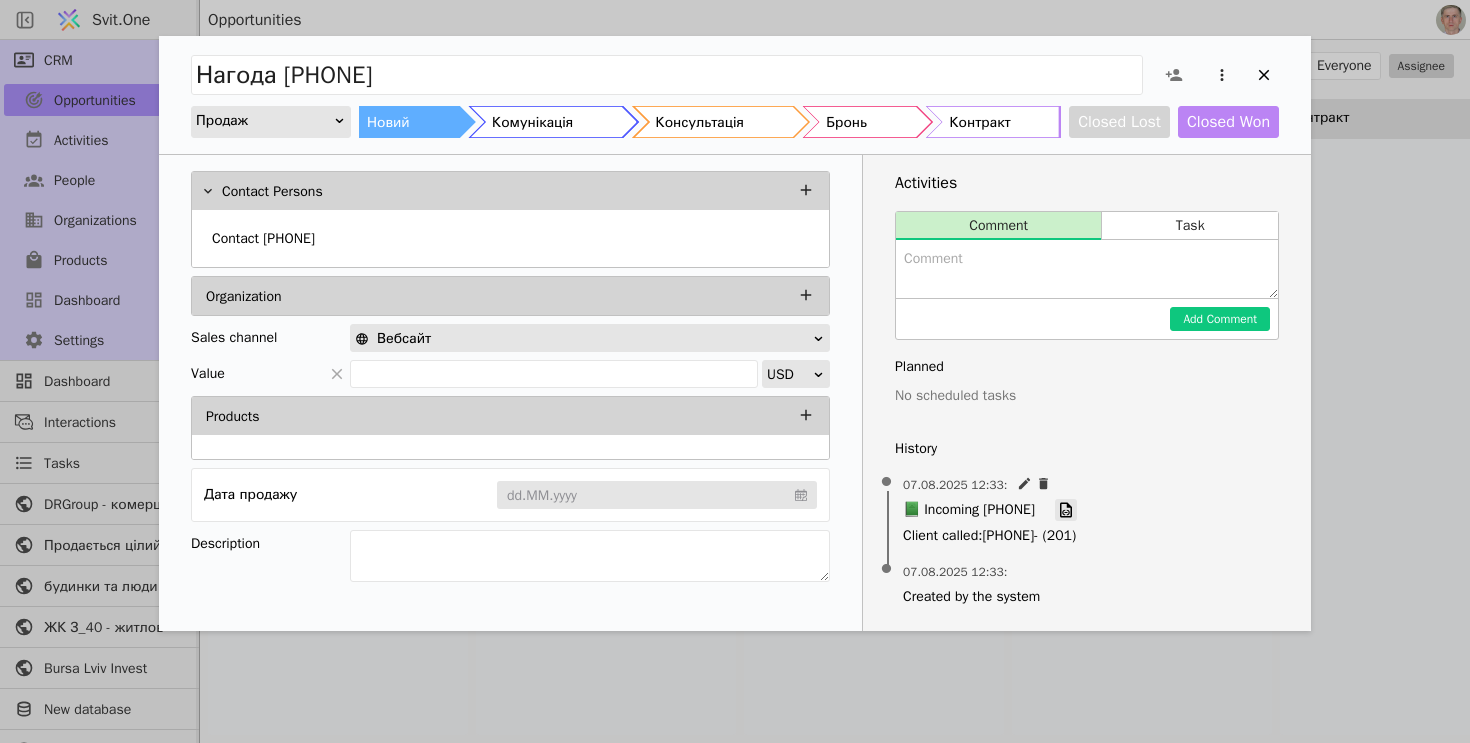 click 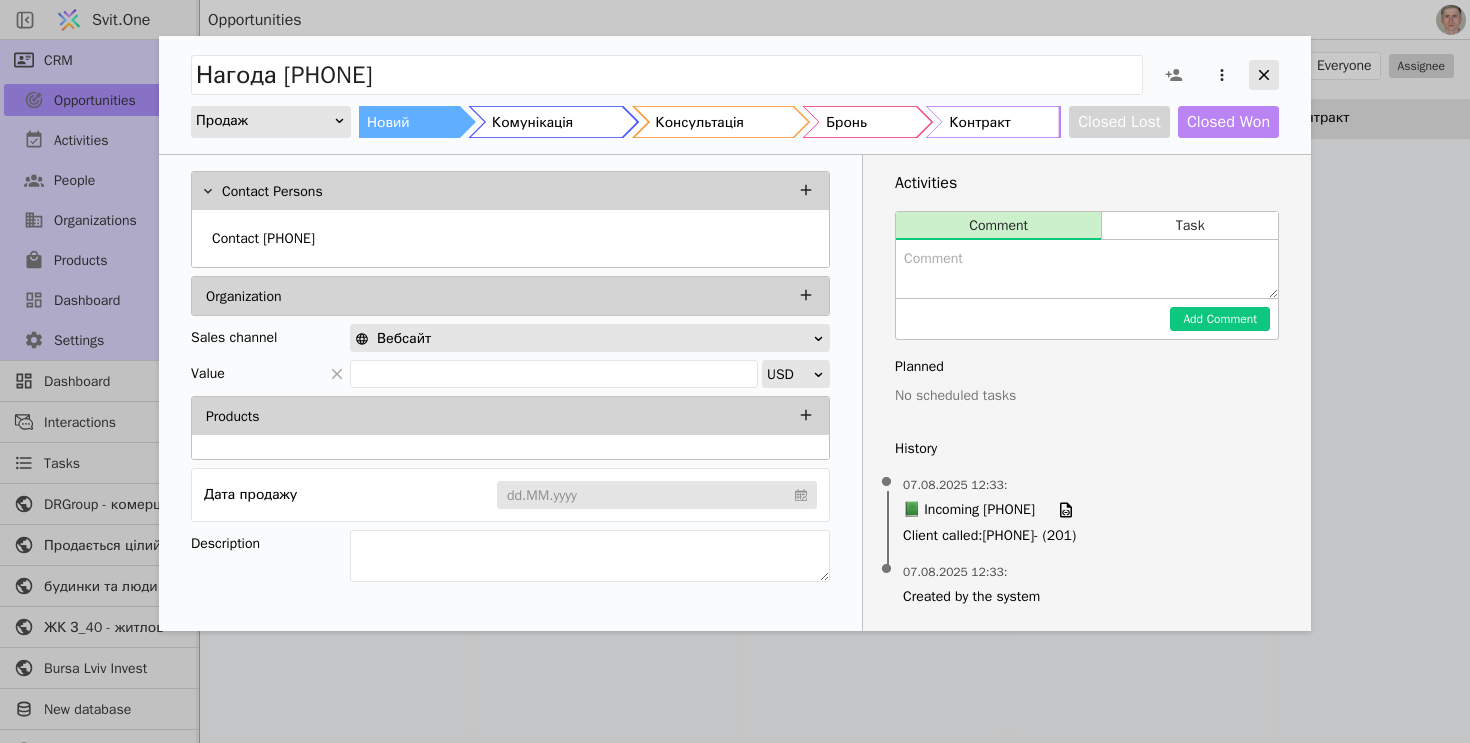 click 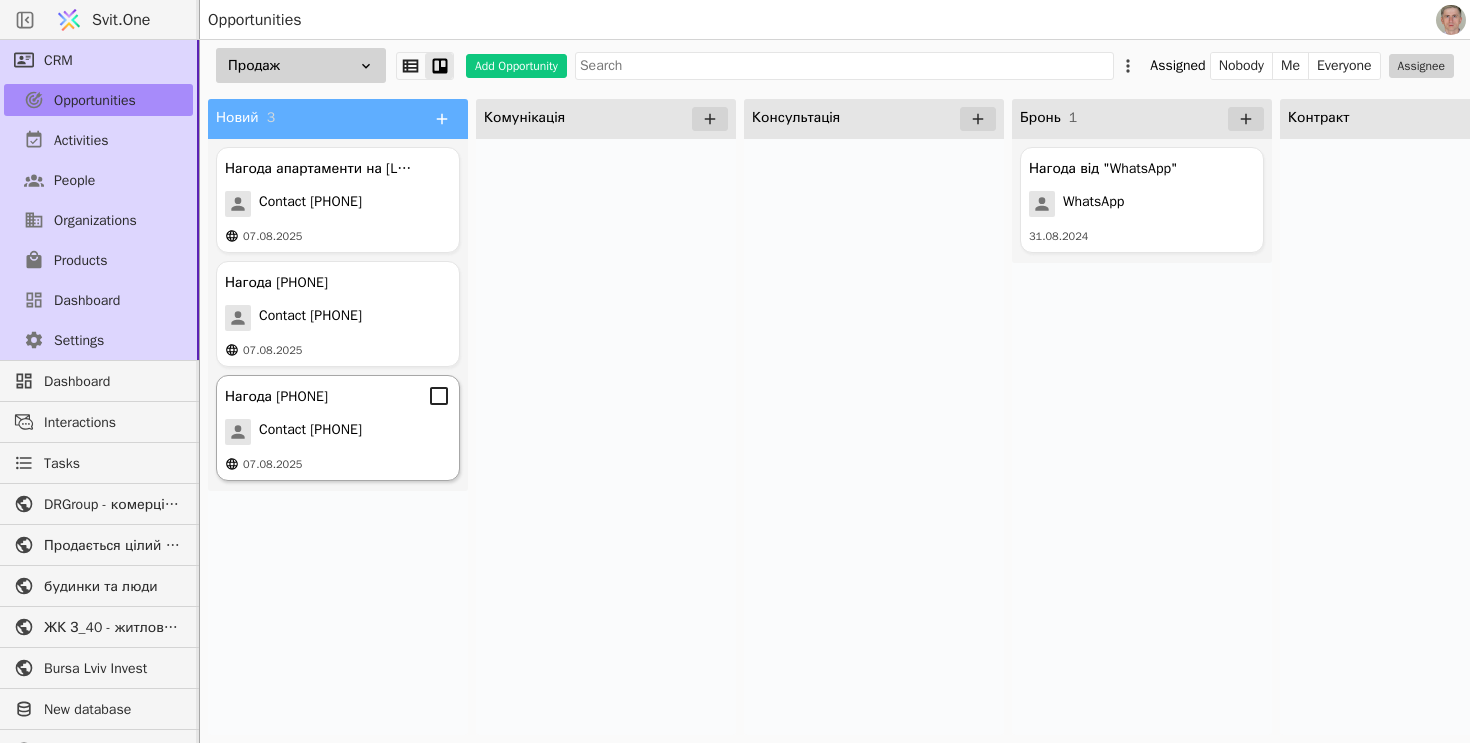 click on "07.08.2025" at bounding box center (338, 464) 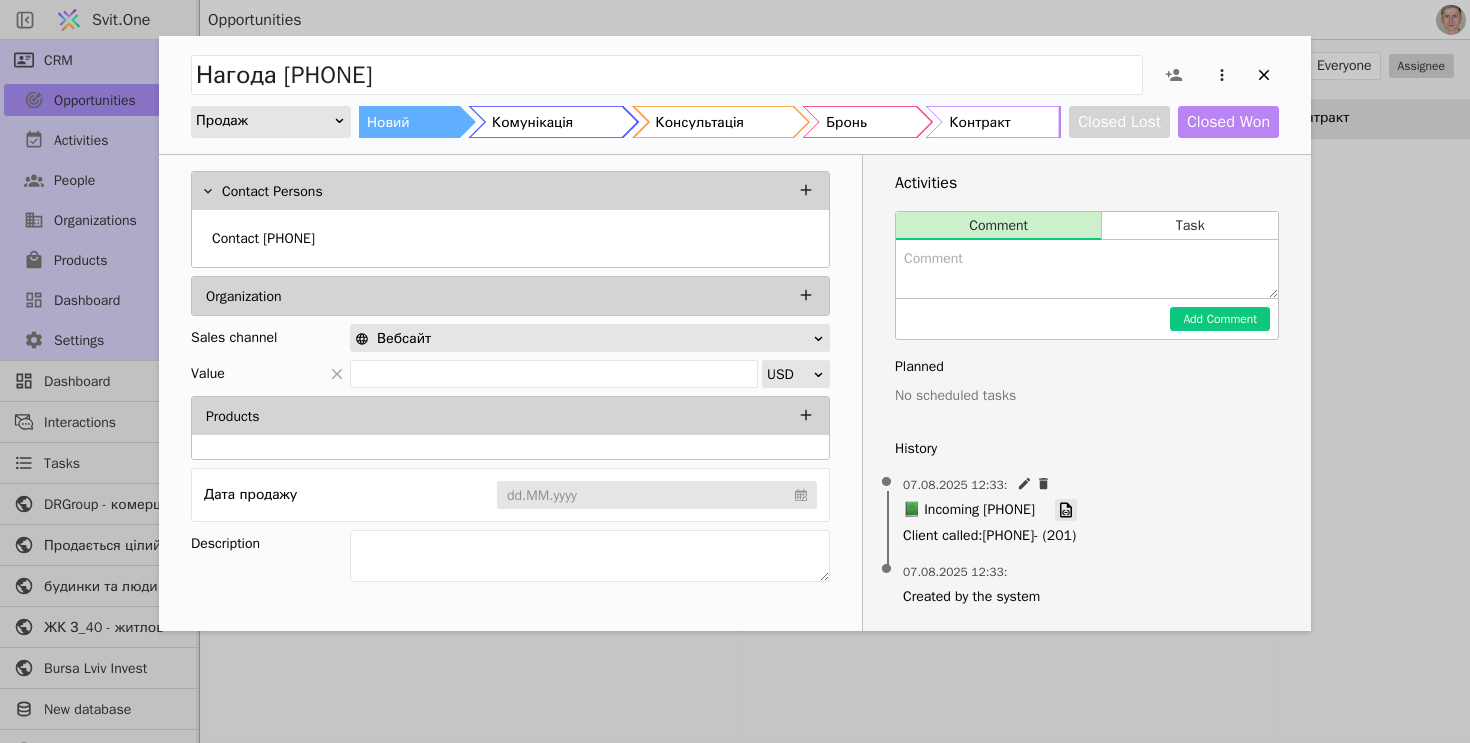 click at bounding box center [1066, 510] 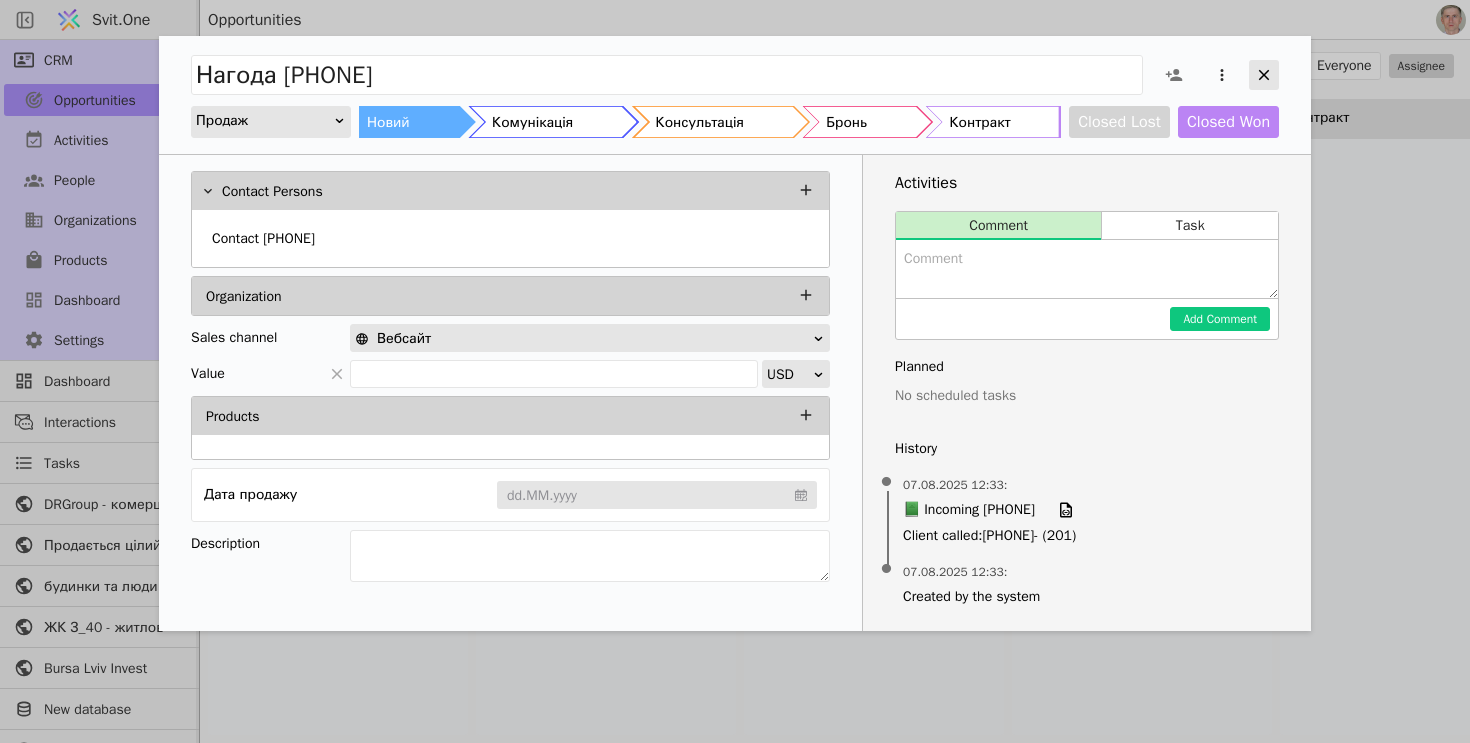 click at bounding box center (1264, 75) 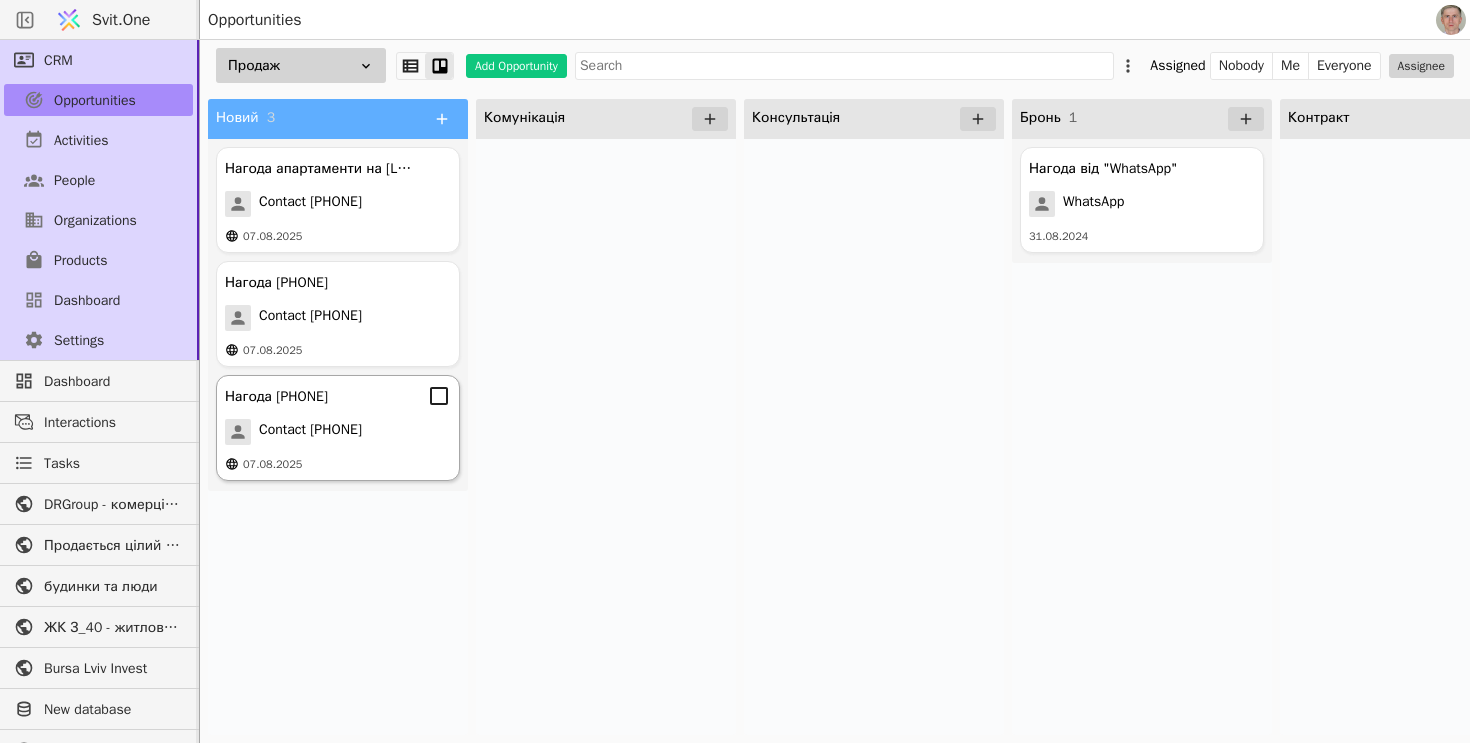 click 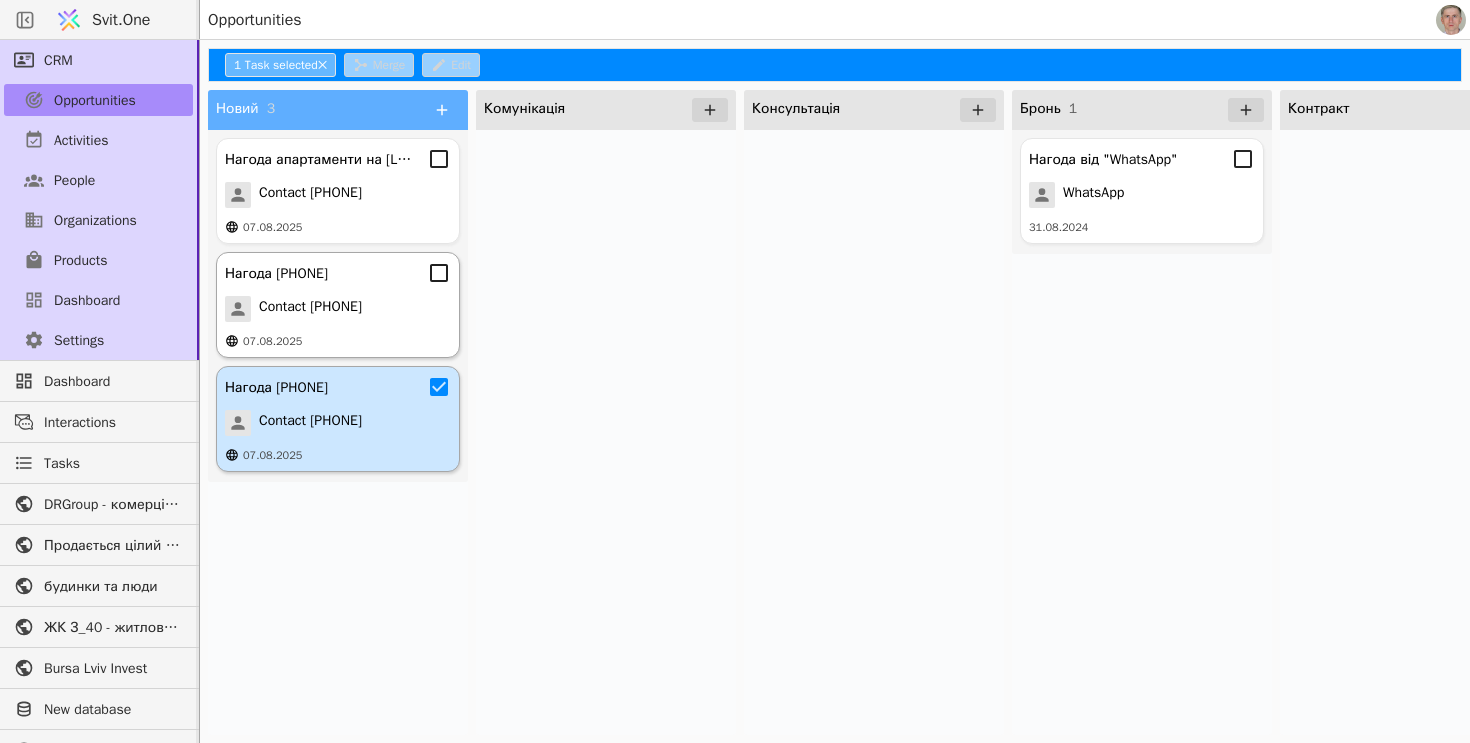 click 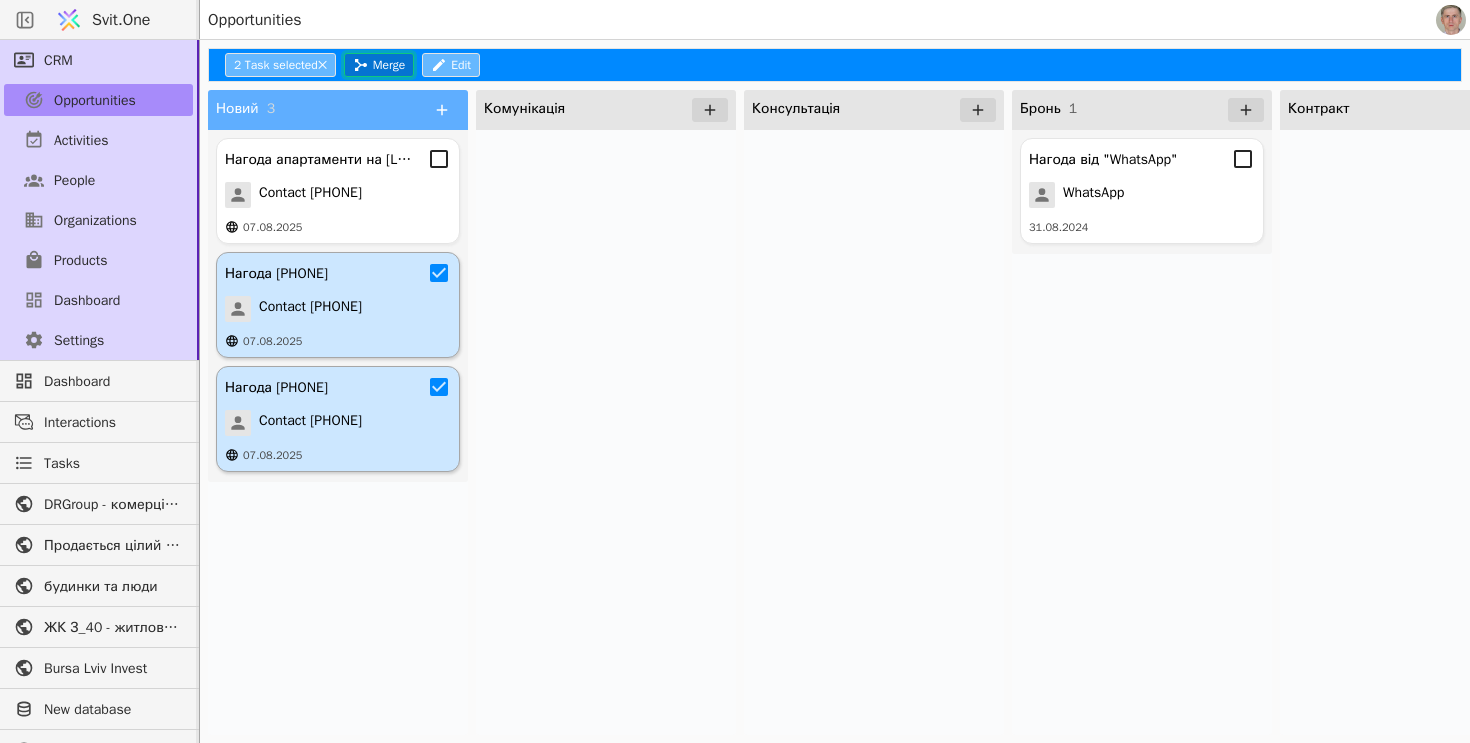 click on "Merge" at bounding box center (379, 65) 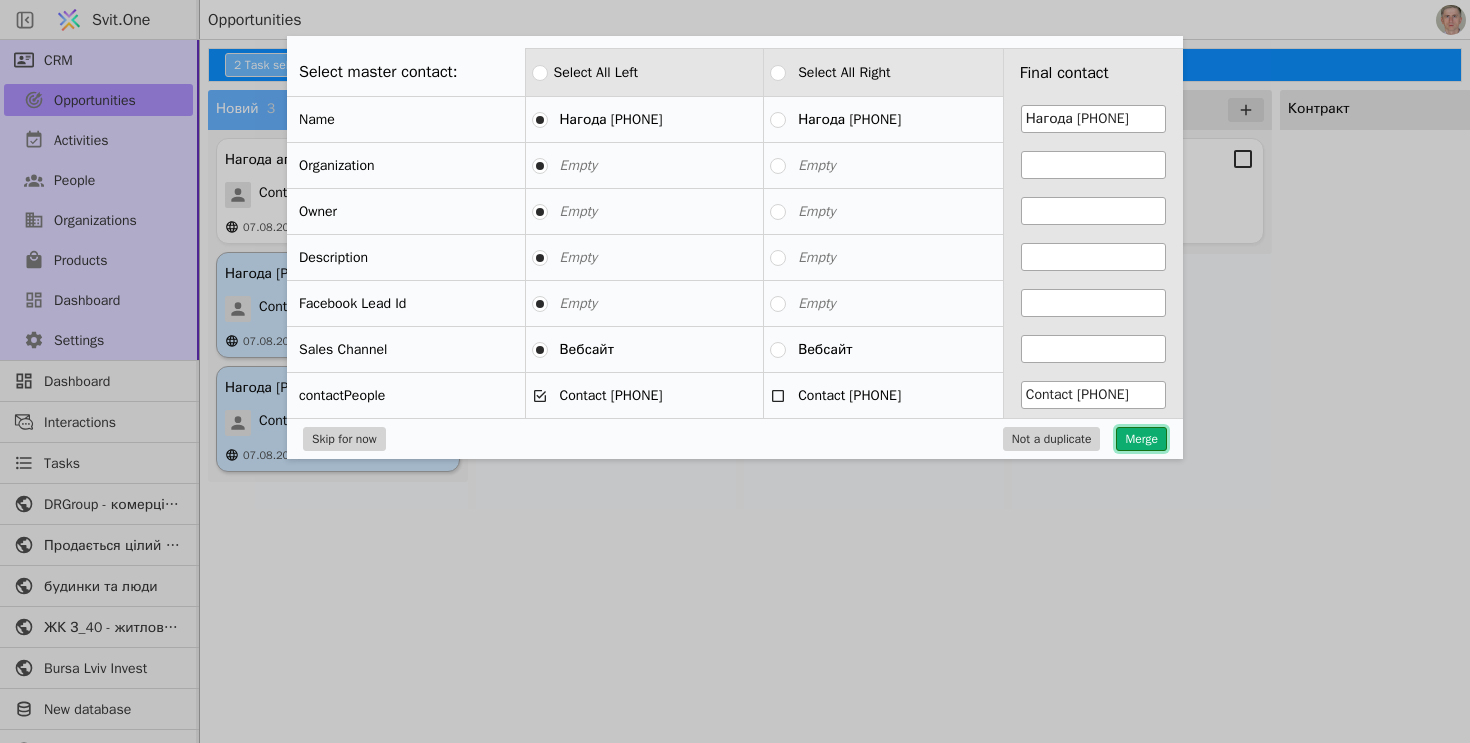 click on "Merge" at bounding box center (1141, 439) 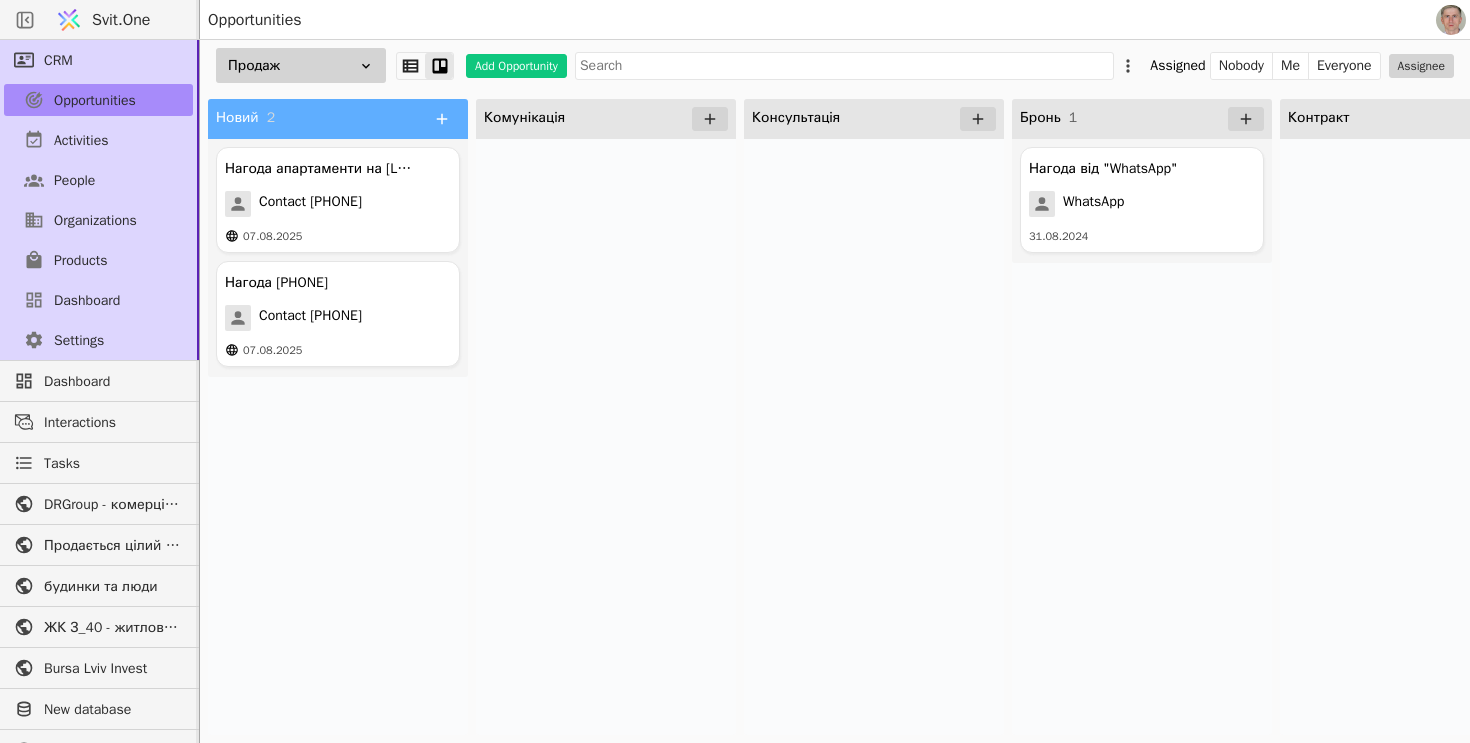 click at bounding box center [874, 437] 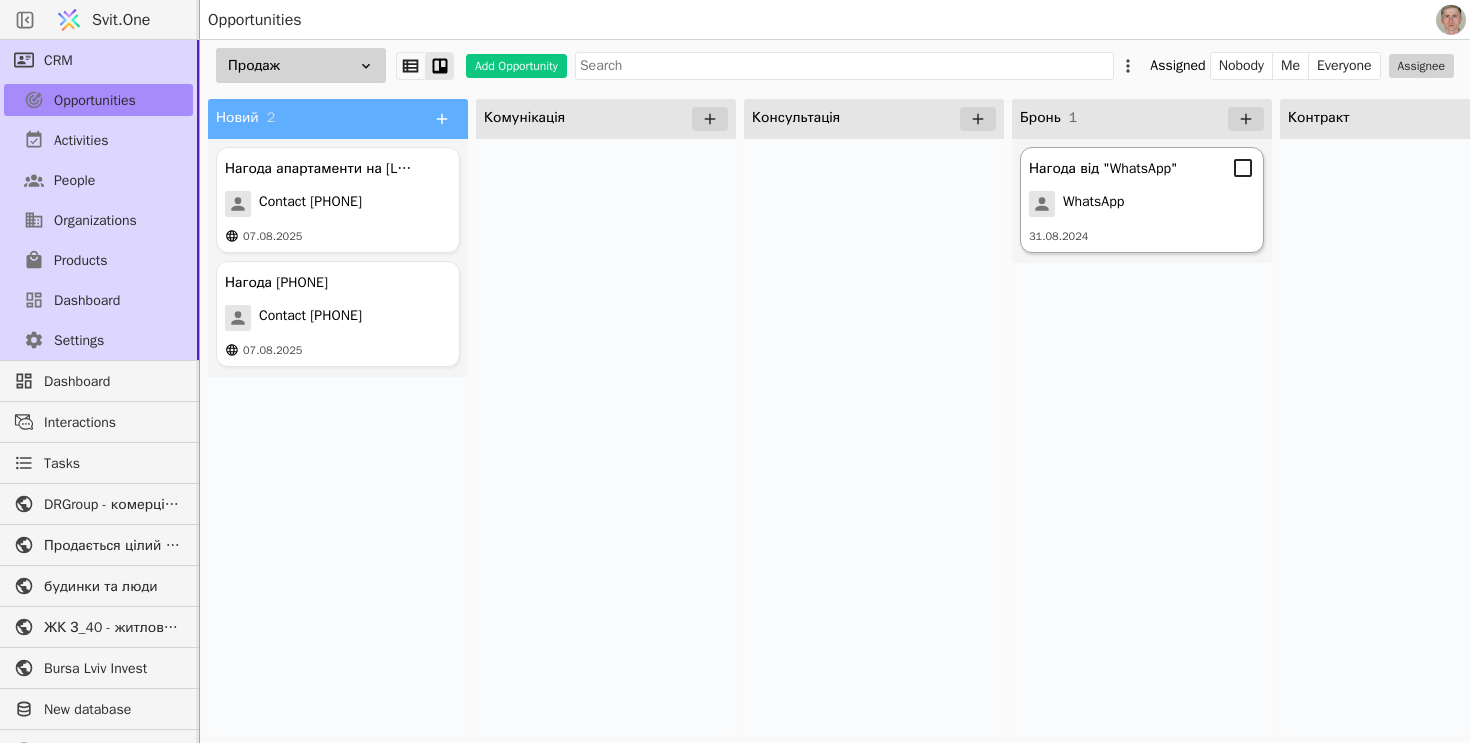 click on "WhatsApp" at bounding box center (1093, 204) 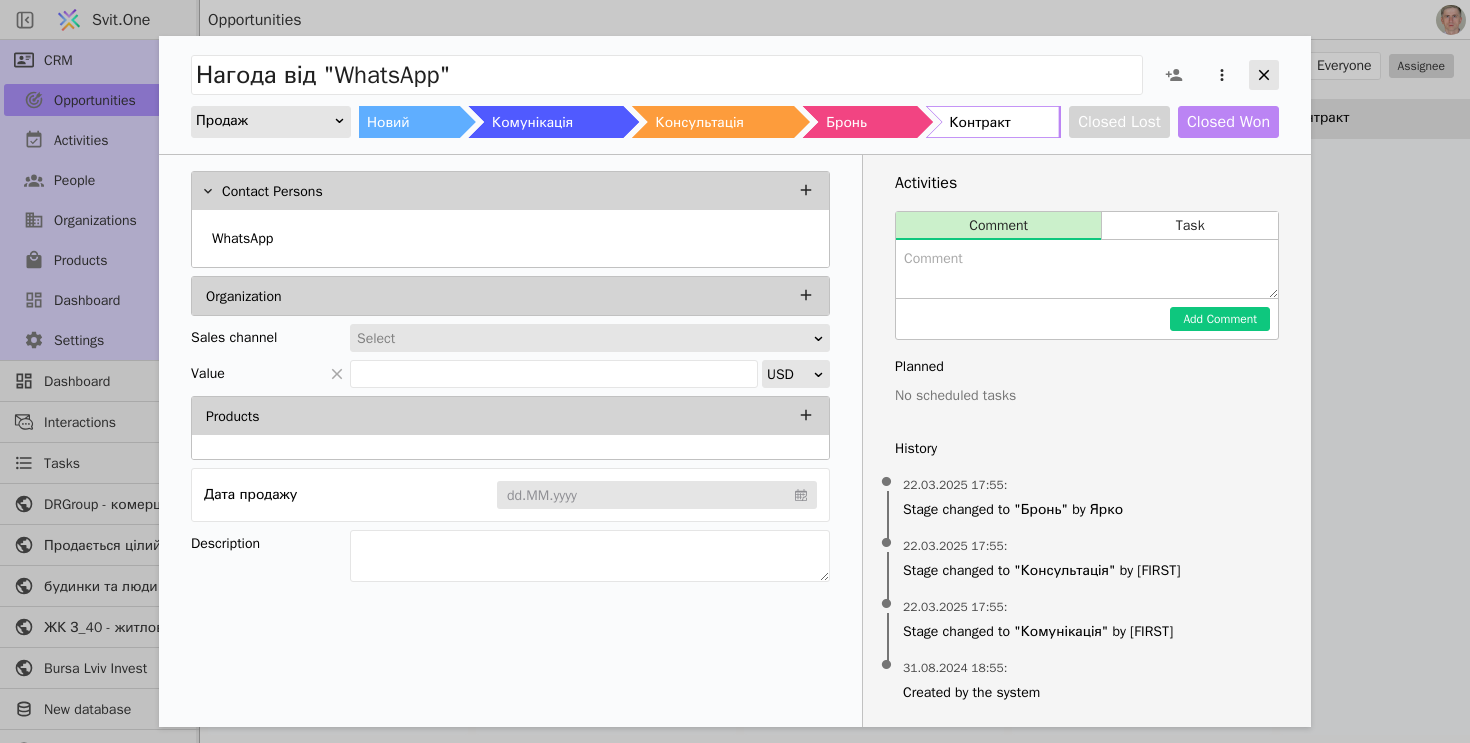 click 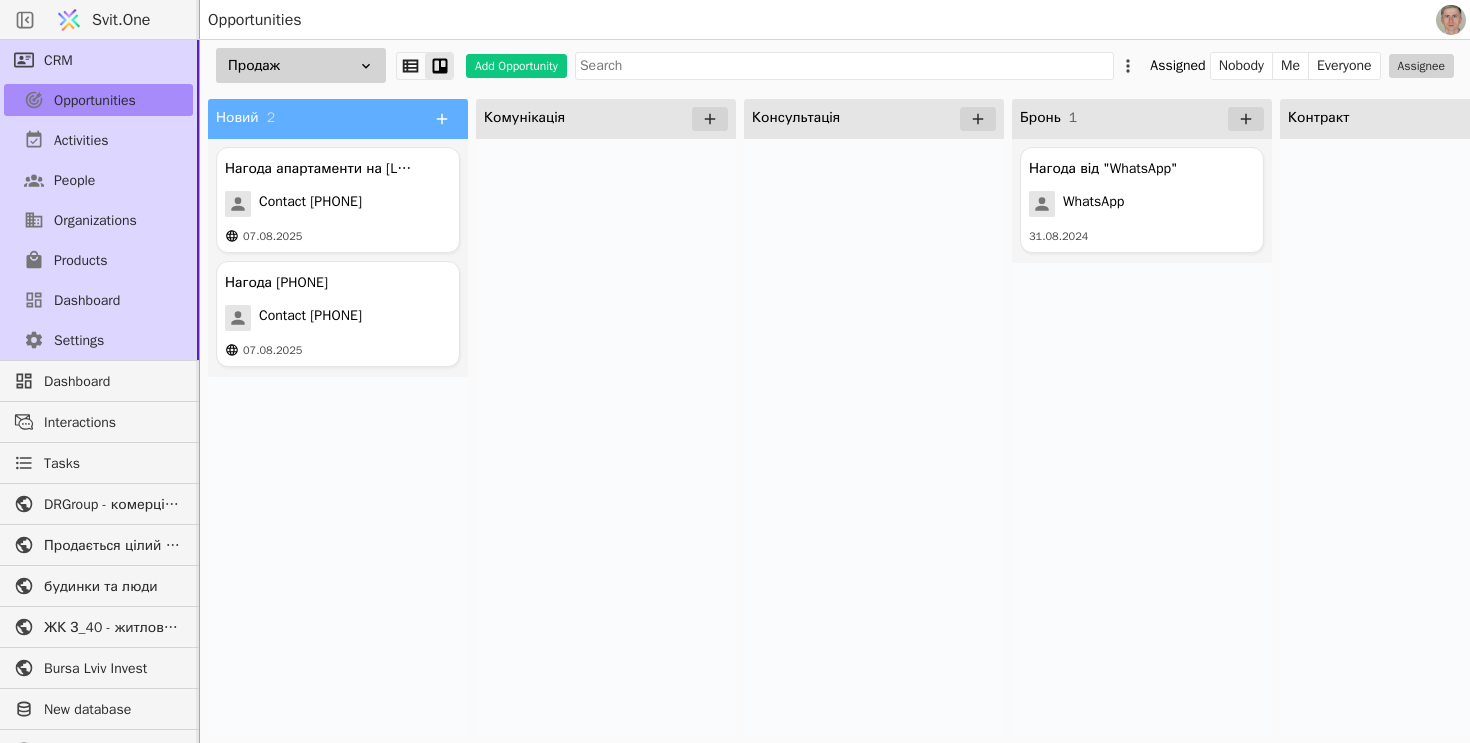 click at bounding box center [874, 437] 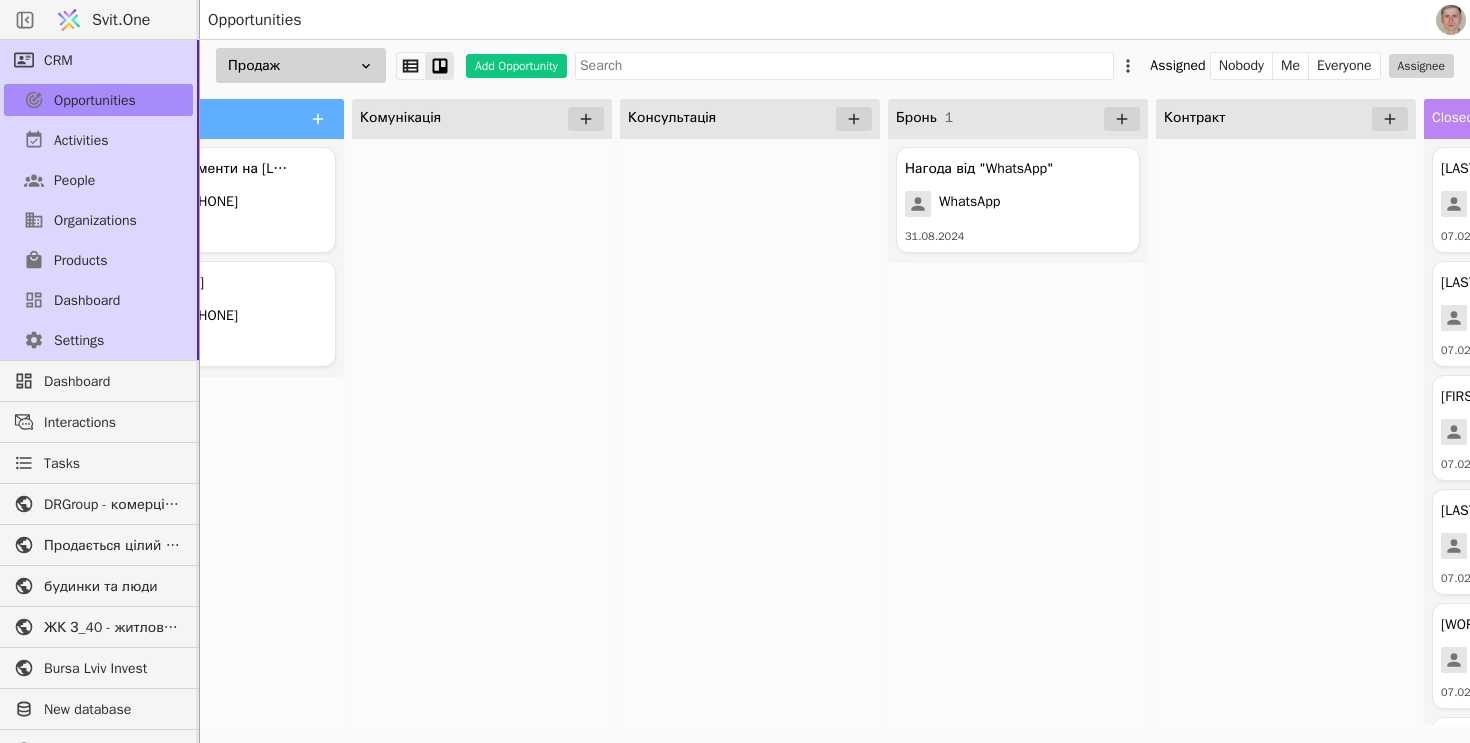 scroll, scrollTop: 0, scrollLeft: 0, axis: both 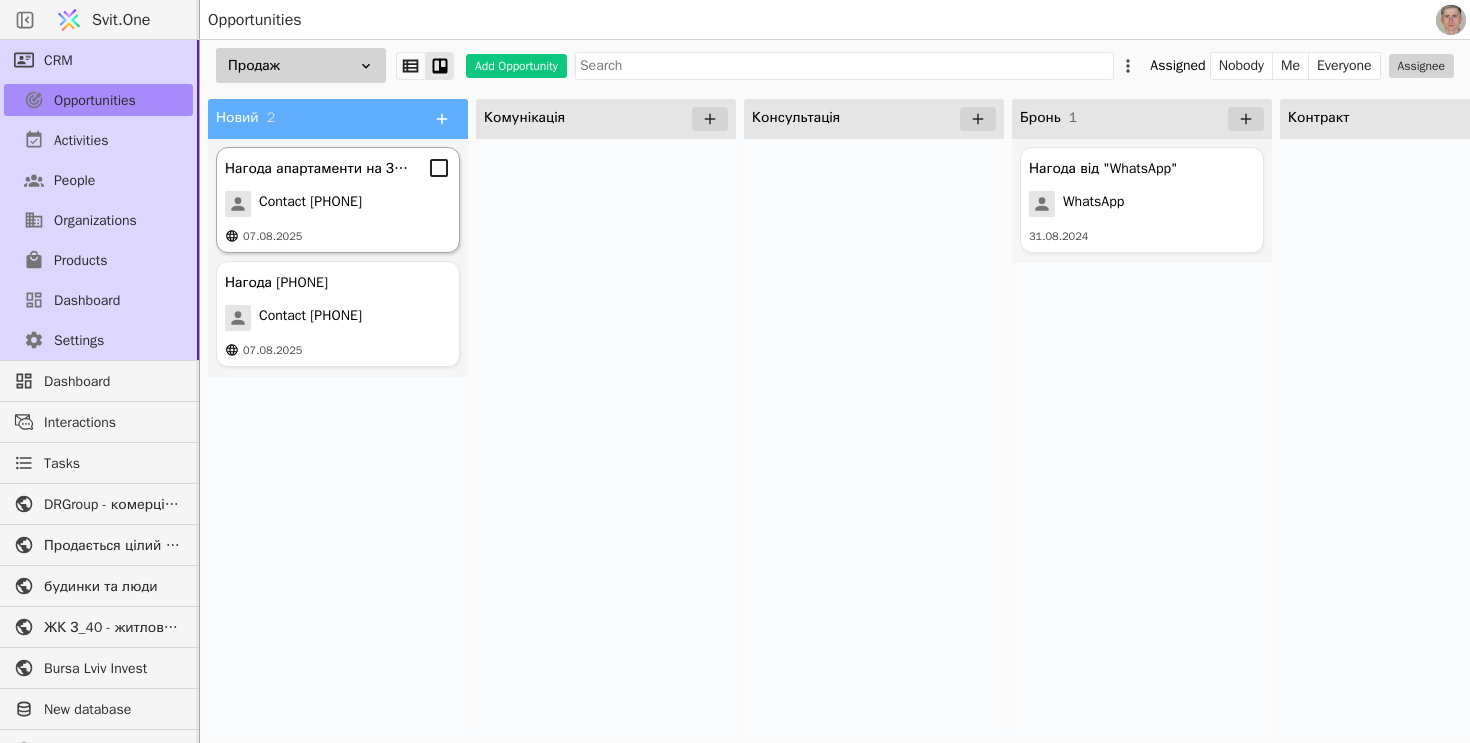 click on "Contact [PHONE]" at bounding box center [310, 204] 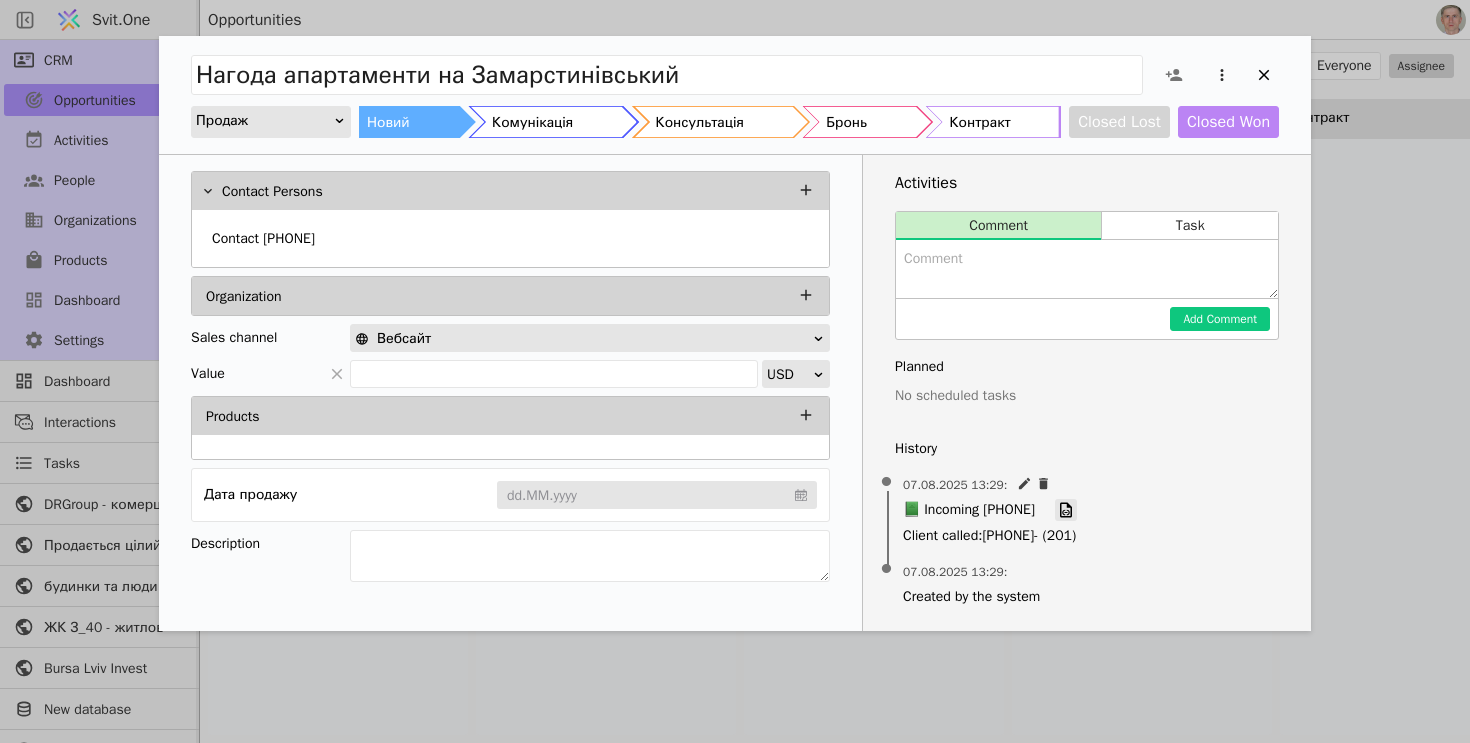 click 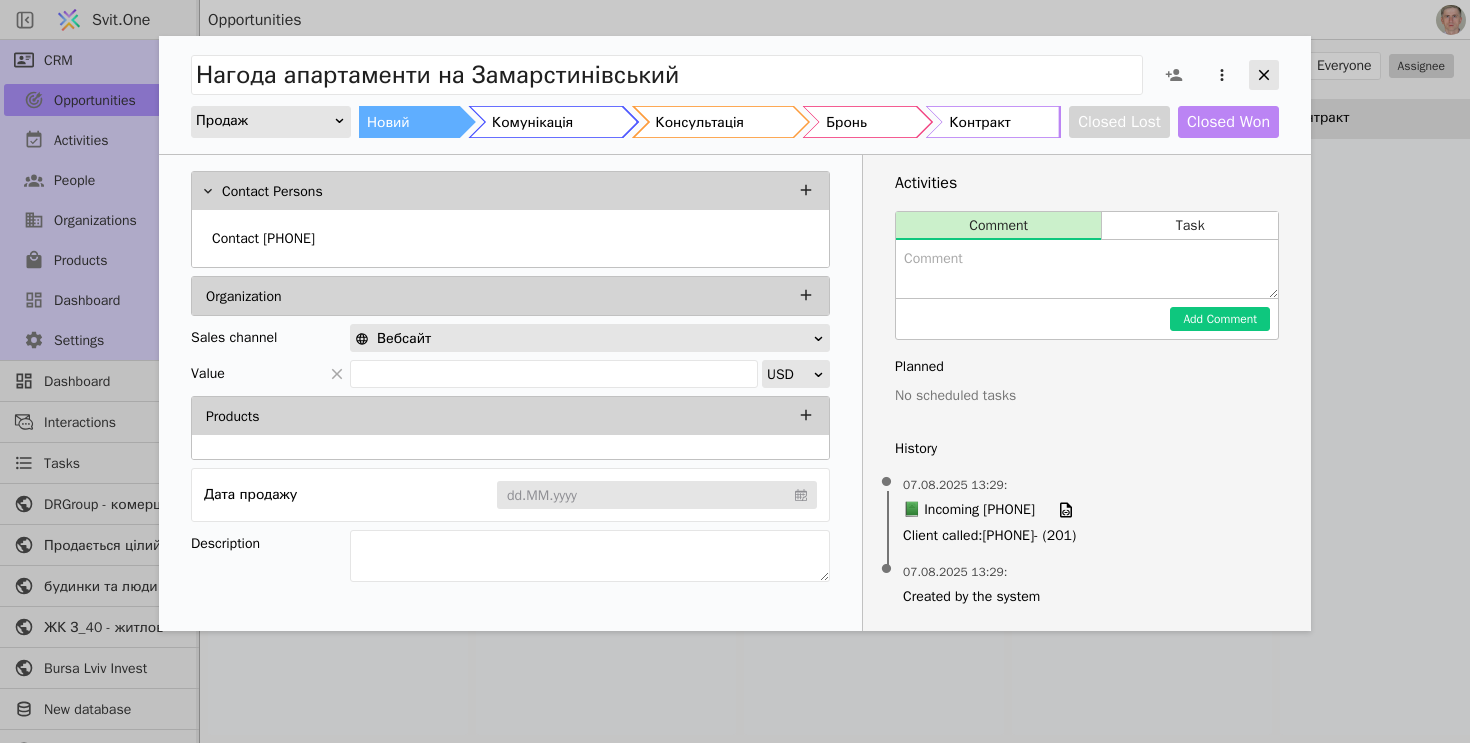 click at bounding box center [1264, 75] 